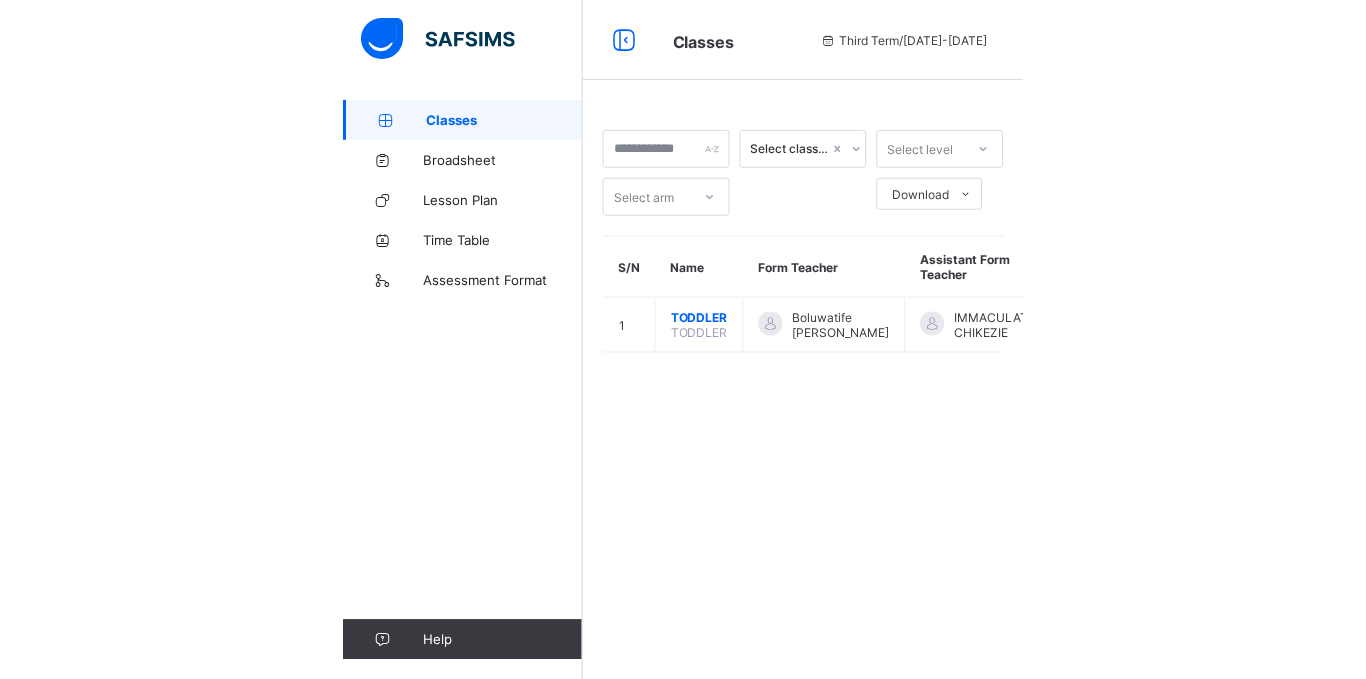scroll, scrollTop: 0, scrollLeft: 0, axis: both 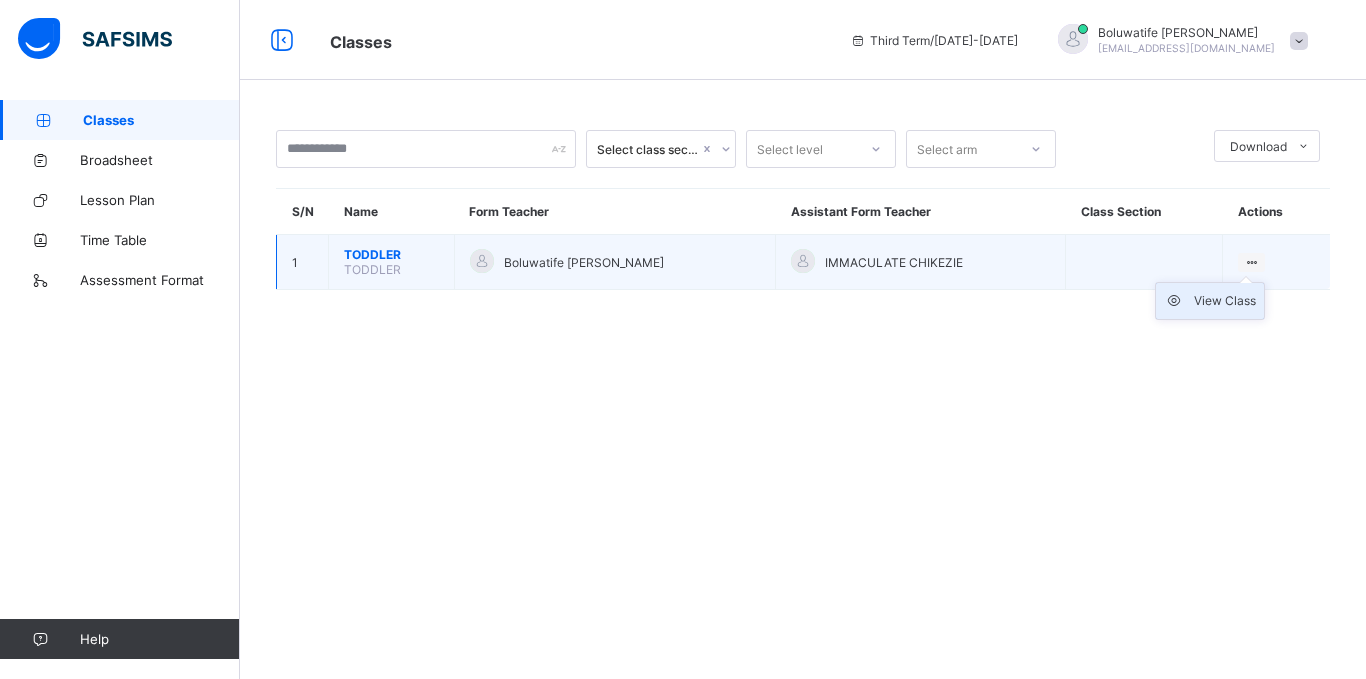 click at bounding box center [1179, 301] 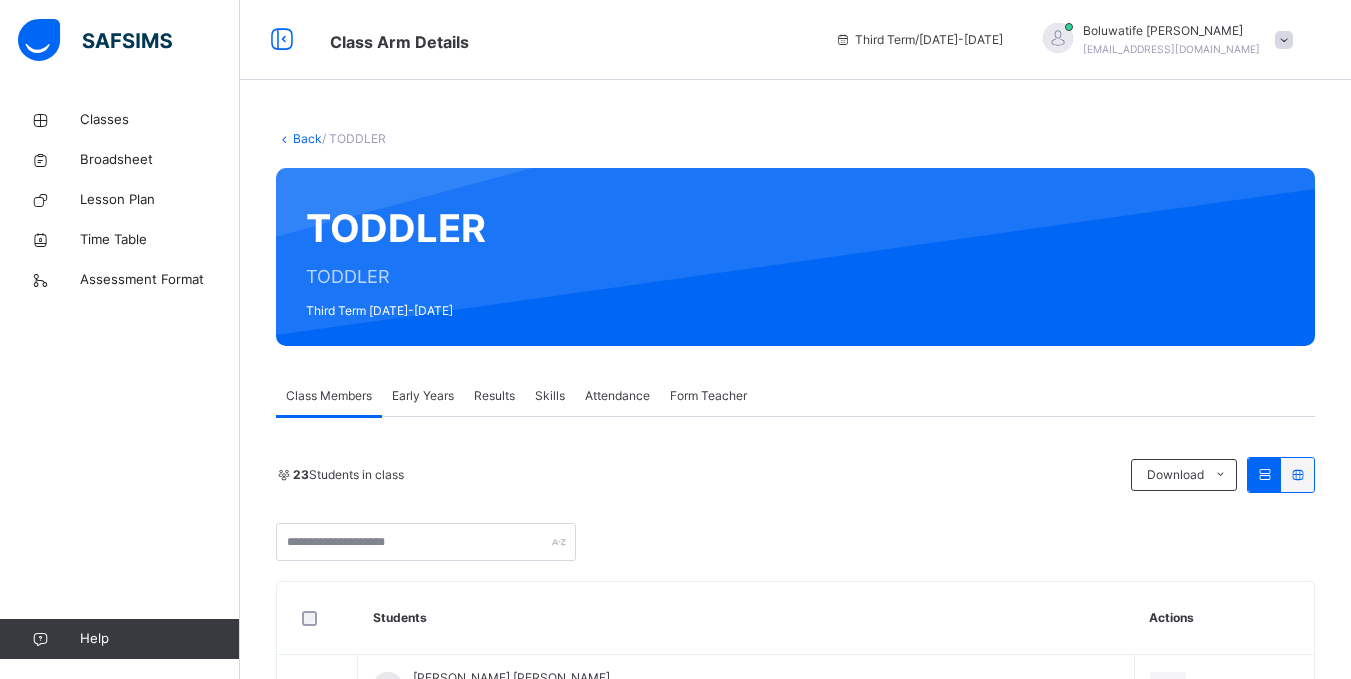click on "Early Years" at bounding box center (423, 396) 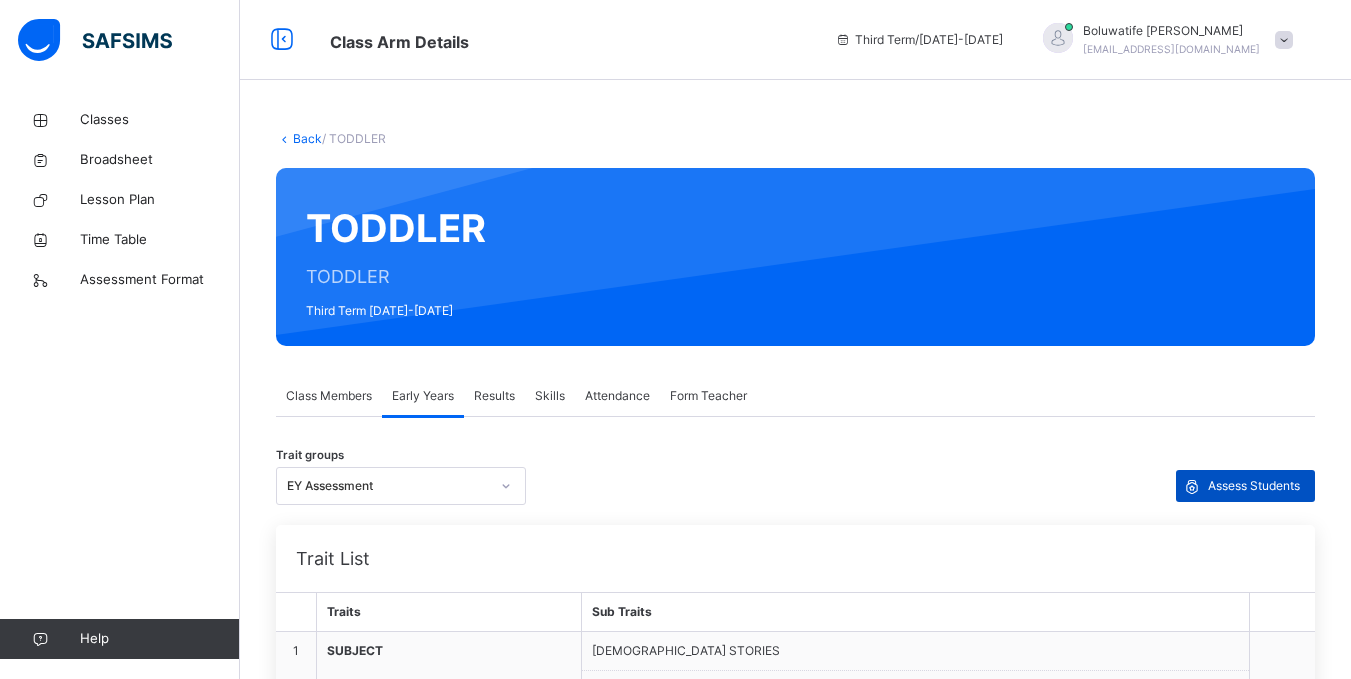 click on "Assess Students" at bounding box center [1254, 486] 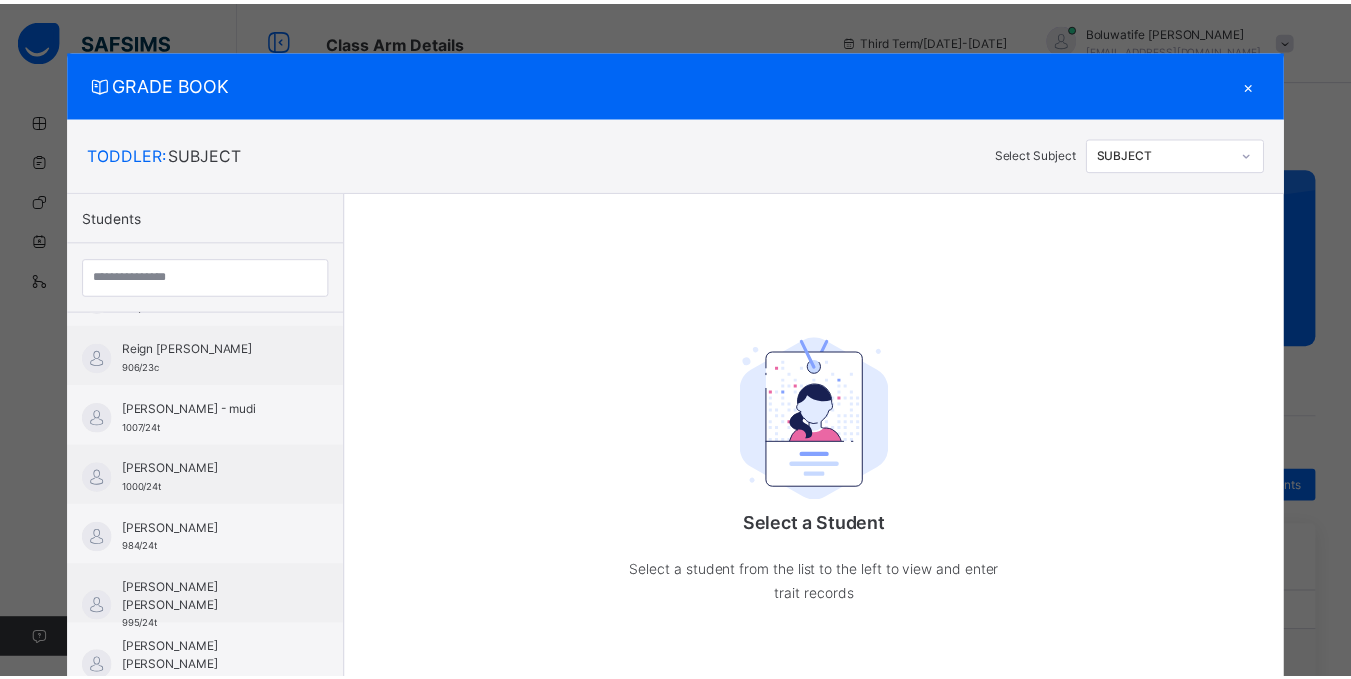 scroll, scrollTop: 1008, scrollLeft: 0, axis: vertical 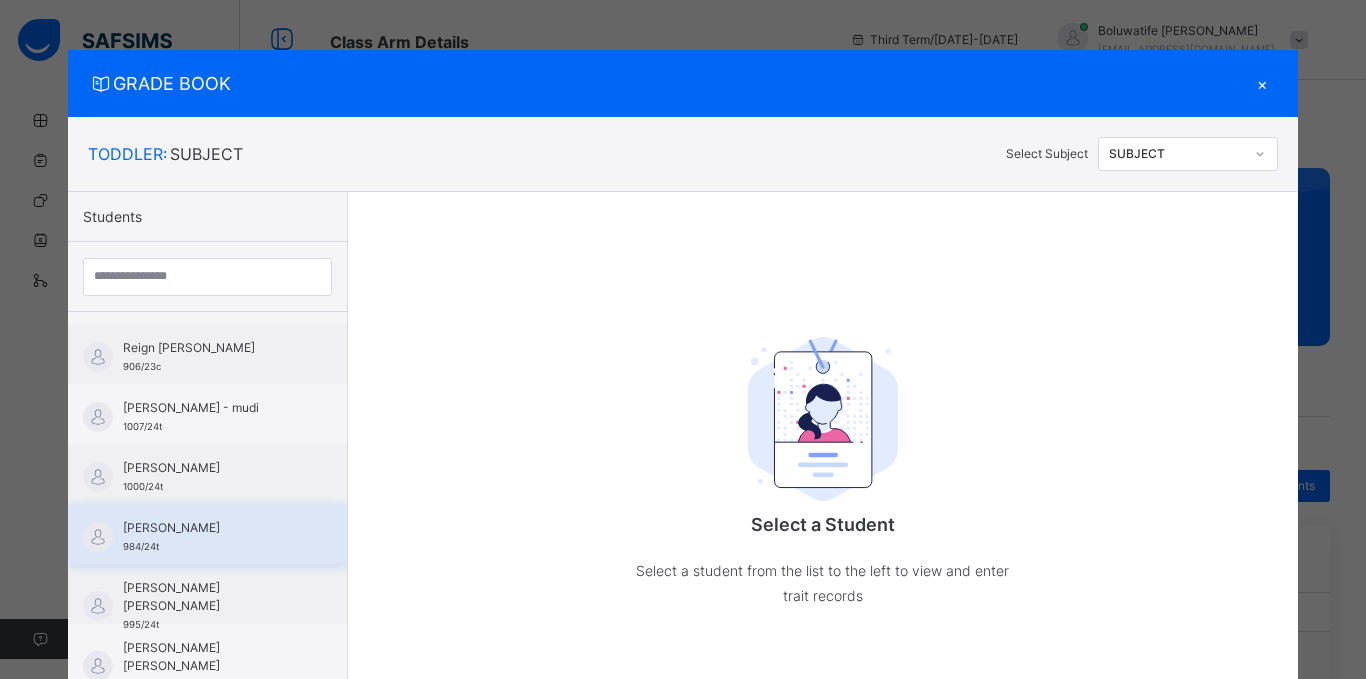 click on "[PERSON_NAME]" at bounding box center (212, 528) 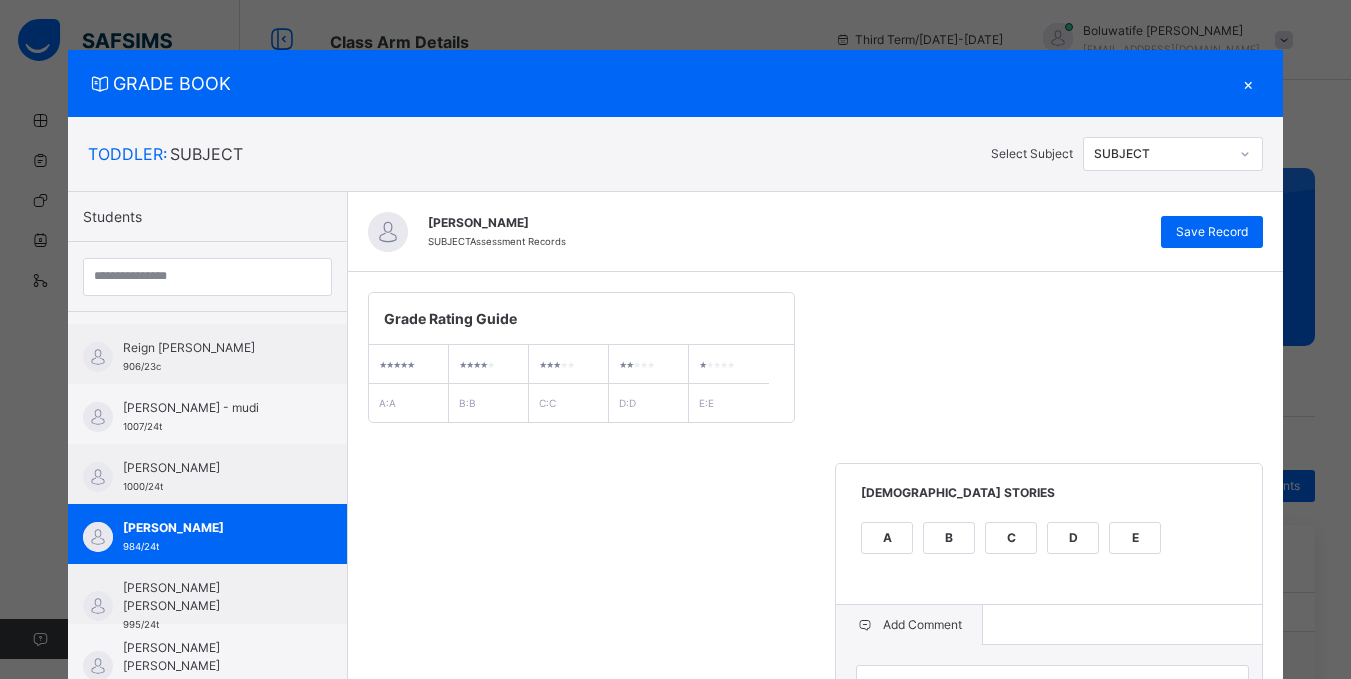 click on "**********" at bounding box center (816, 1172) 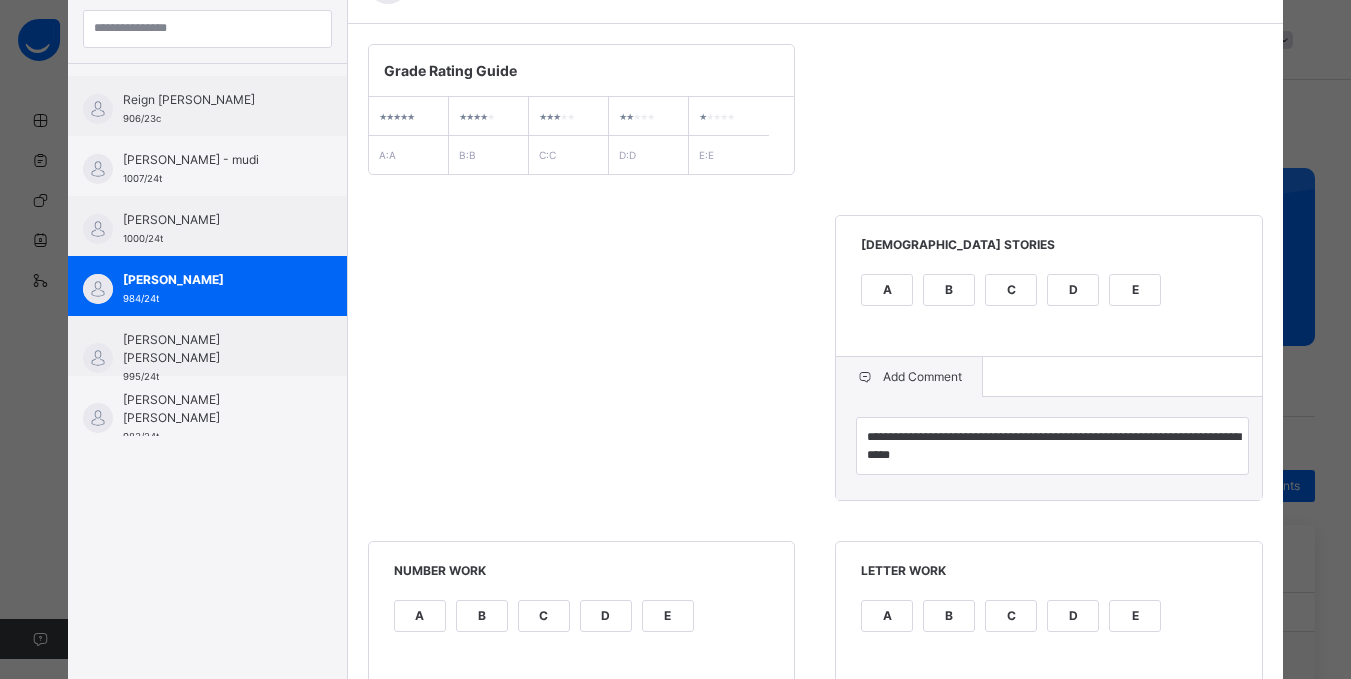 scroll, scrollTop: 360, scrollLeft: 0, axis: vertical 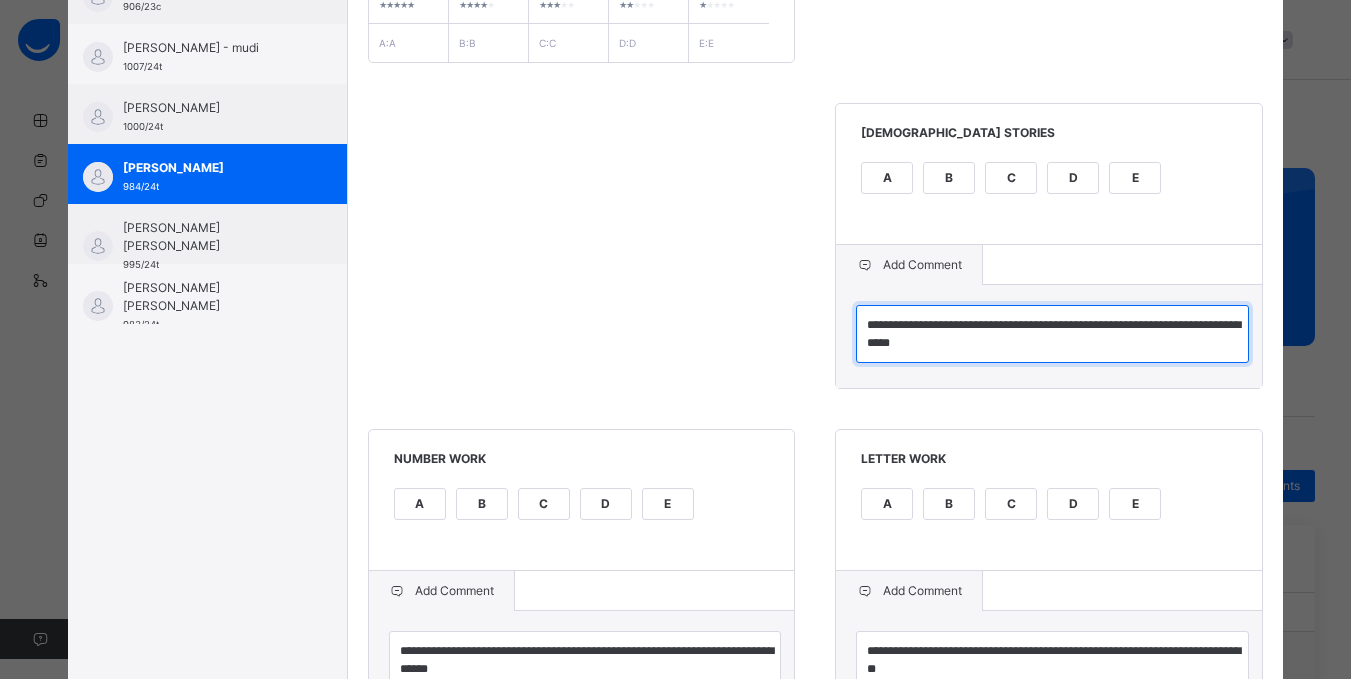 click on "**********" at bounding box center [1052, 334] 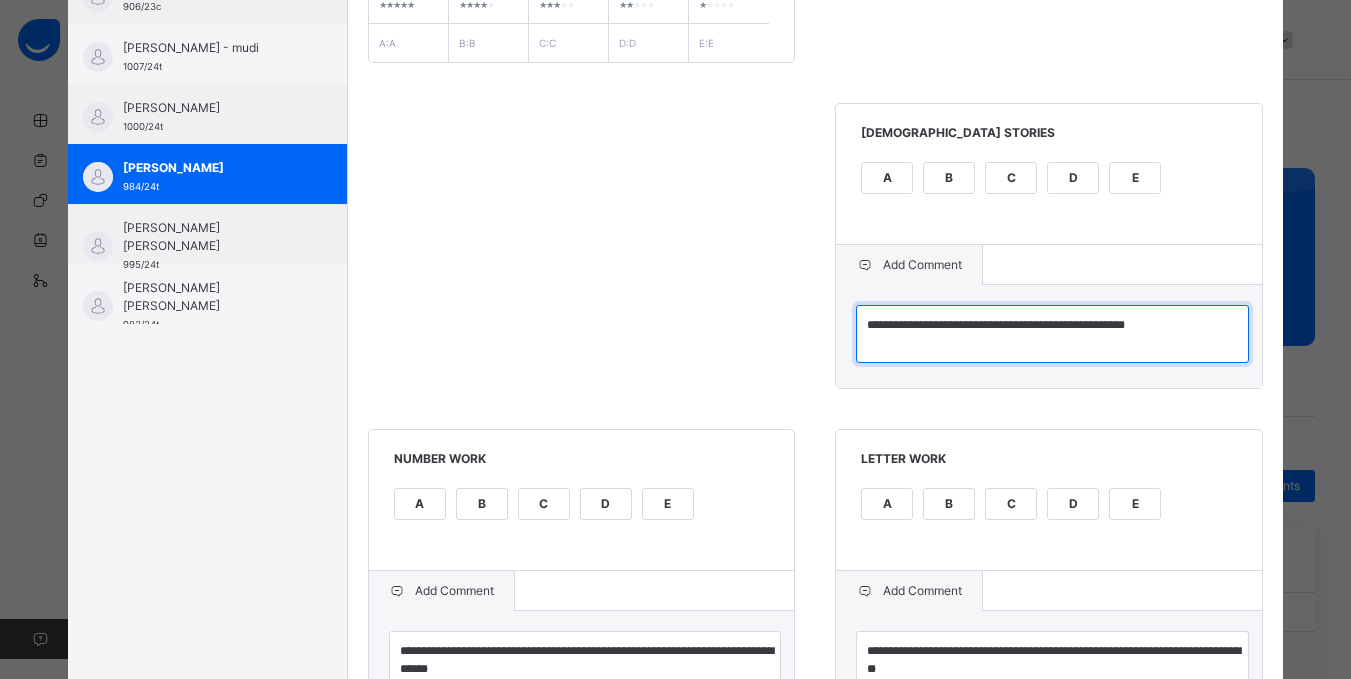 click on "**********" at bounding box center [1052, 334] 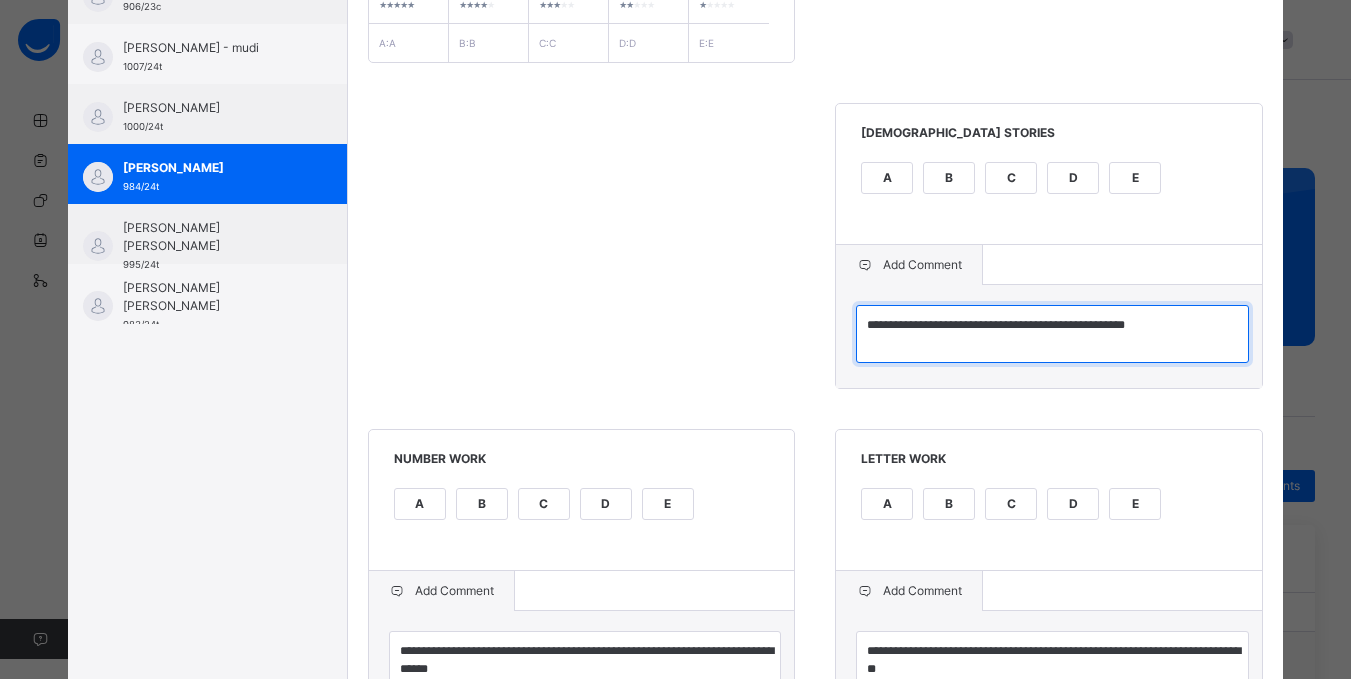click on "**********" at bounding box center (1052, 334) 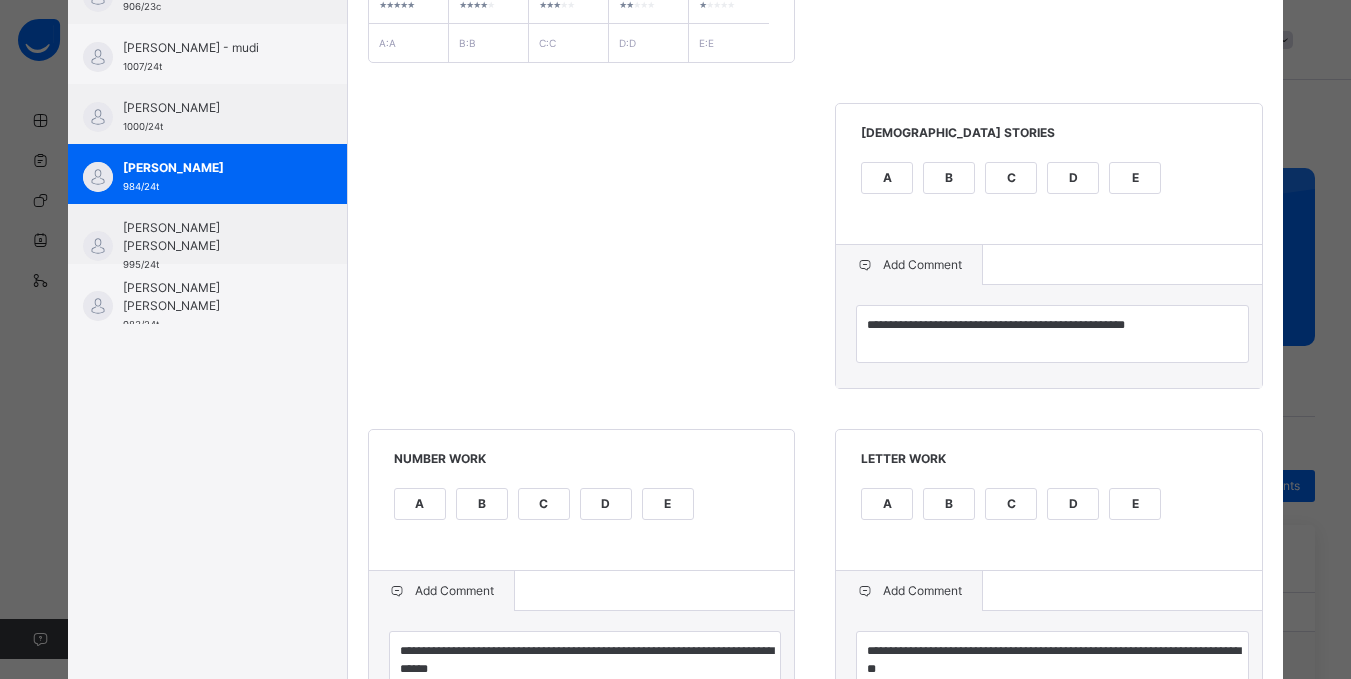 click on "**********" at bounding box center (1049, 336) 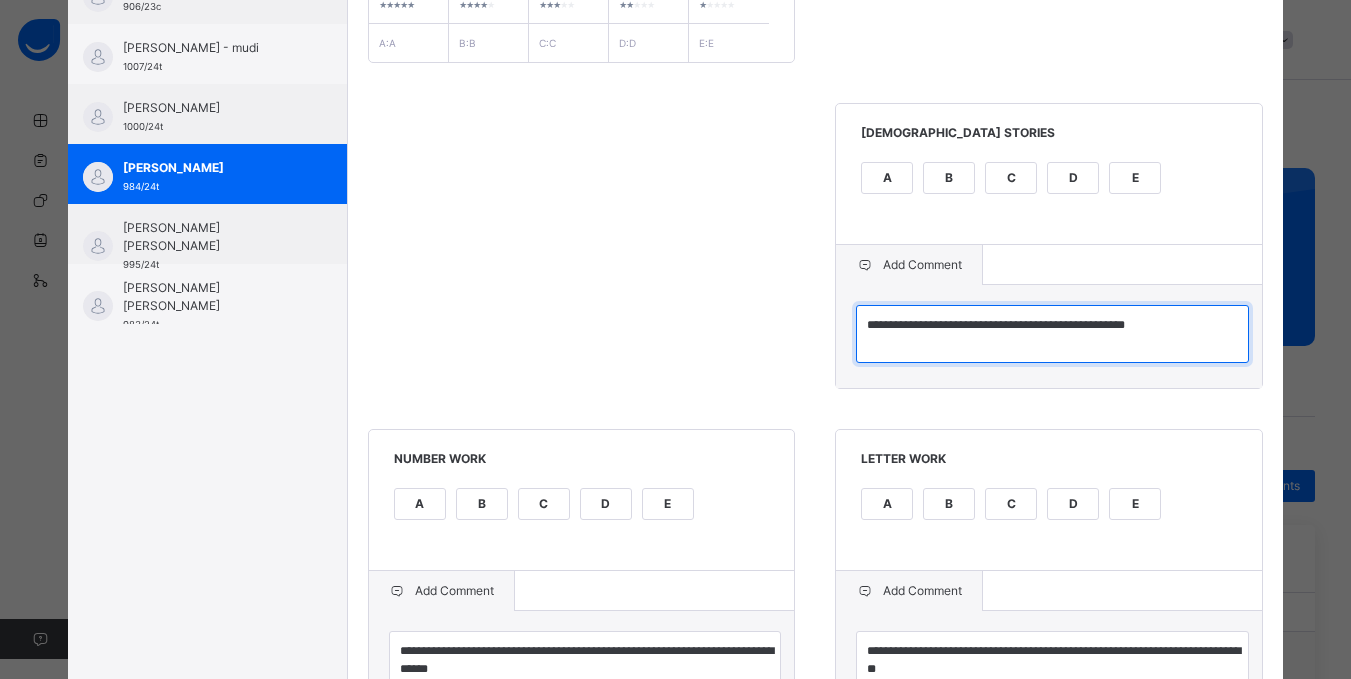 click on "**********" at bounding box center (1052, 334) 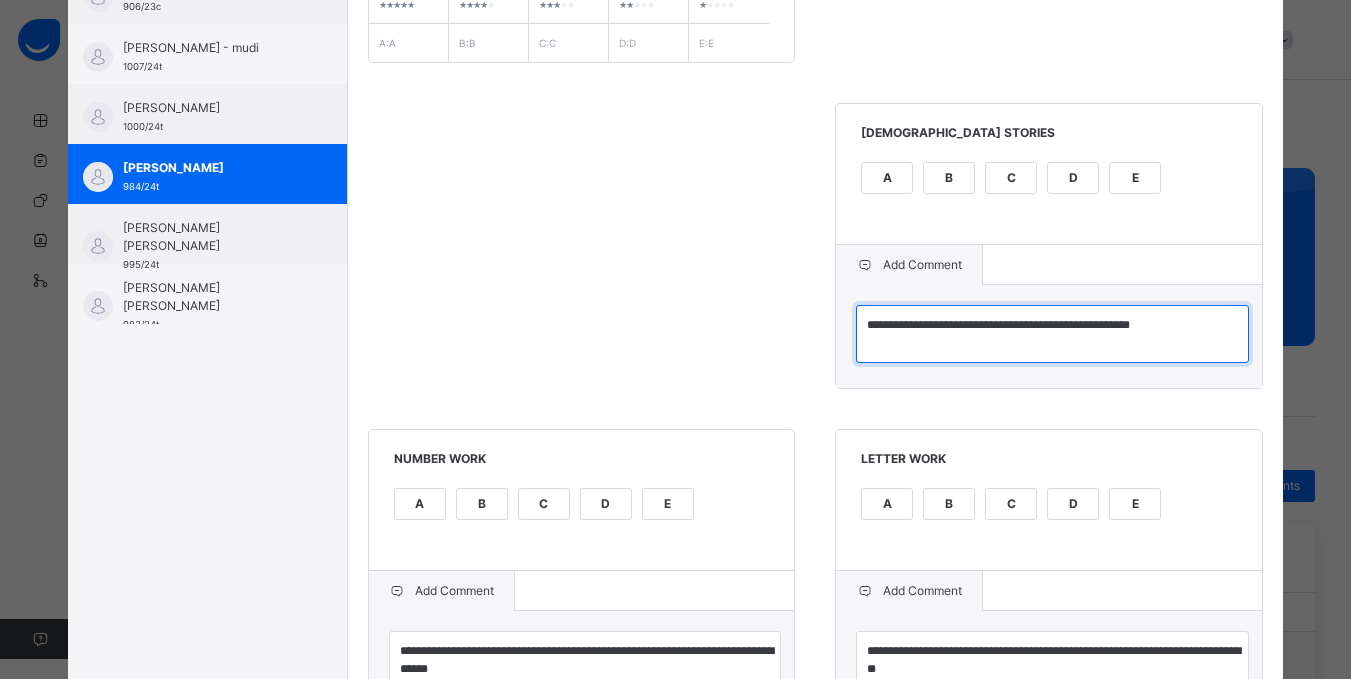 click on "**********" at bounding box center (1052, 334) 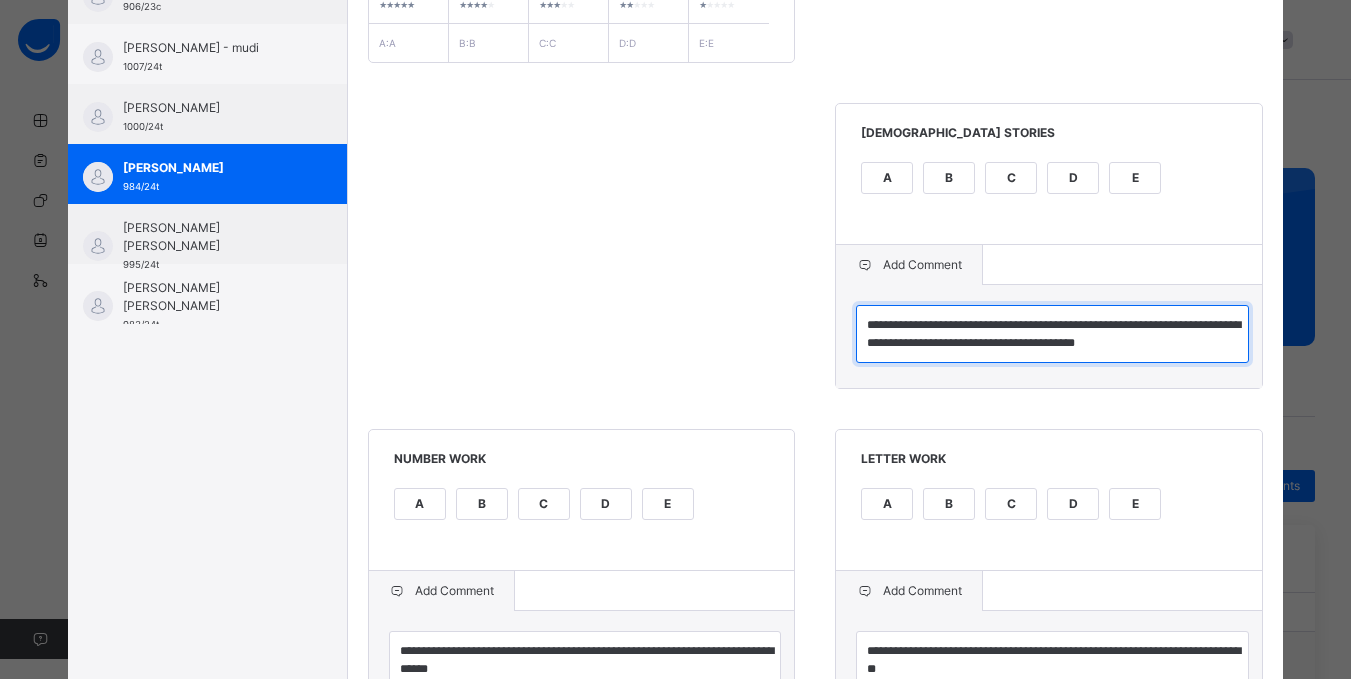 type on "**********" 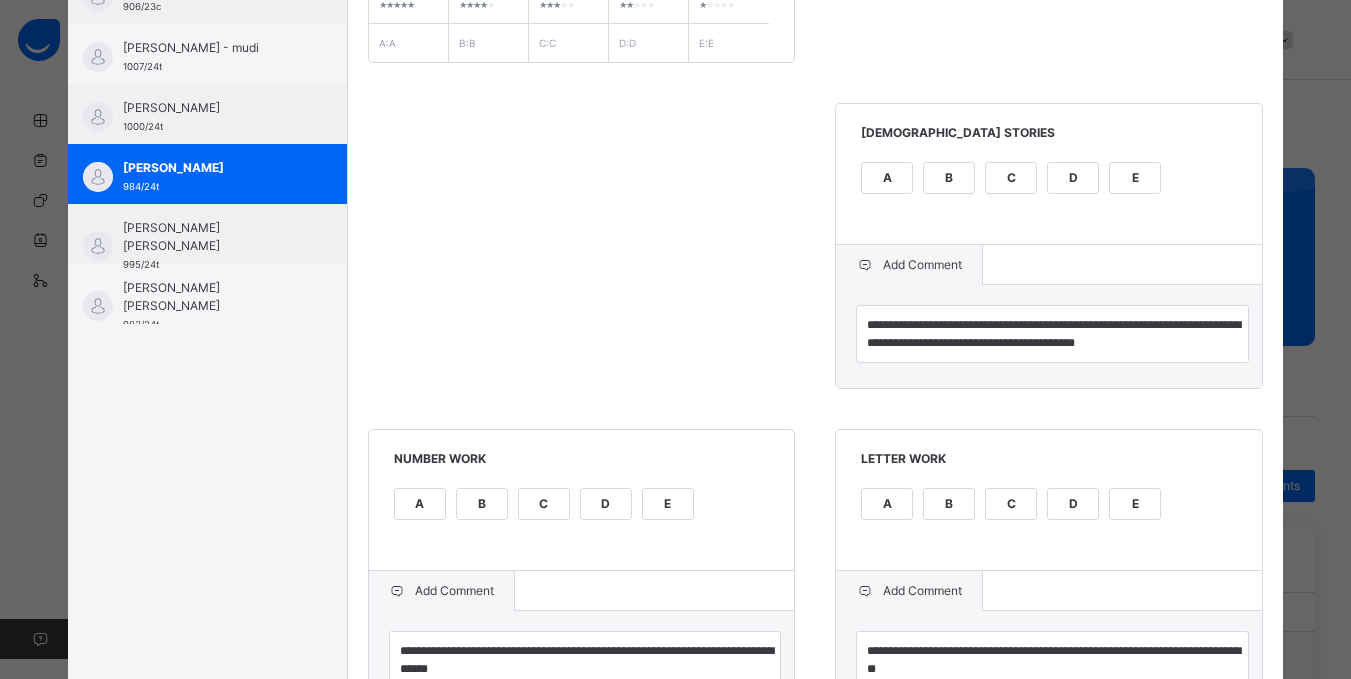 click on "C" at bounding box center (544, 504) 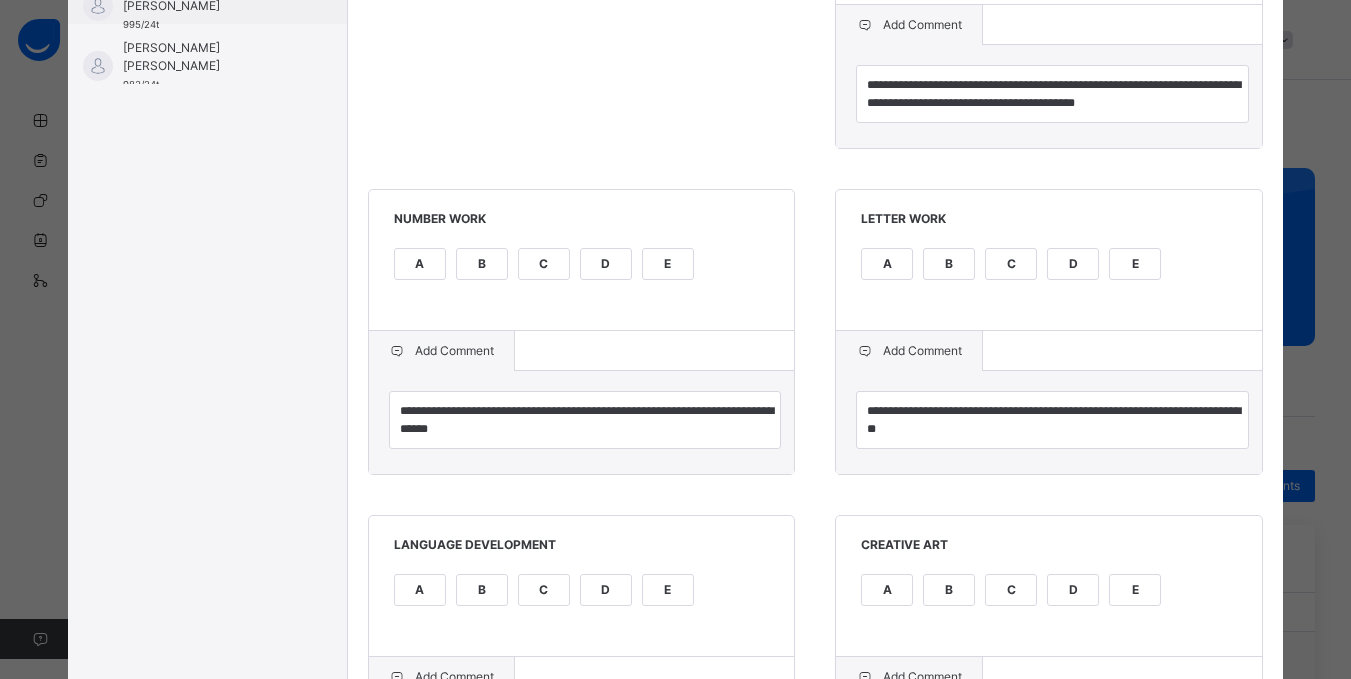 scroll, scrollTop: 640, scrollLeft: 0, axis: vertical 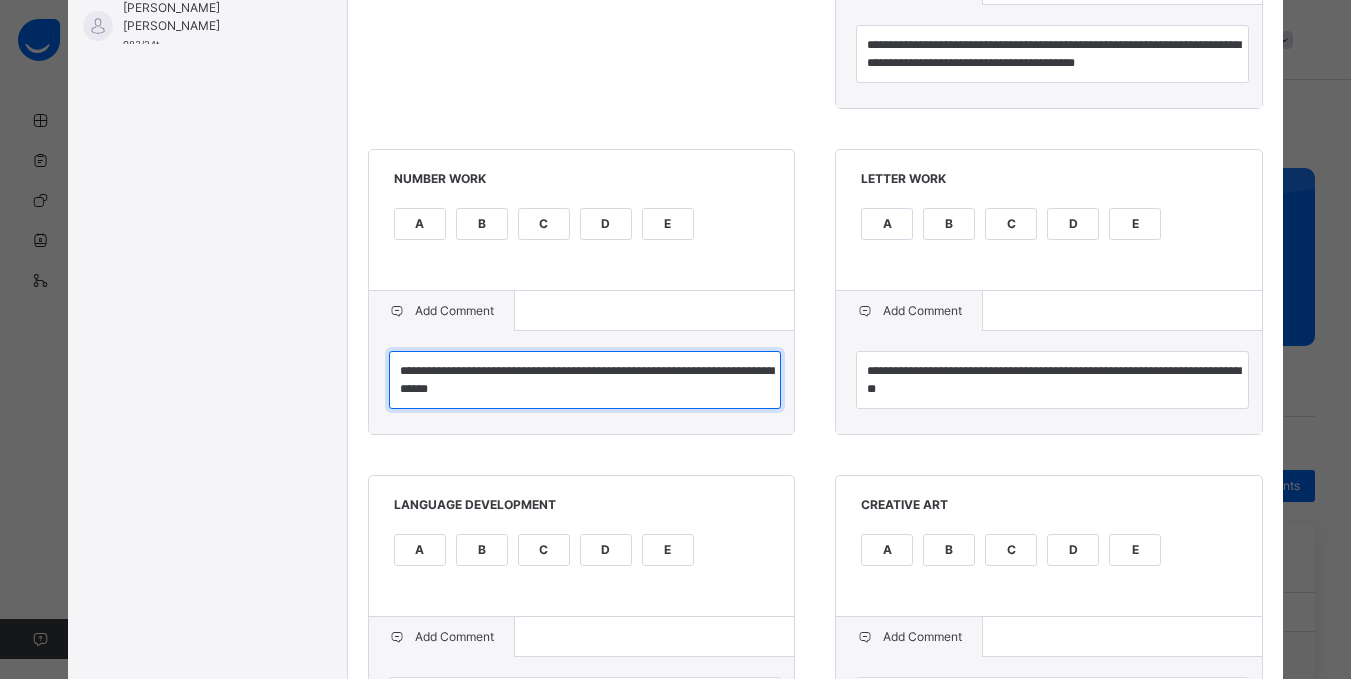 click on "**********" at bounding box center [585, 380] 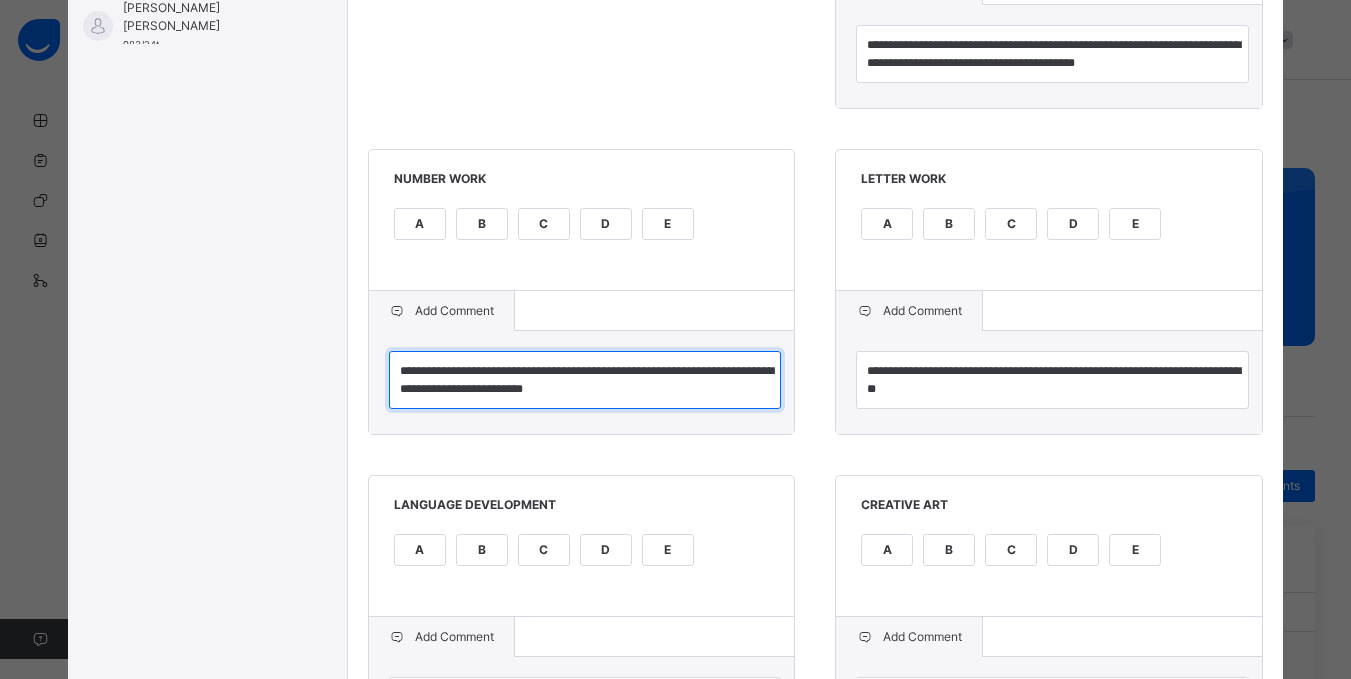 type on "**********" 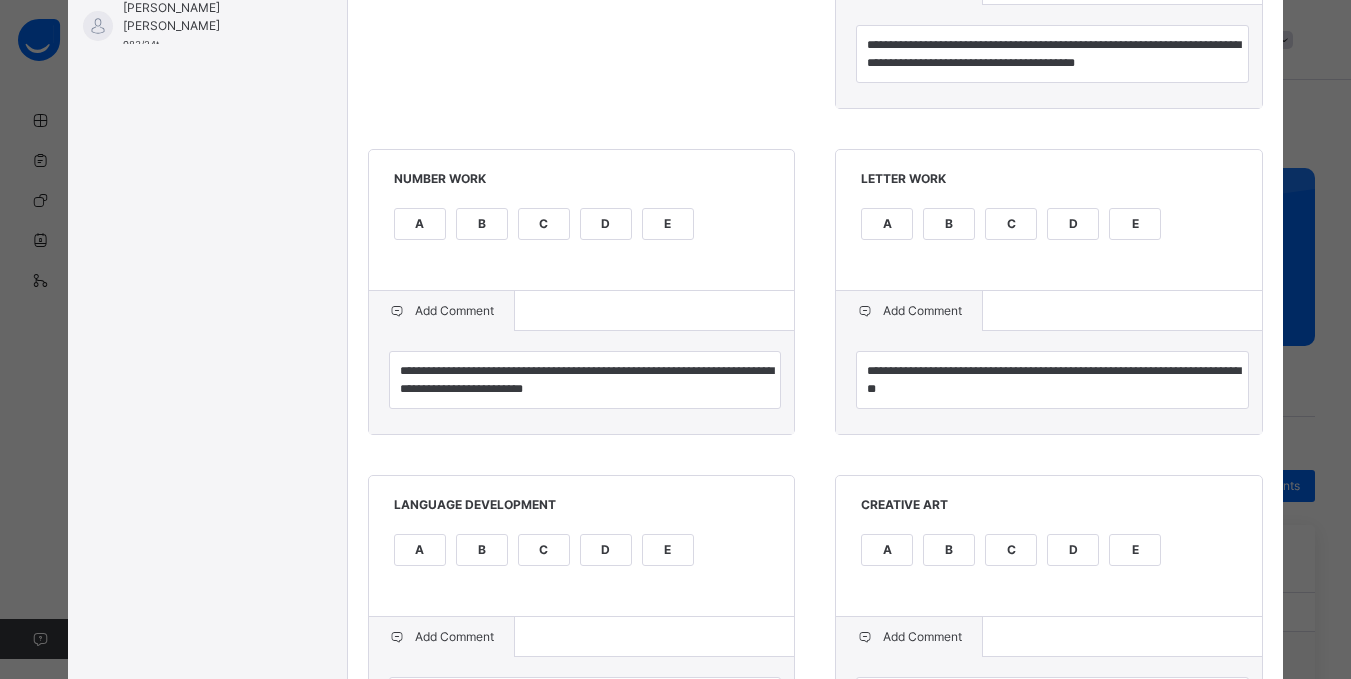click on "B" at bounding box center (949, 224) 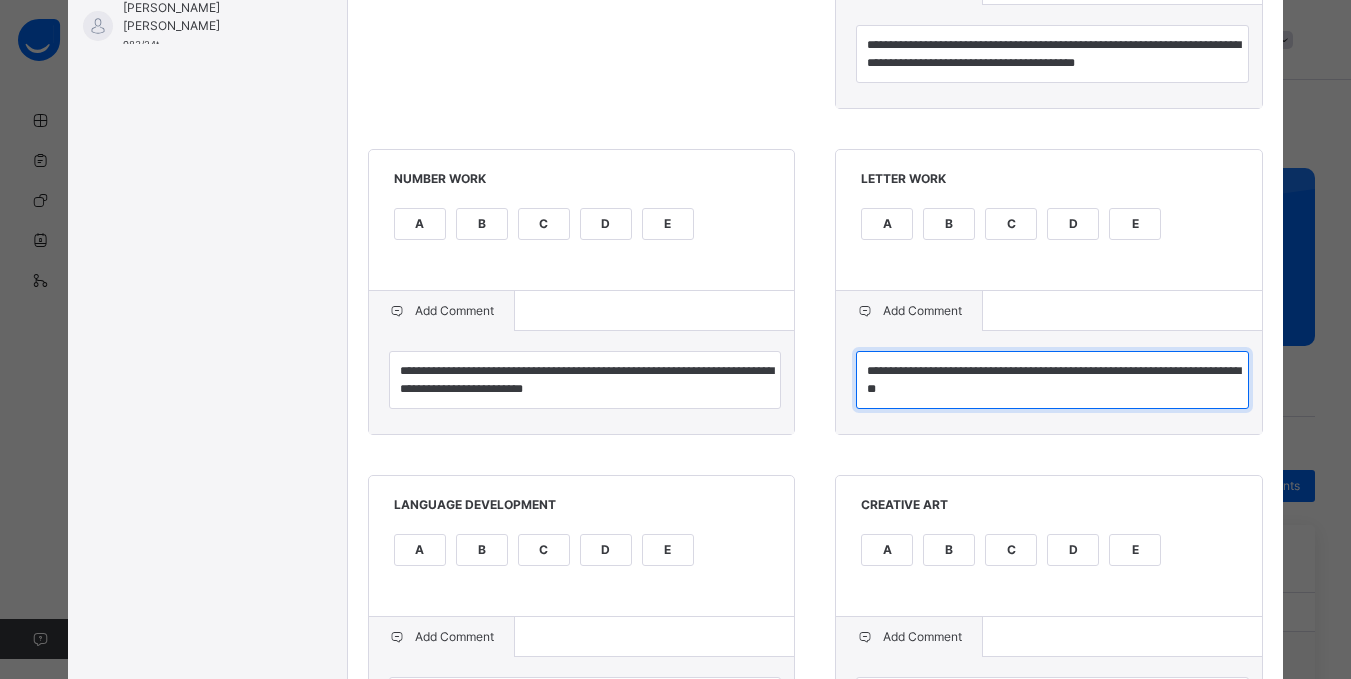 click on "**********" at bounding box center [1052, 380] 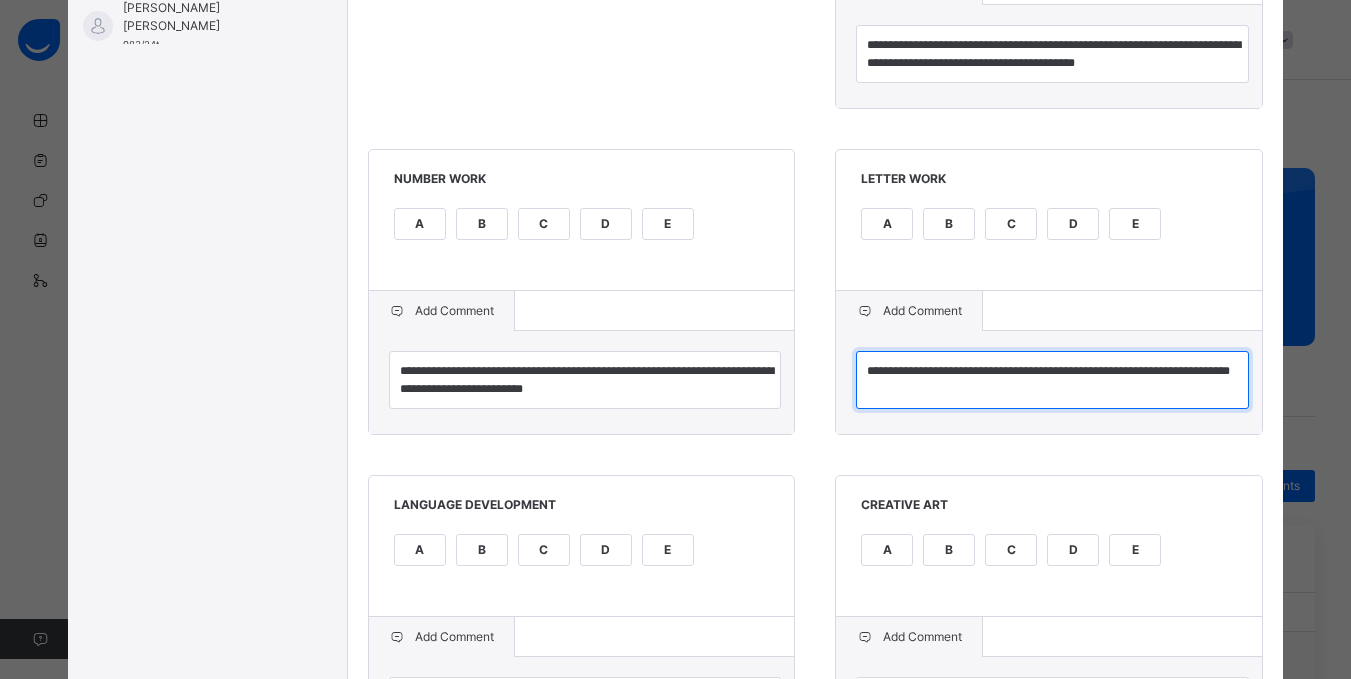 click on "**********" at bounding box center (1052, 380) 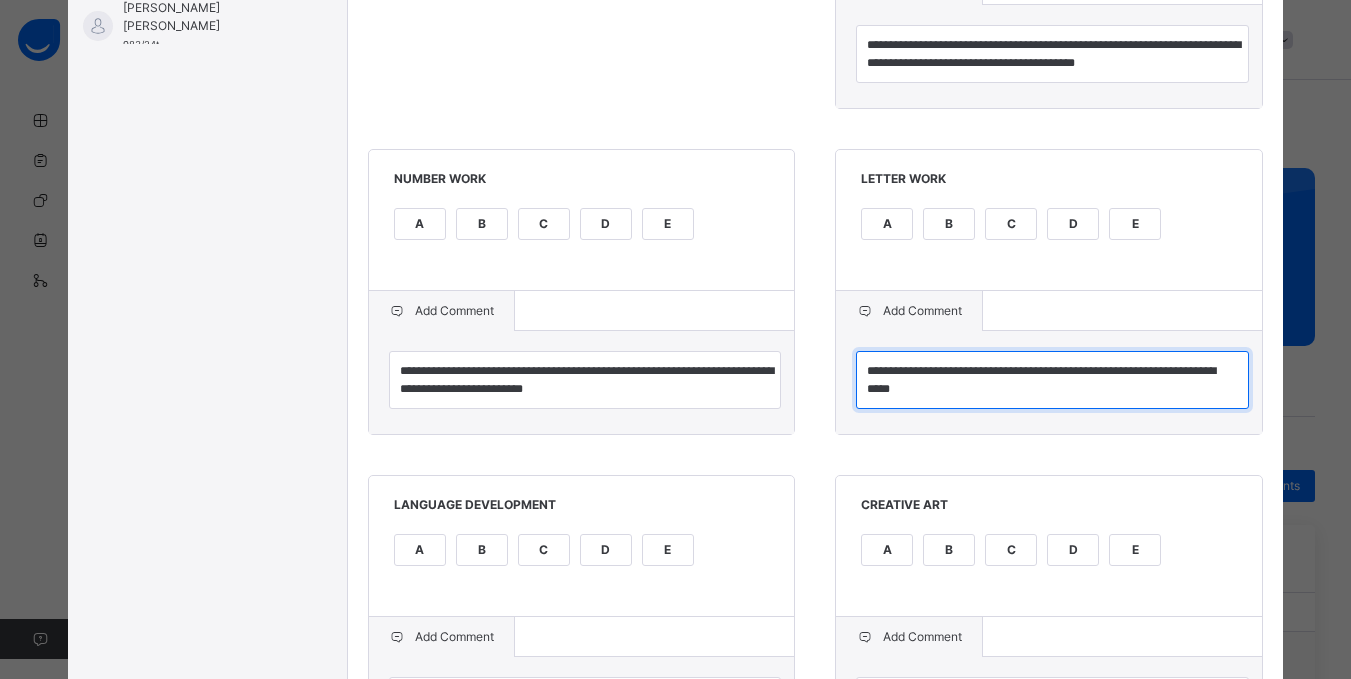 click on "**********" at bounding box center [1052, 380] 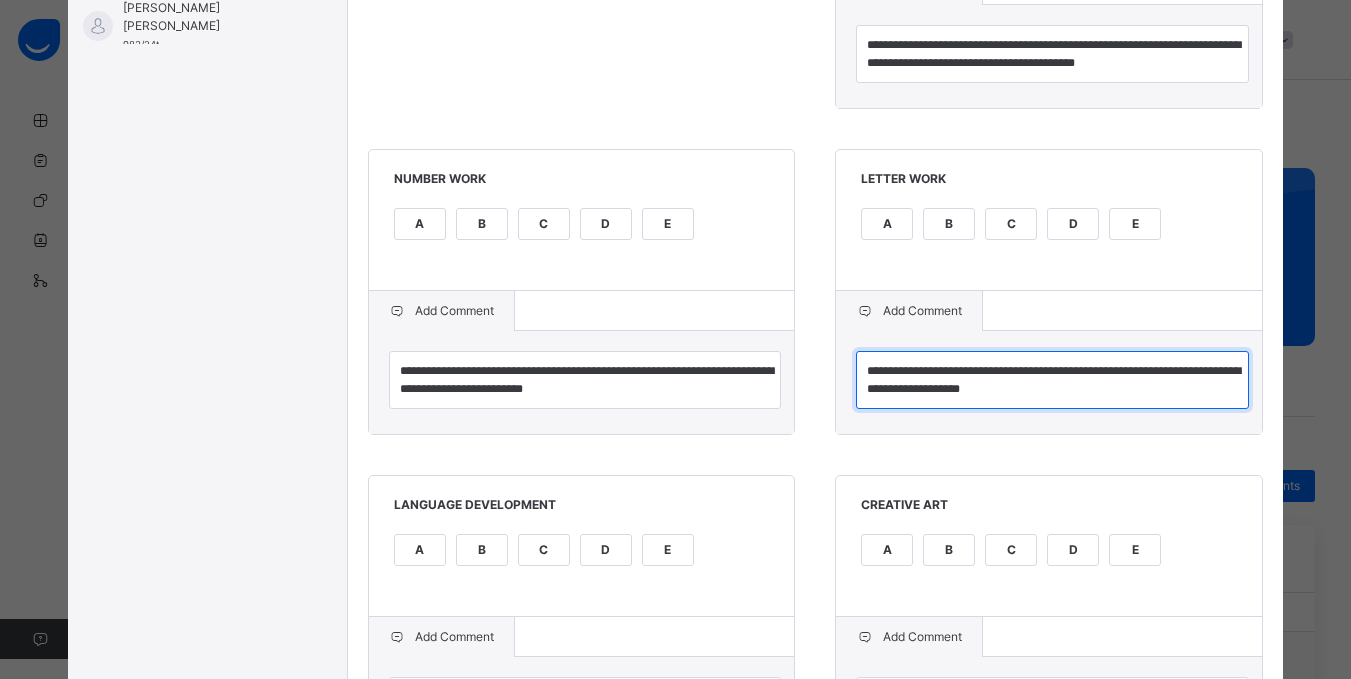 type on "**********" 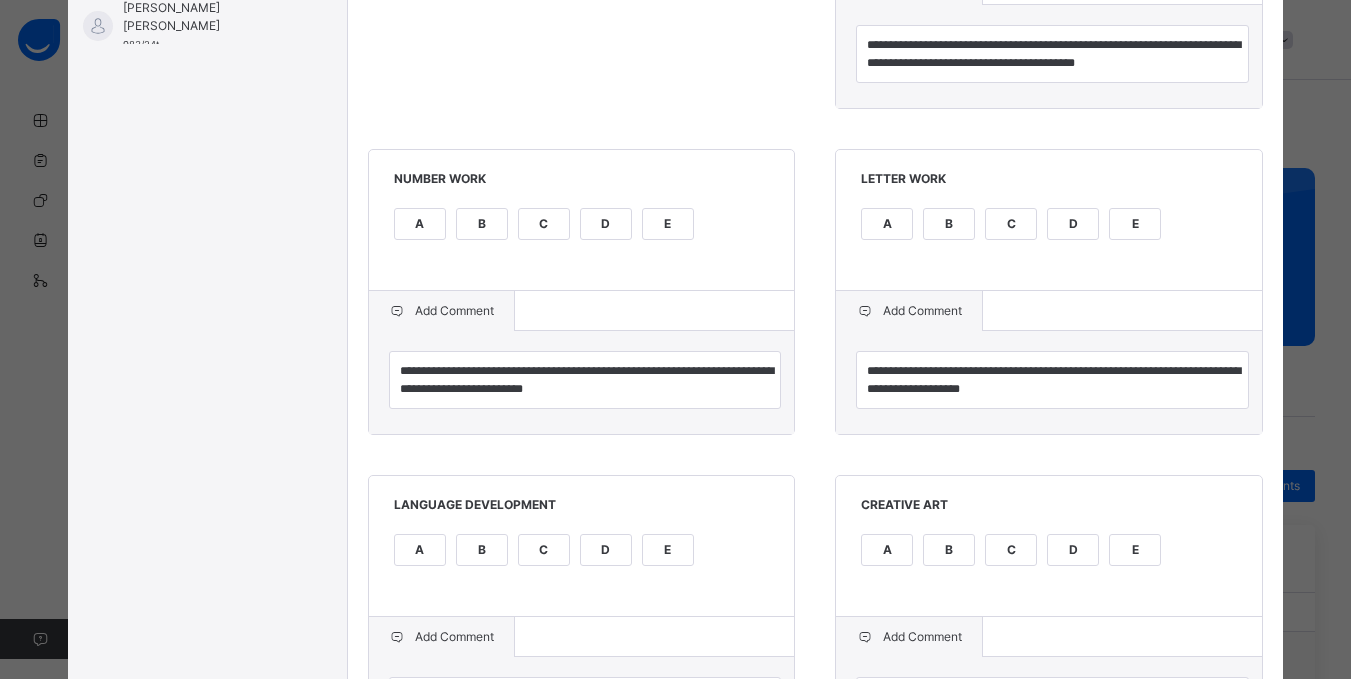 click on "LANGUAGE DEVELOPMENT   A B C D E" at bounding box center [582, 546] 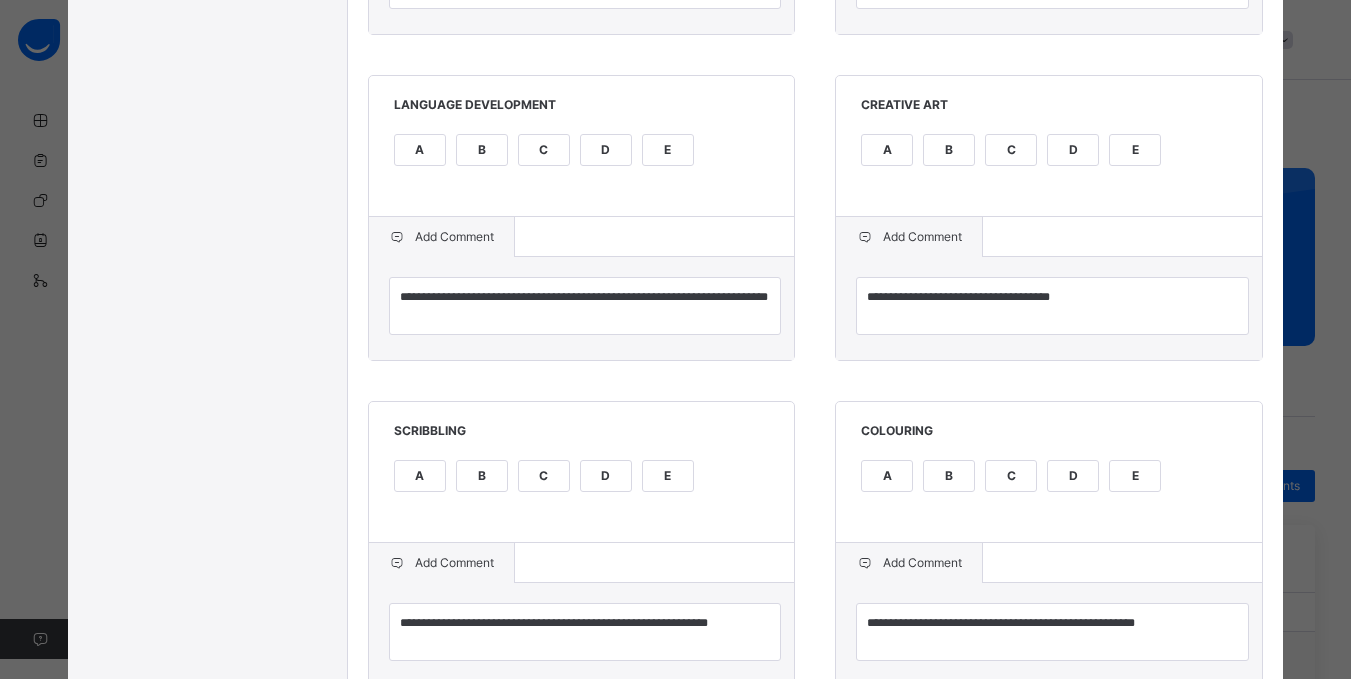 scroll, scrollTop: 1080, scrollLeft: 0, axis: vertical 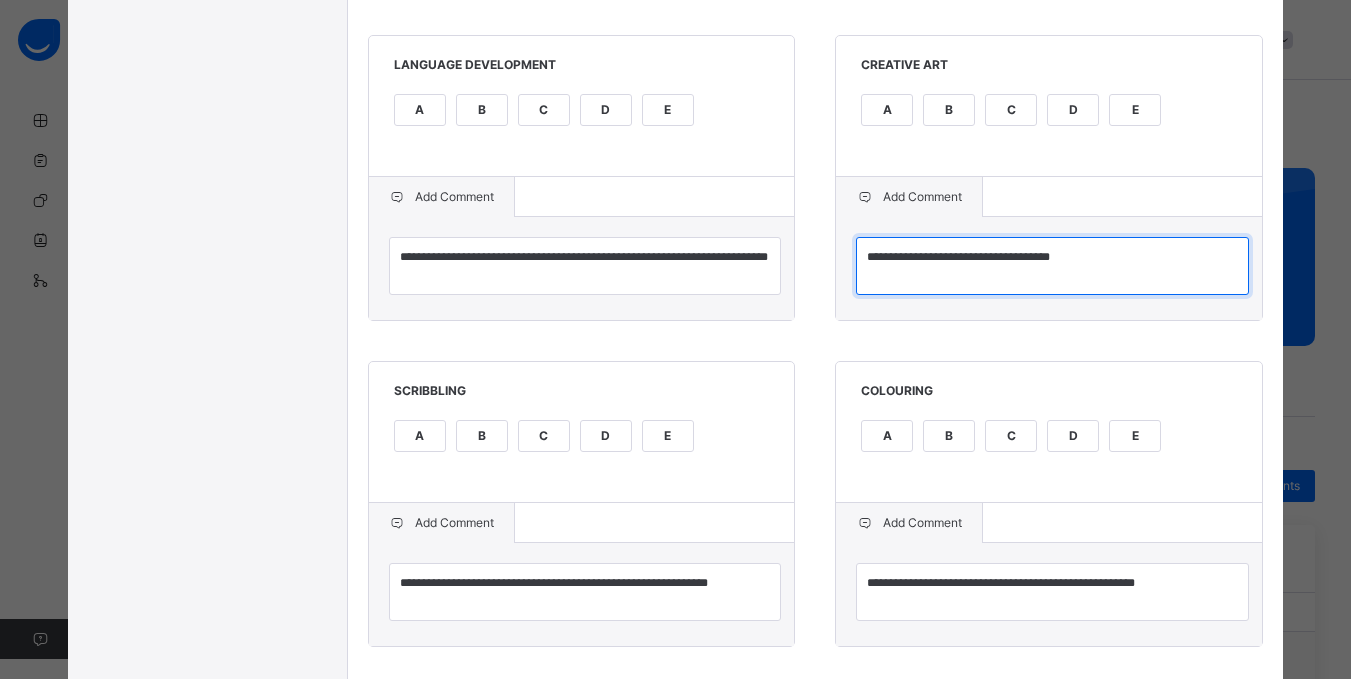 click on "**********" at bounding box center (1052, 266) 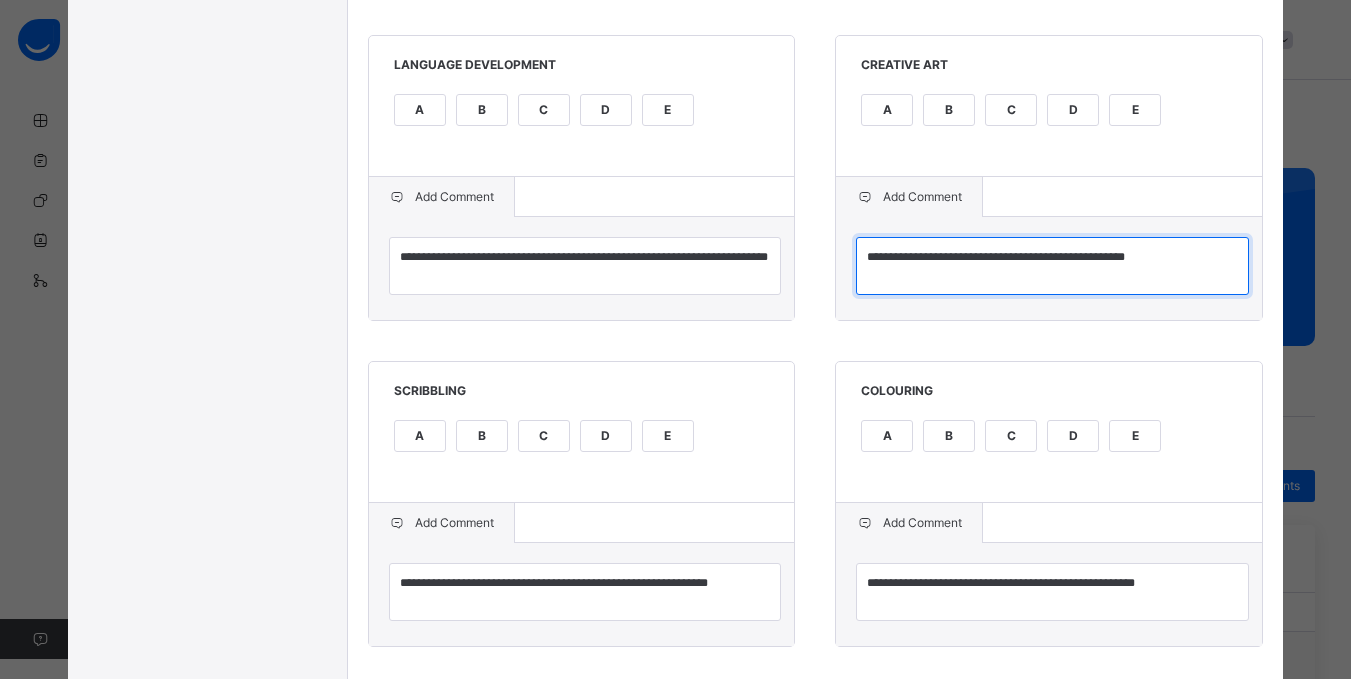 click on "**********" at bounding box center [1052, 266] 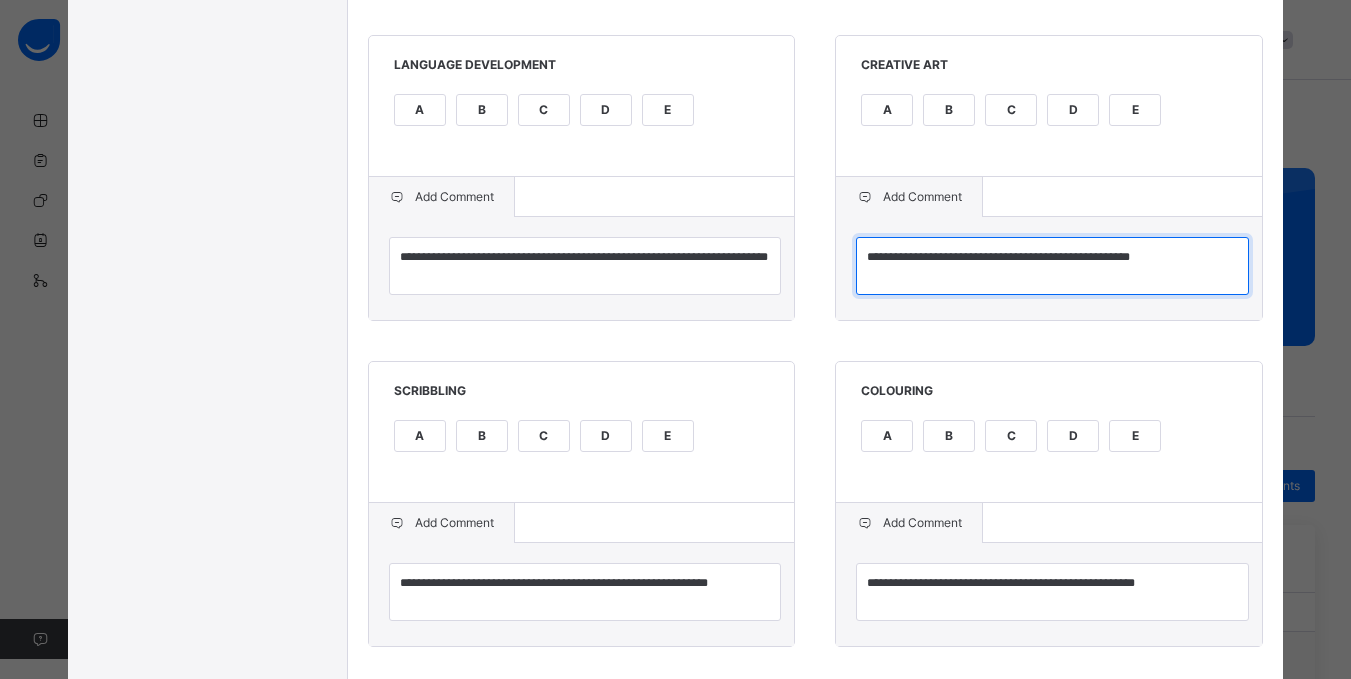 click on "**********" at bounding box center [1052, 266] 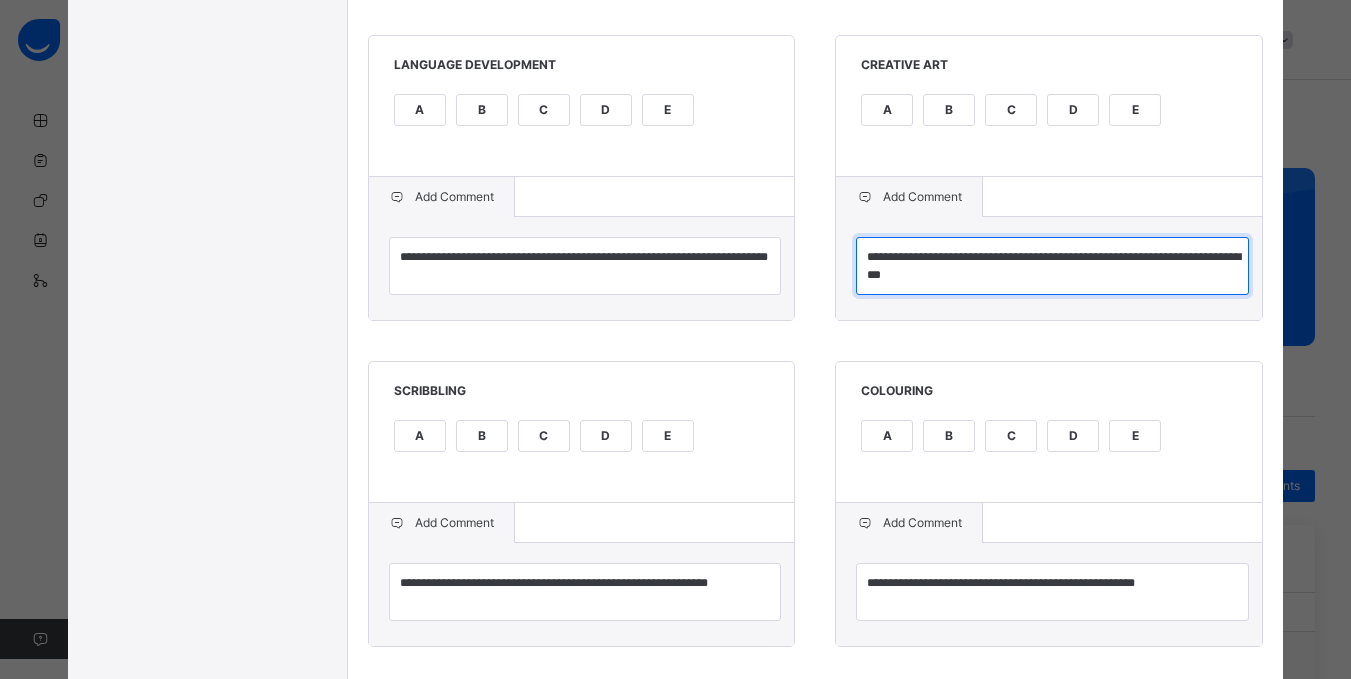 click on "**********" at bounding box center [1052, 266] 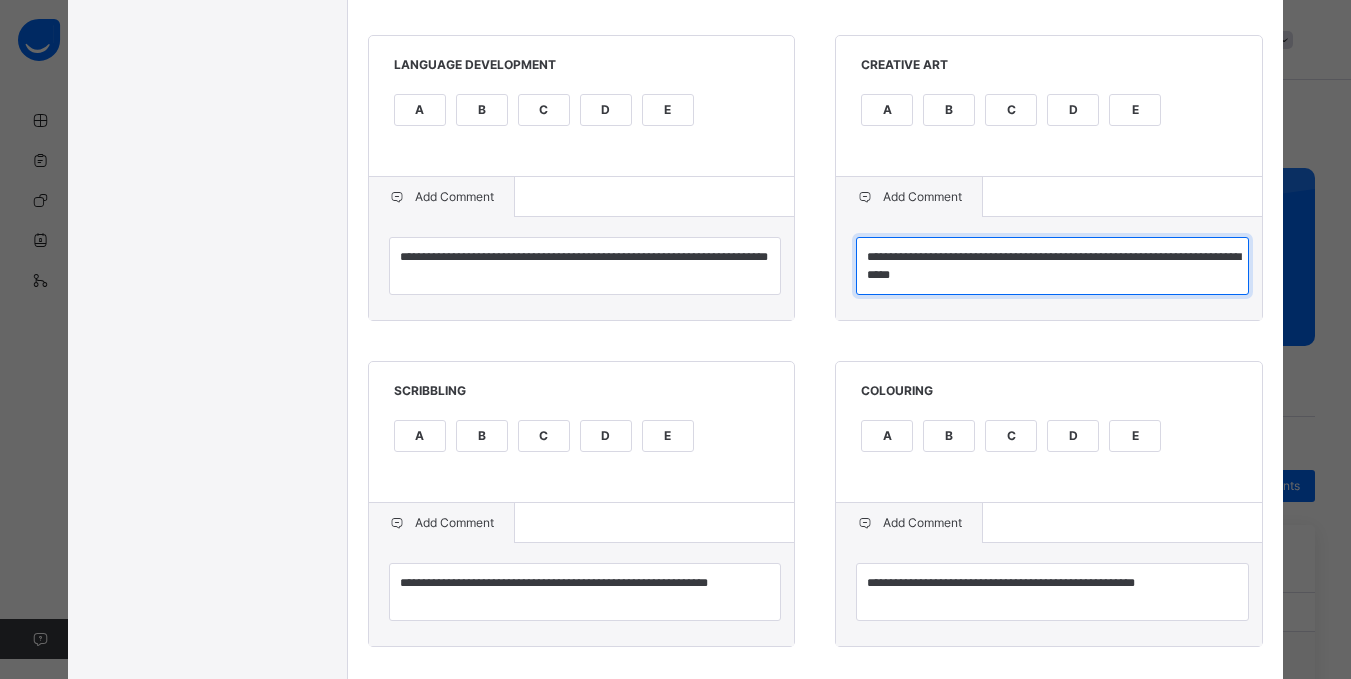 click on "**********" at bounding box center (1052, 266) 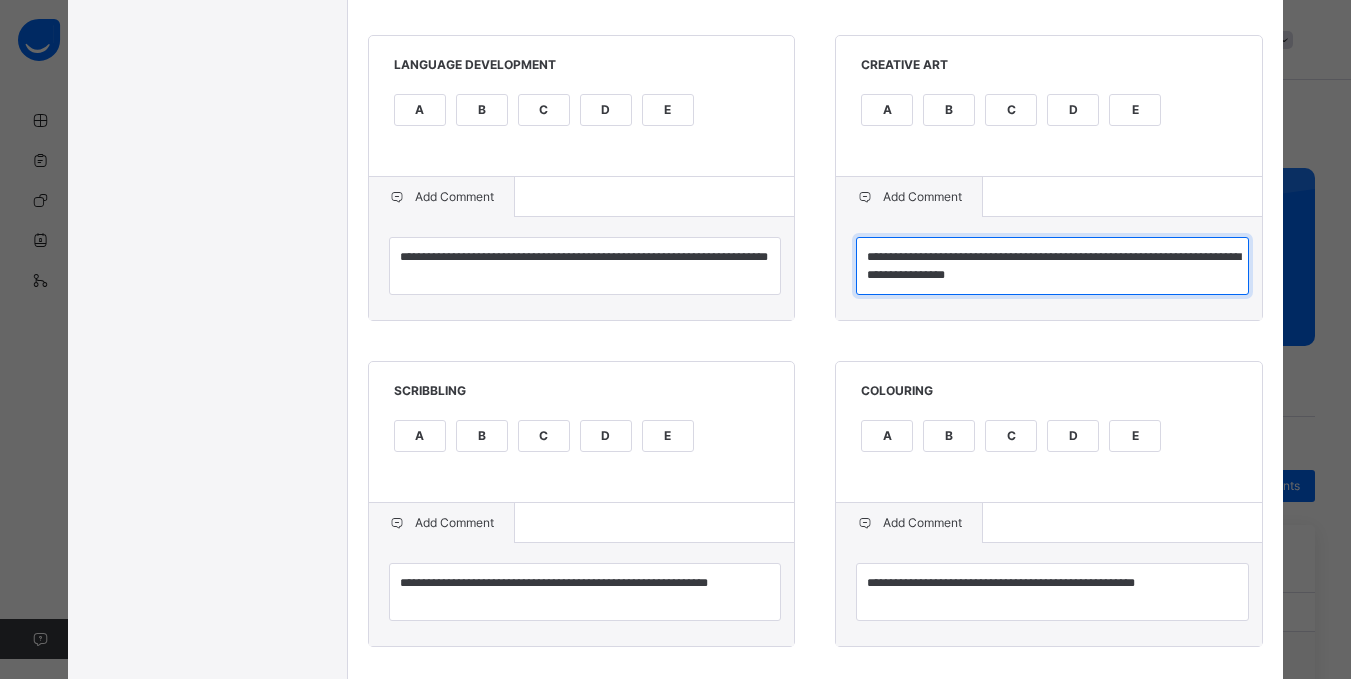 type on "**********" 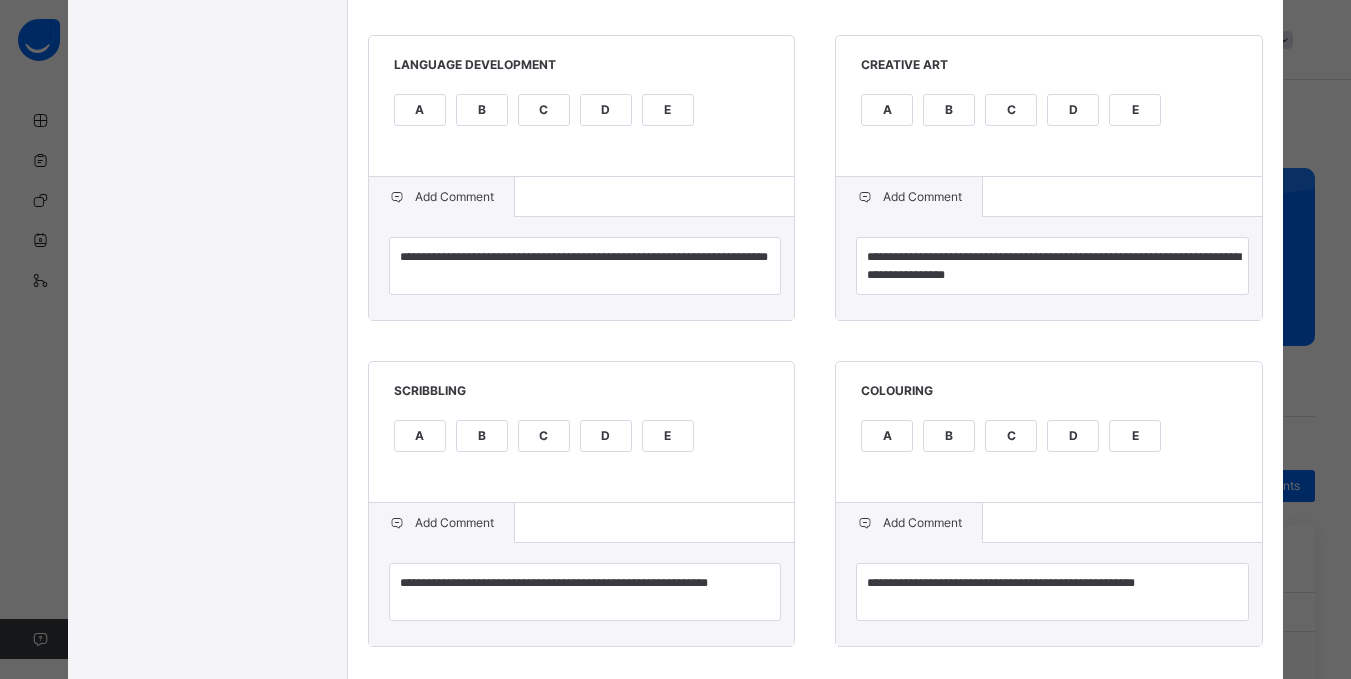 click on "B" at bounding box center (949, 110) 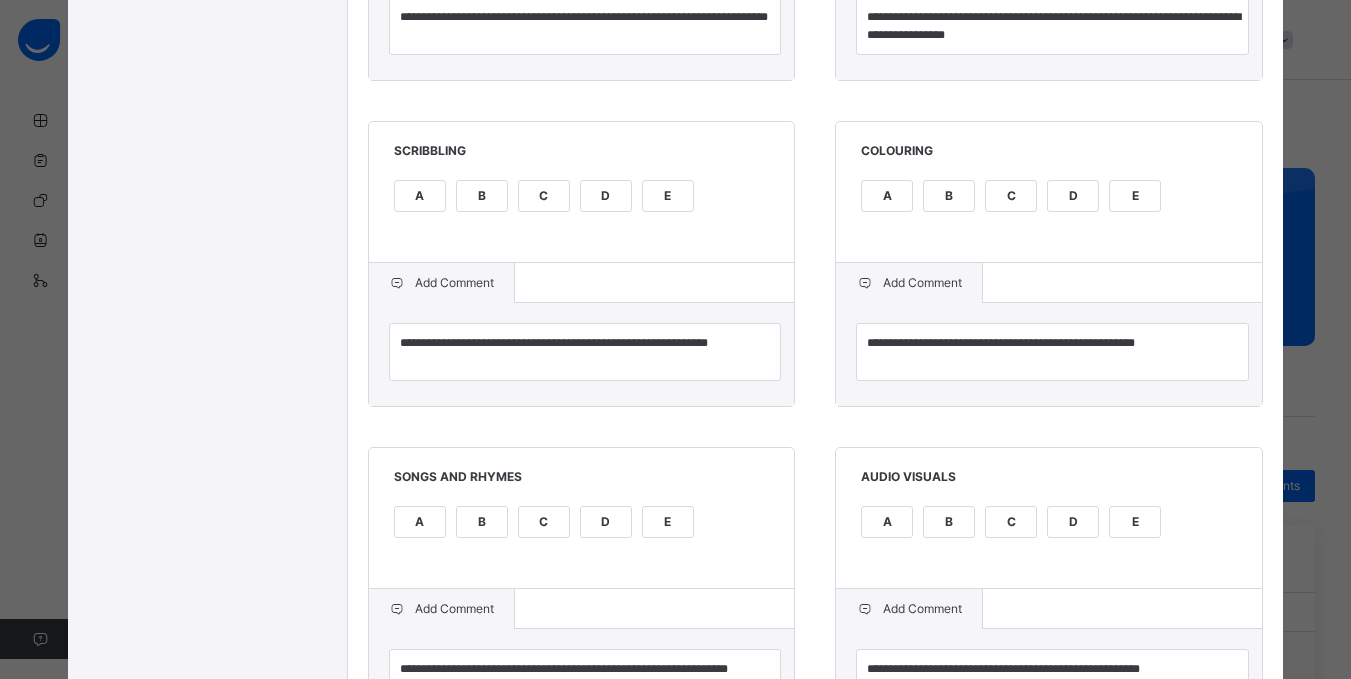 scroll, scrollTop: 1360, scrollLeft: 0, axis: vertical 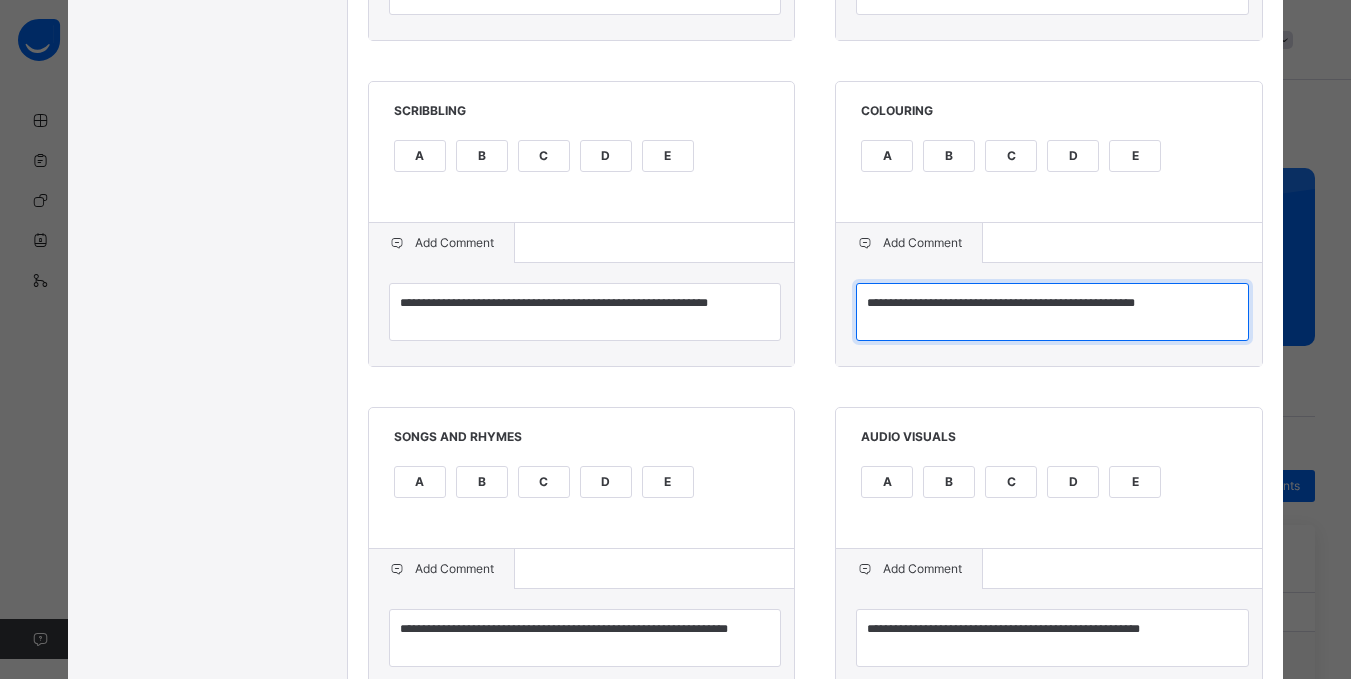 click on "**********" at bounding box center [1052, 312] 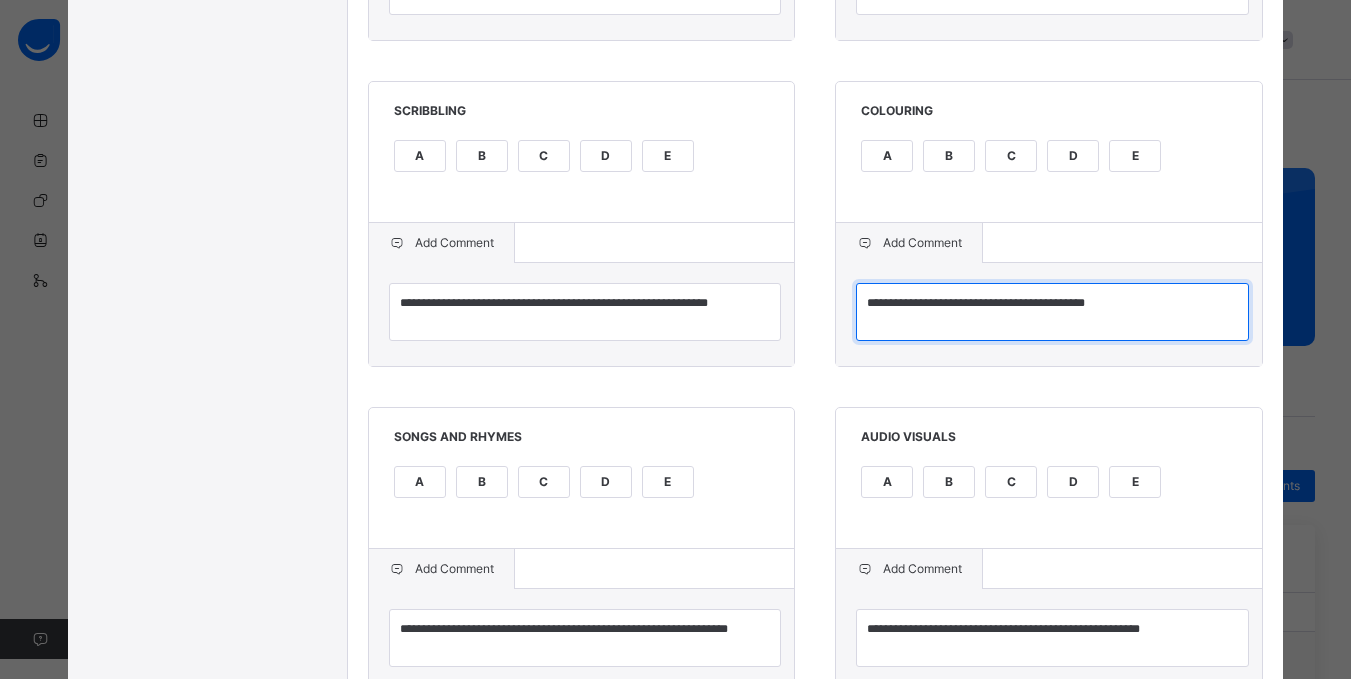 type on "**********" 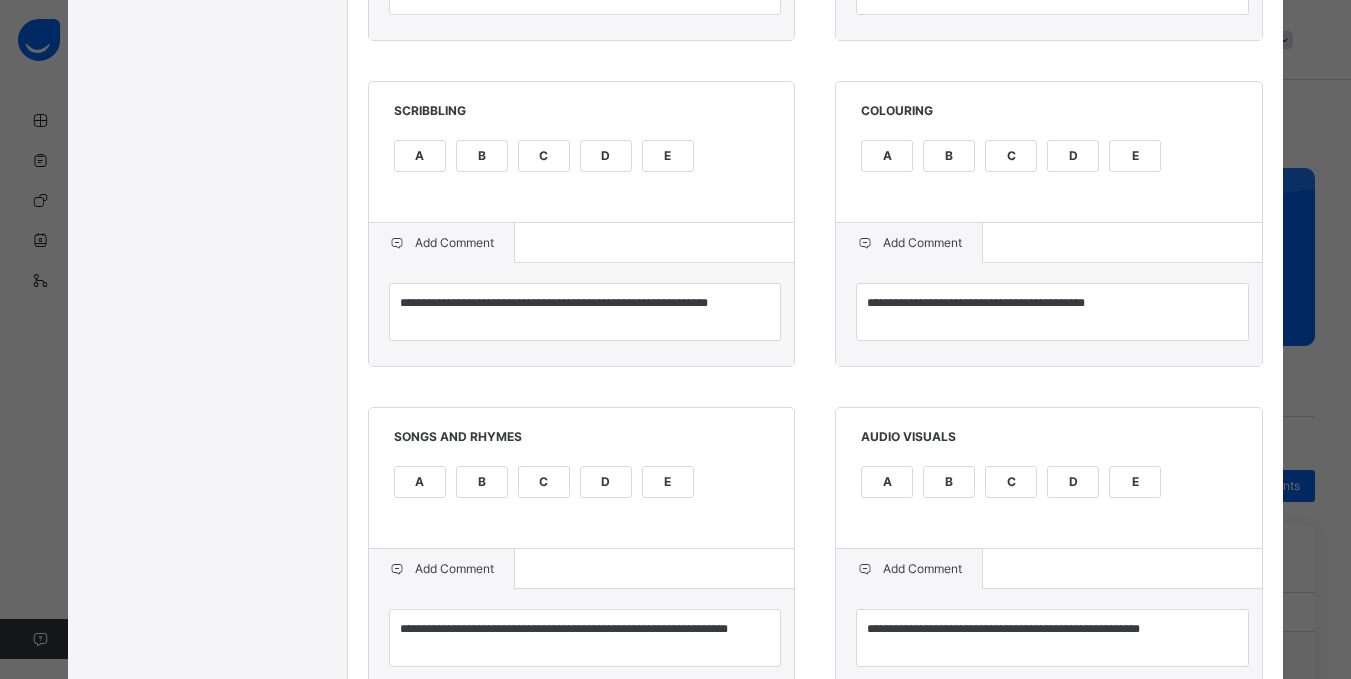 click on "**********" at bounding box center [816, -188] 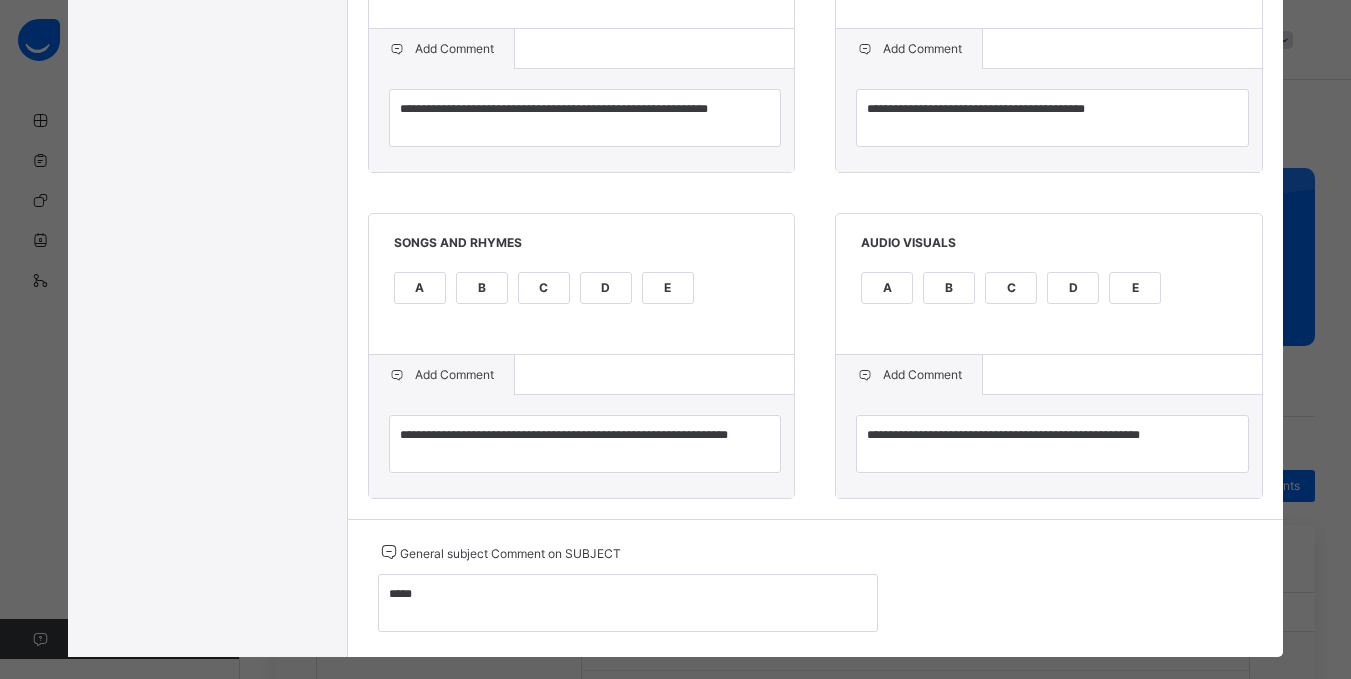 scroll, scrollTop: 1560, scrollLeft: 0, axis: vertical 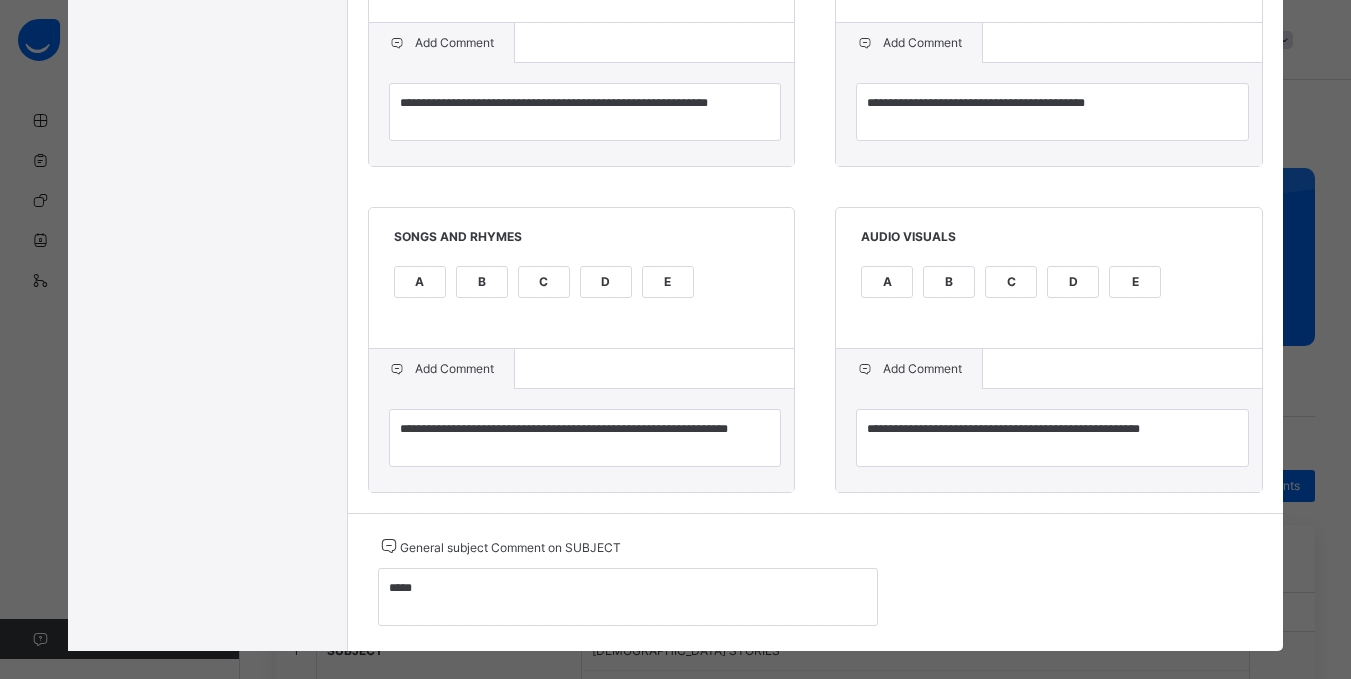 click on "**********" at bounding box center (816, -388) 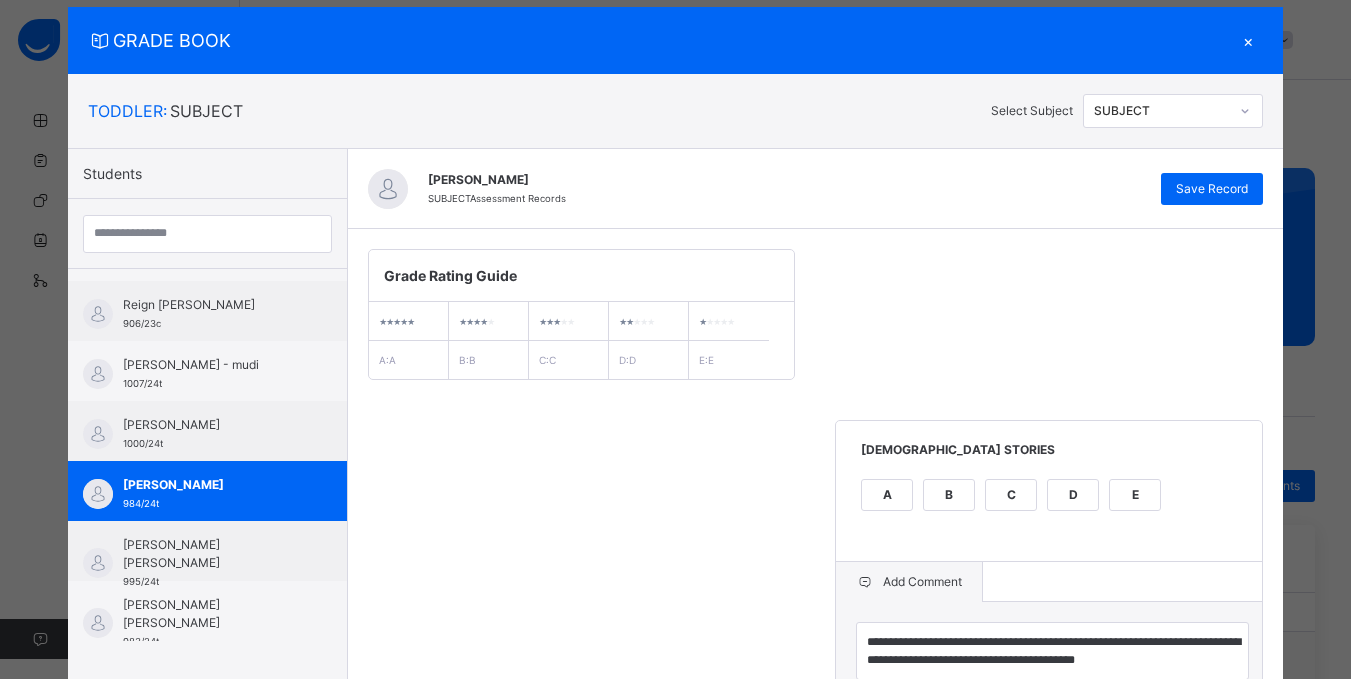 scroll, scrollTop: 40, scrollLeft: 0, axis: vertical 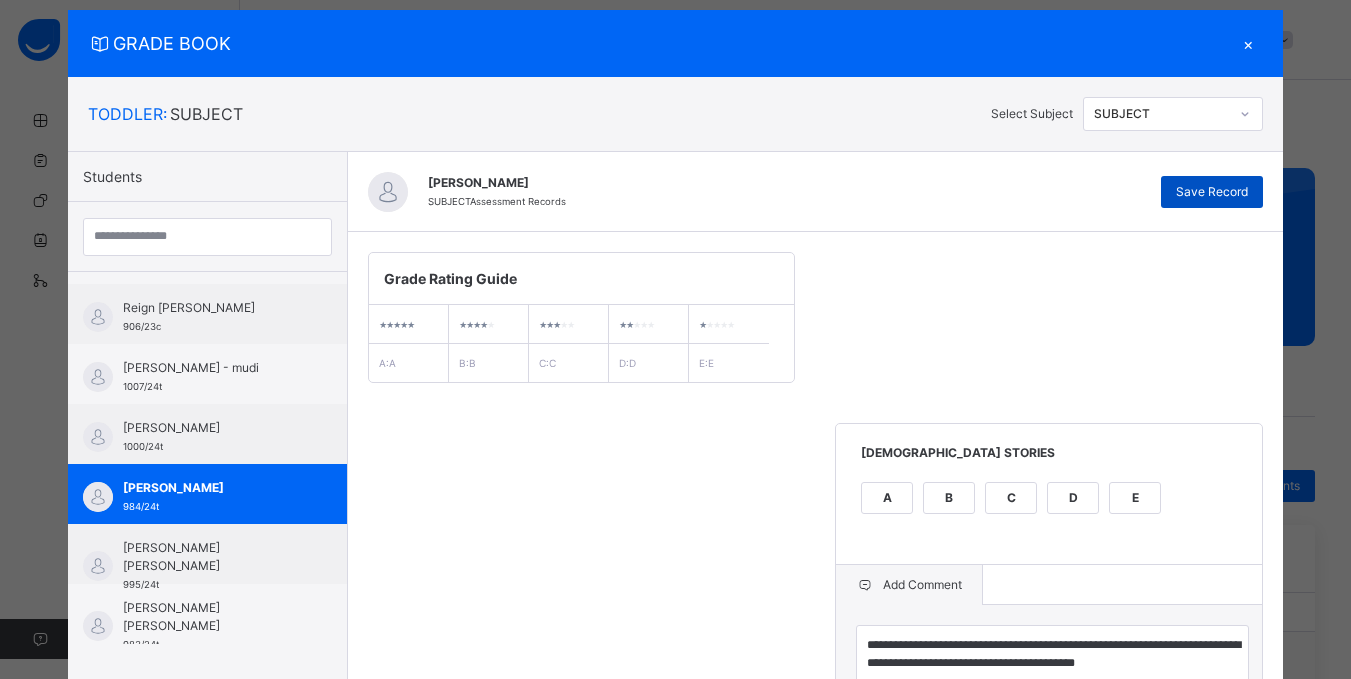 click on "Save Record" at bounding box center [1212, 192] 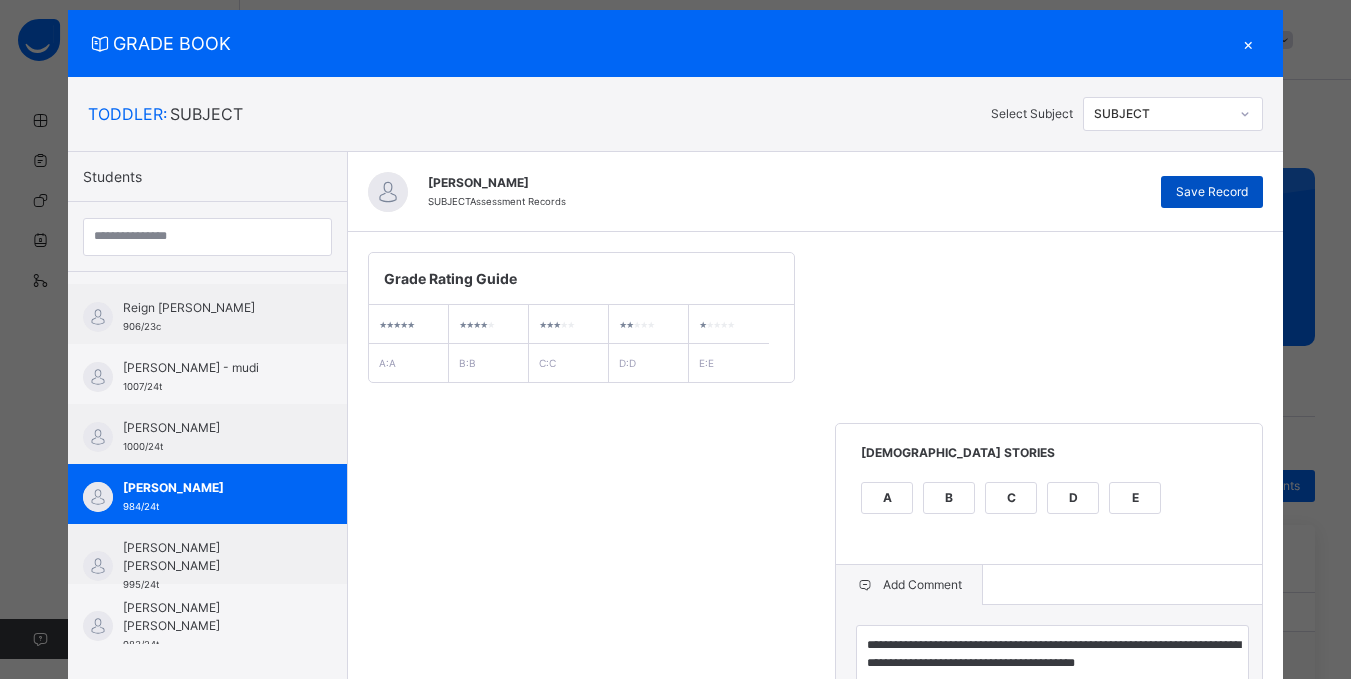 click on "Save Record" at bounding box center (1212, 192) 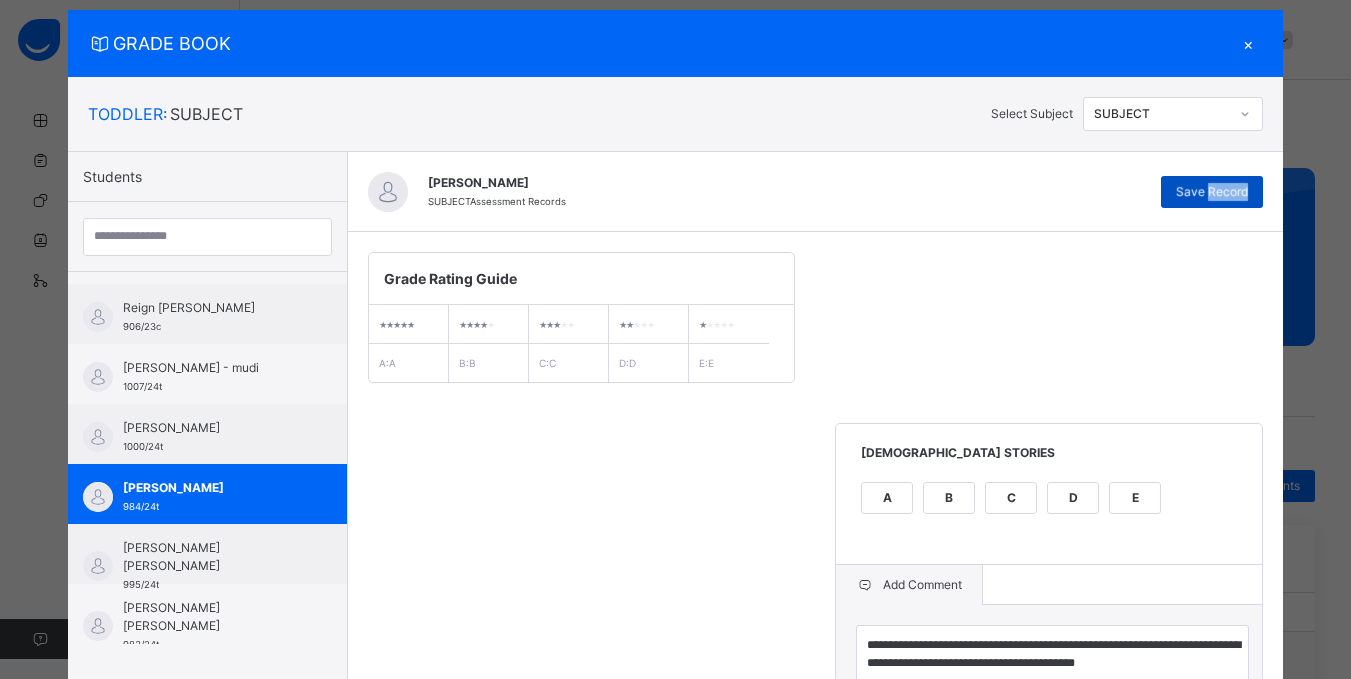 click on "Save Record" at bounding box center [1212, 192] 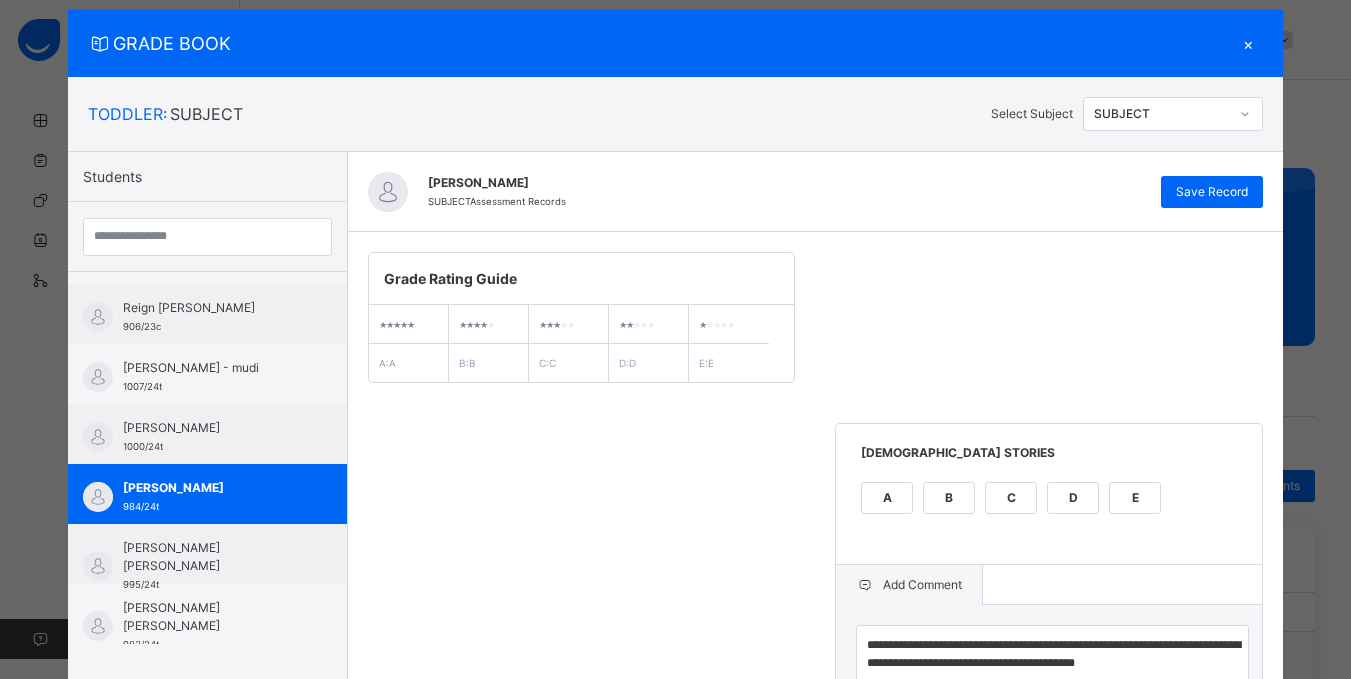 click on "×" at bounding box center [1248, 43] 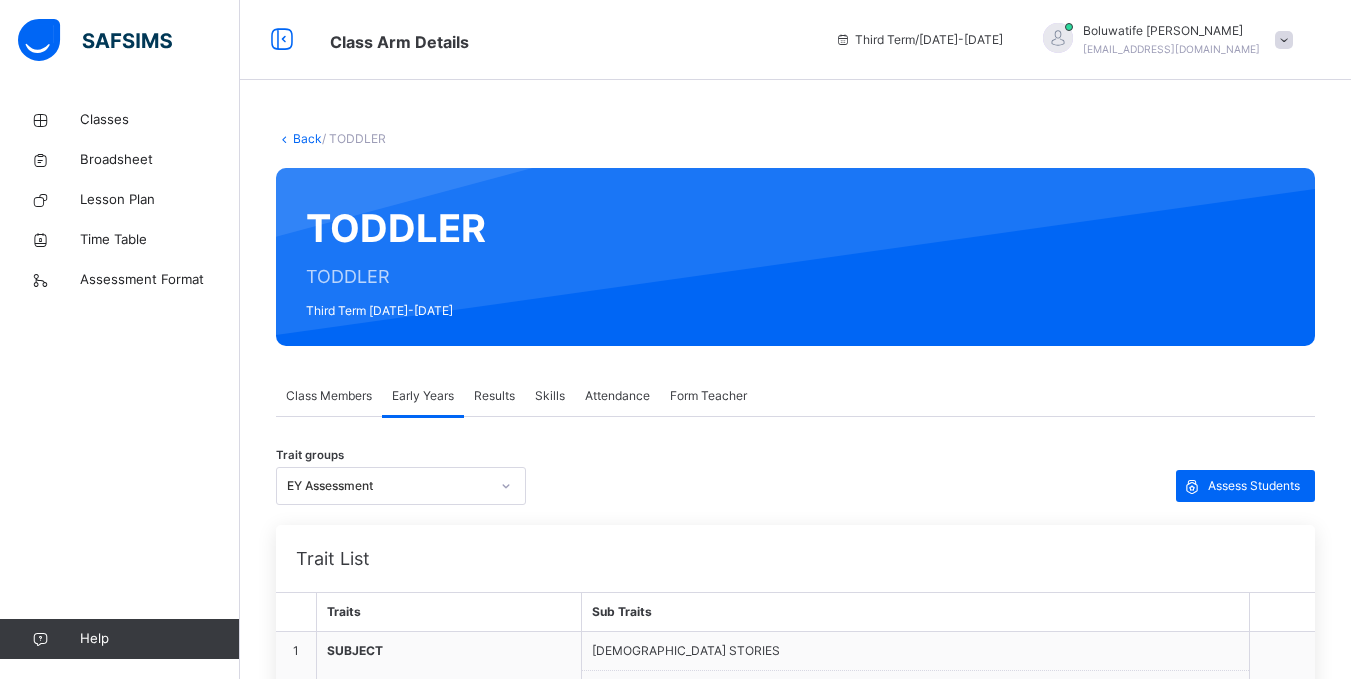 click on "Results" at bounding box center [494, 396] 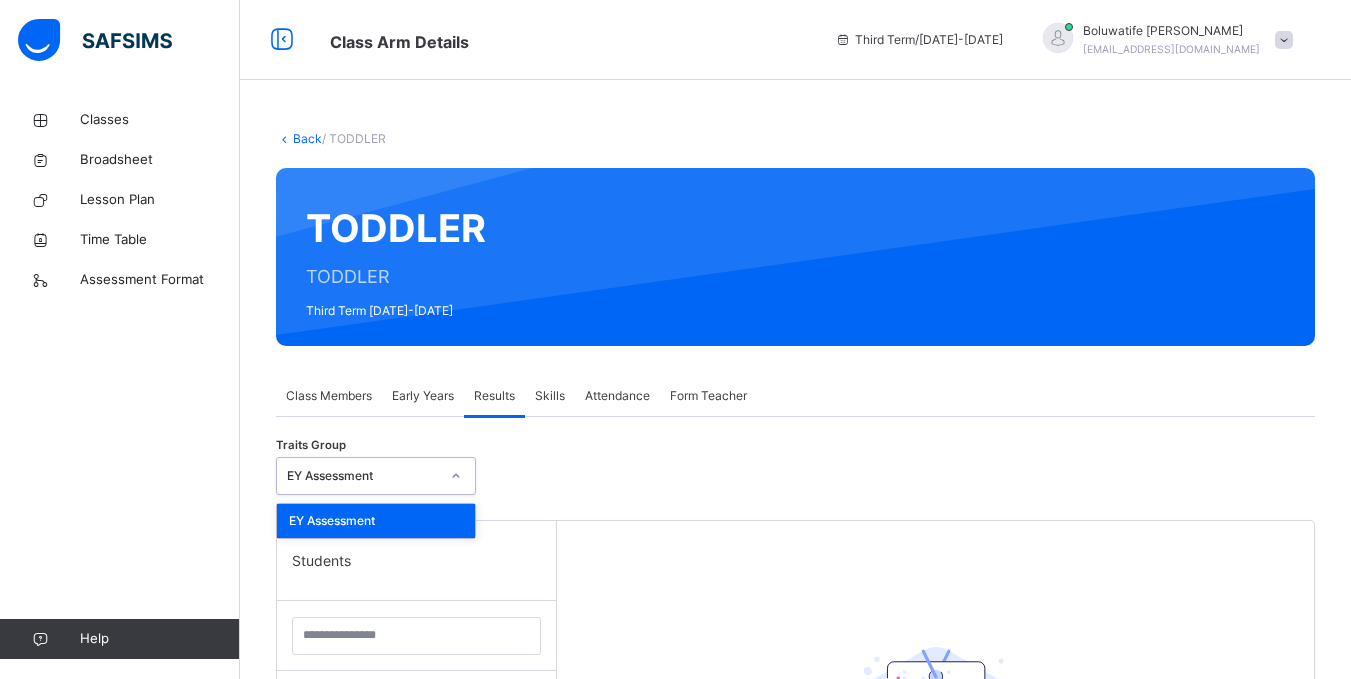 click on "EY Assessment" at bounding box center (357, 476) 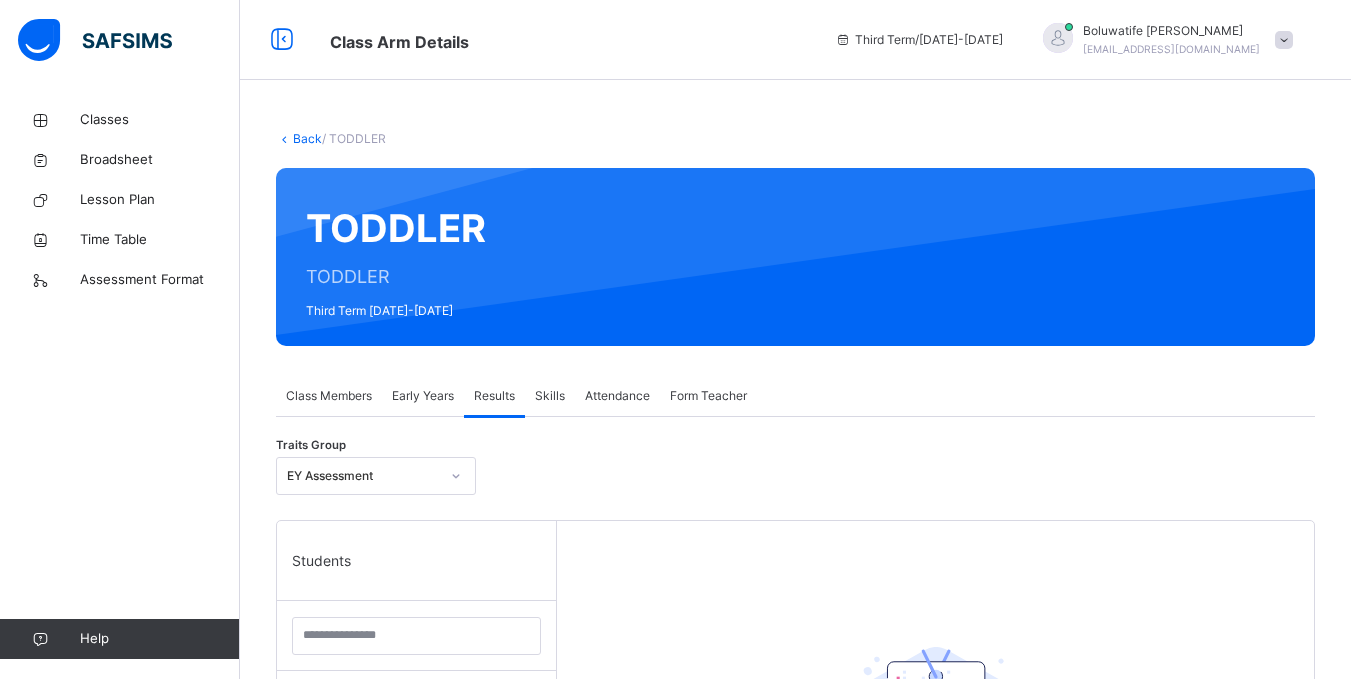 click on "Traits Group EY Assessment  Students [PERSON_NAME] [PERSON_NAME] 996/24t [PERSON_NAME] - mudi  1007/24t Divine Chineyenwa Osondu 903/23c [PERSON_NAME] 978/24t [PERSON_NAME]  1000/24t [PERSON_NAME] 984/24t [PERSON_NAME] 982/24t Eseoghene Praise Favour - Moroh 977/24 [PERSON_NAME] Faniyan 947/24 [PERSON_NAME] 949/24 [PERSON_NAME] [PERSON_NAME] 995/24t [PERSON_NAME] Wealth [PERSON_NAME] 945/24 [PERSON_NAME]  Zikachira  [PERSON_NAME]  941/24t [PERSON_NAME] 941/24 [PERSON_NAME] [PERSON_NAME] 983/24t [PERSON_NAME] [PERSON_NAME] 980/24t [PERSON_NAME]  1001/24 Olulonse Mali Layi - Adeoye 959/24 Reign Kaitonna  Agugoesi 906/23c Smile Dera Ilurimi 1011/24t Wealth  Akingbola 948/24 Zion Ashioma Ashiedu 955/24 [PERSON_NAME] Onoro 956/24 Select a Student Select a student from the list to the left to view and enter trait records" at bounding box center (795, 824) 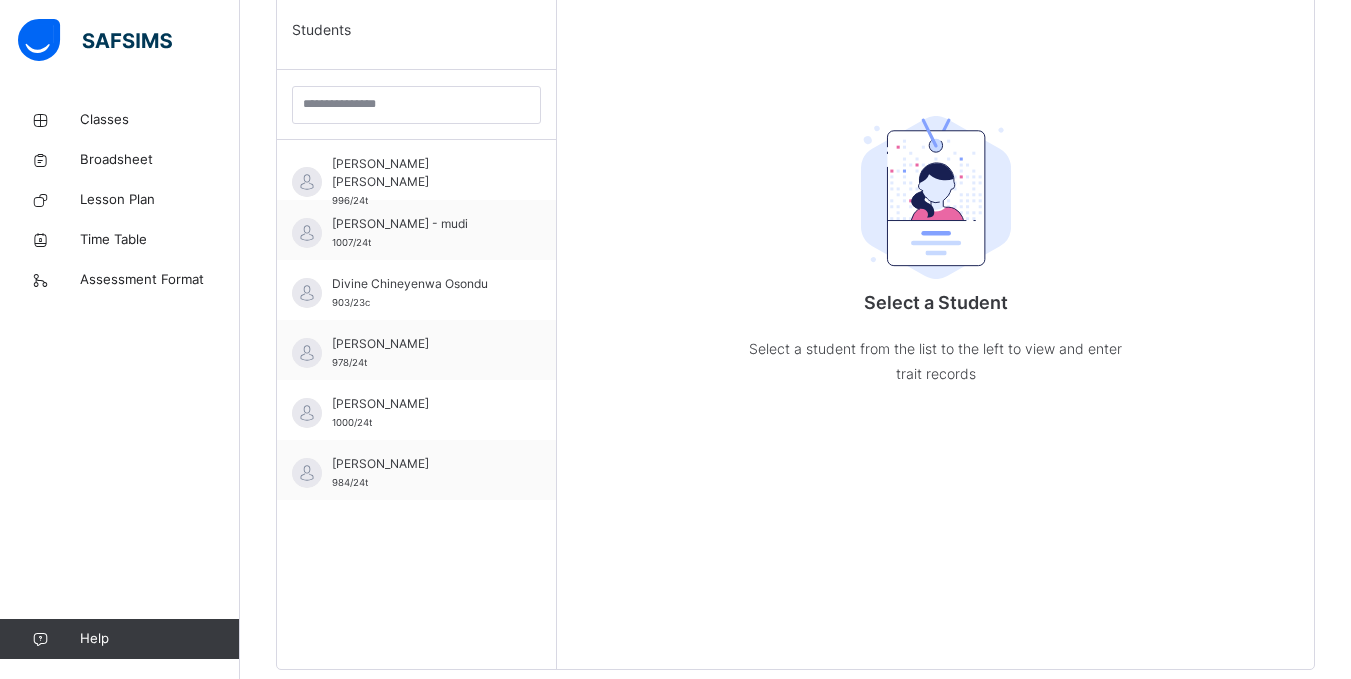 scroll, scrollTop: 572, scrollLeft: 0, axis: vertical 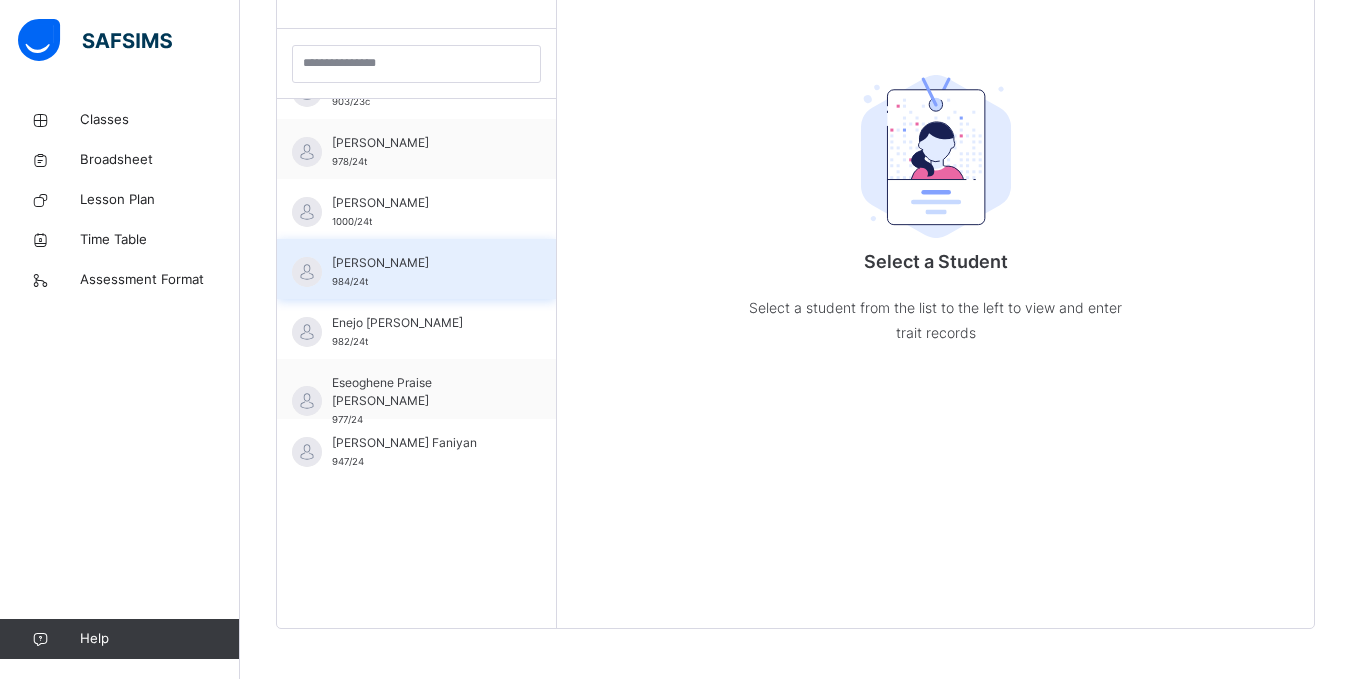click on "[PERSON_NAME]" at bounding box center (421, 263) 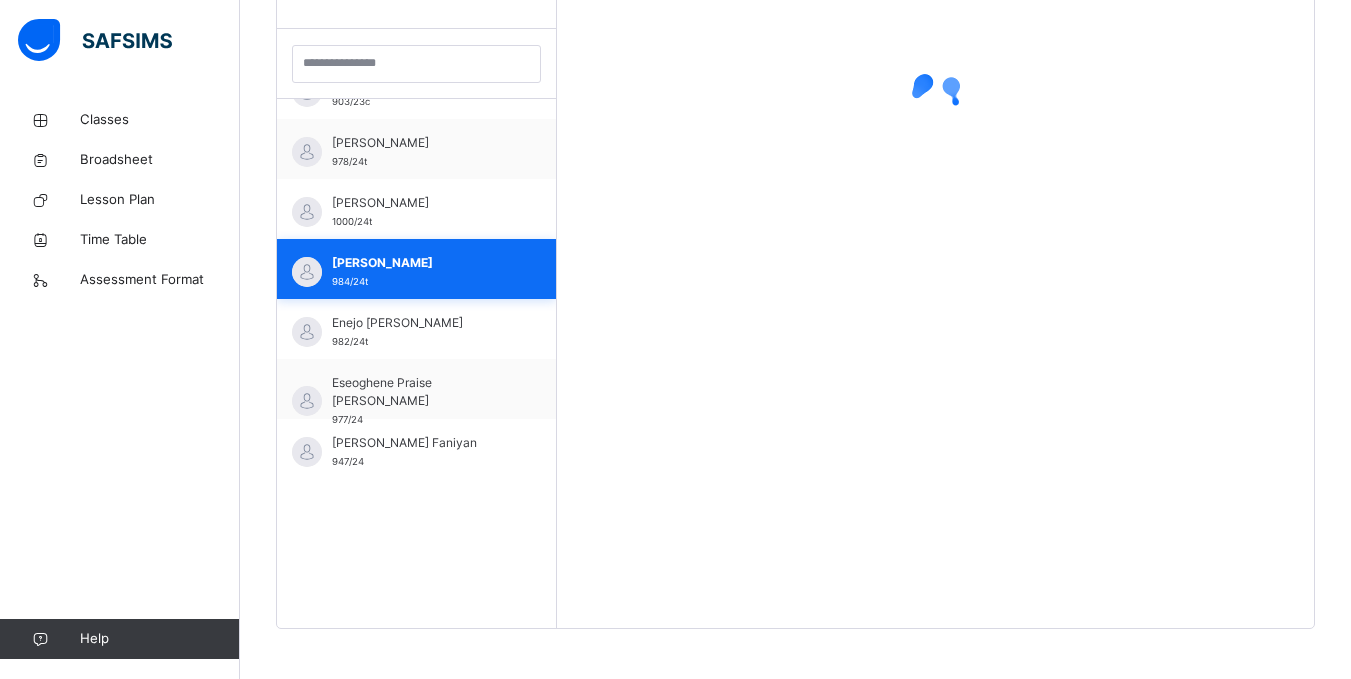 click on "[PERSON_NAME]" at bounding box center [421, 263] 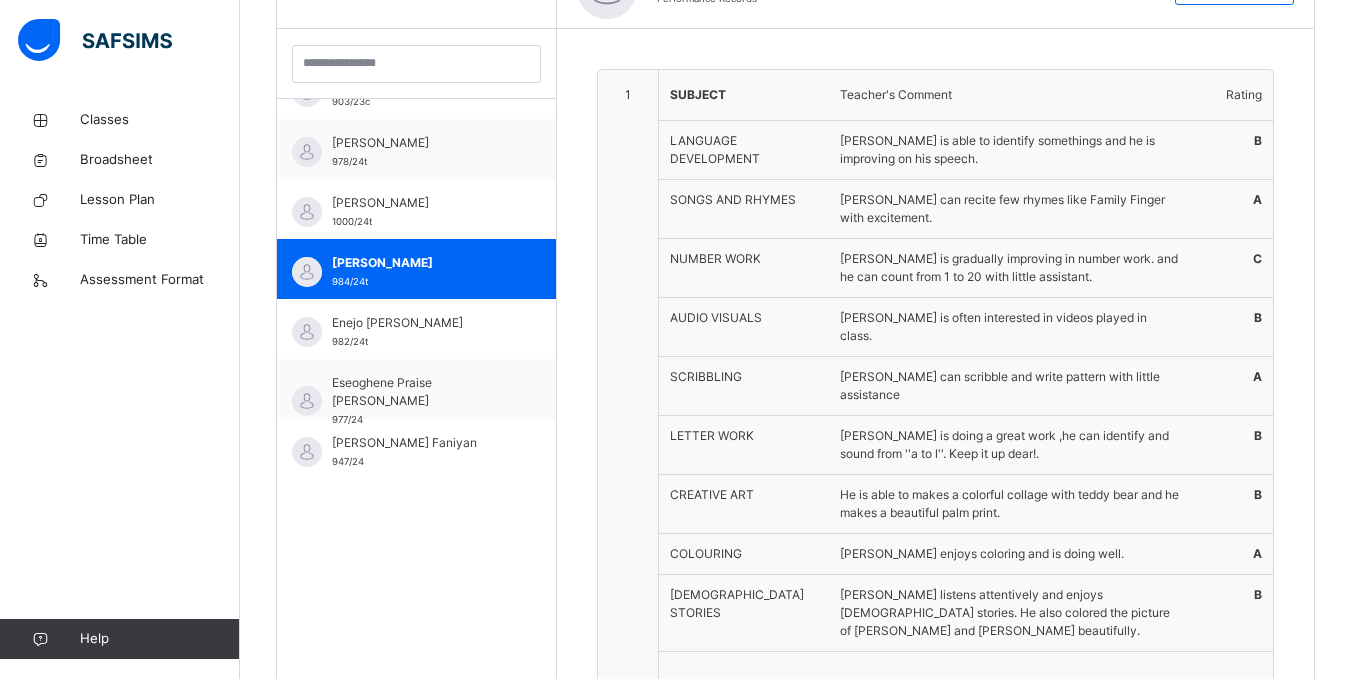 click on "1" at bounding box center [628, 405] 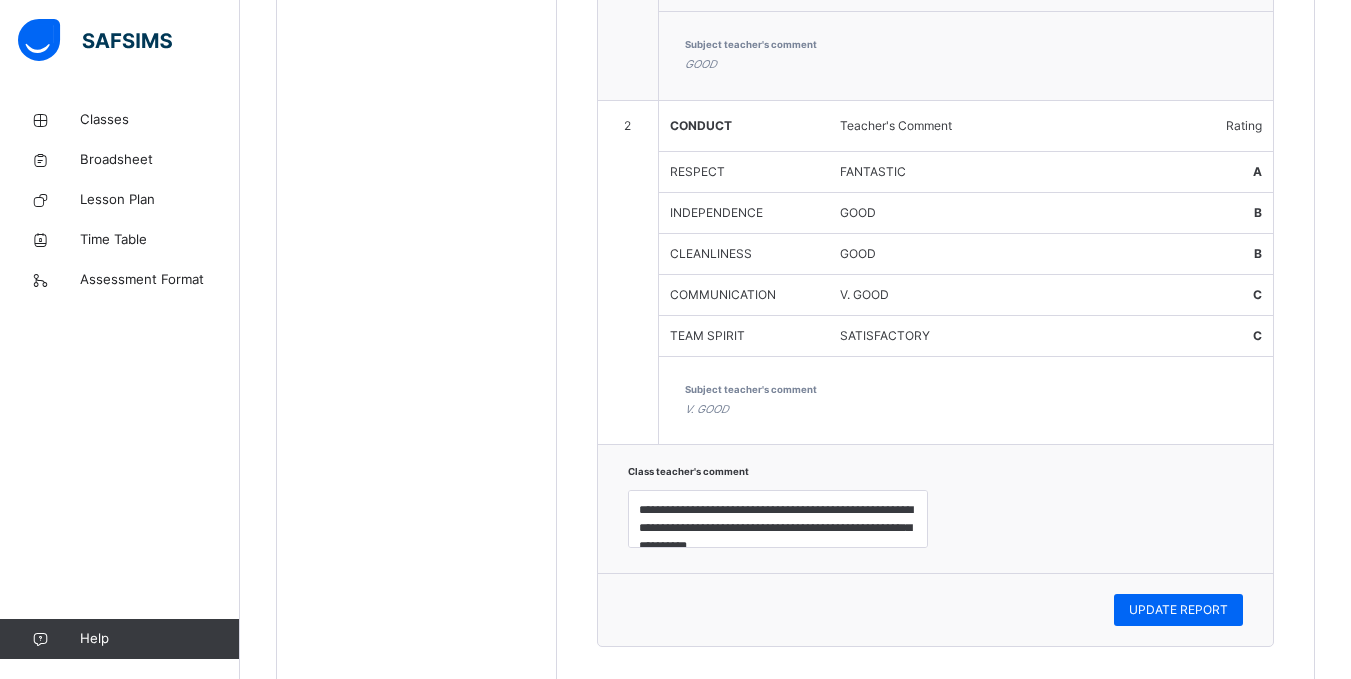 scroll, scrollTop: 1217, scrollLeft: 0, axis: vertical 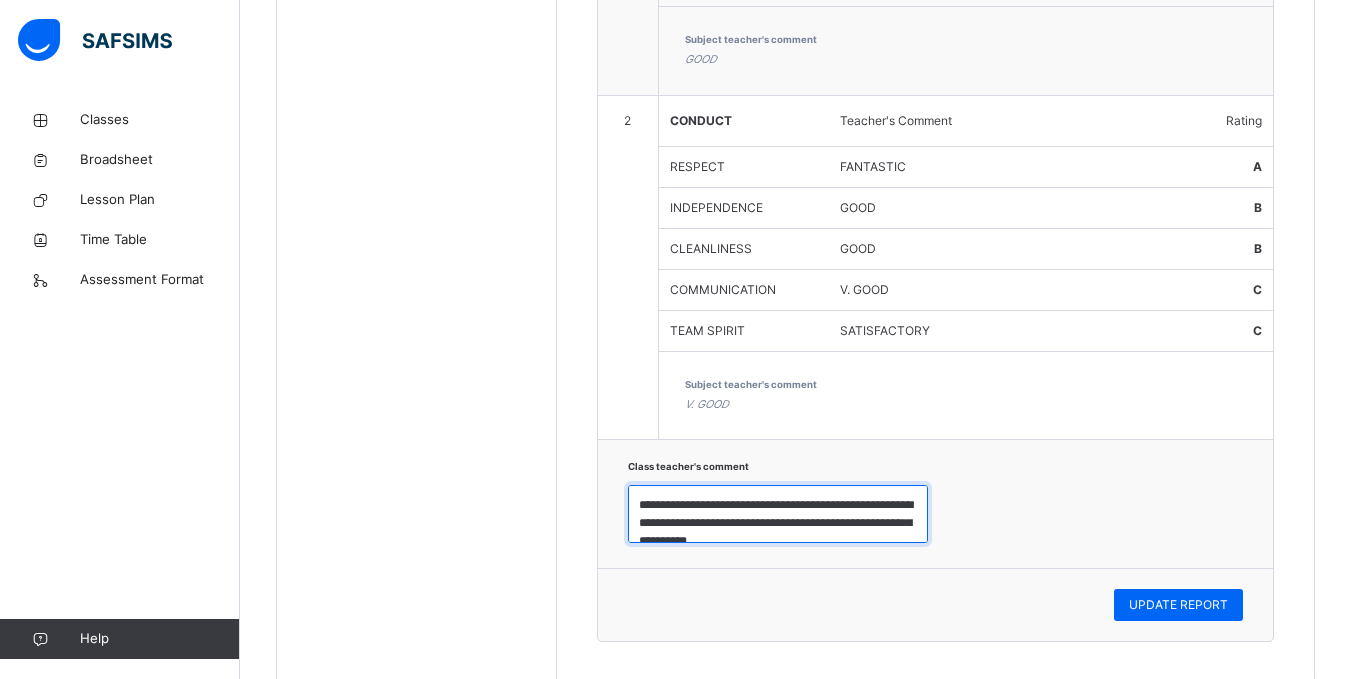 click on "**********" at bounding box center (778, 514) 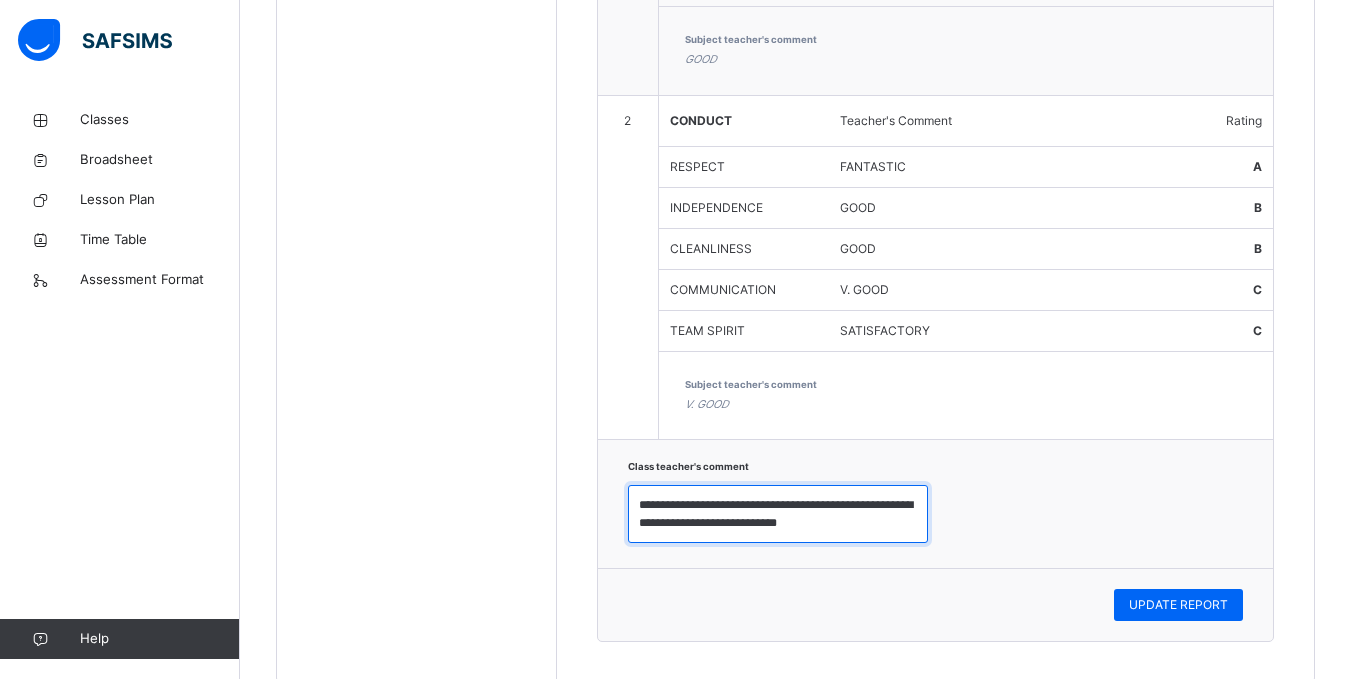 scroll, scrollTop: 0, scrollLeft: 0, axis: both 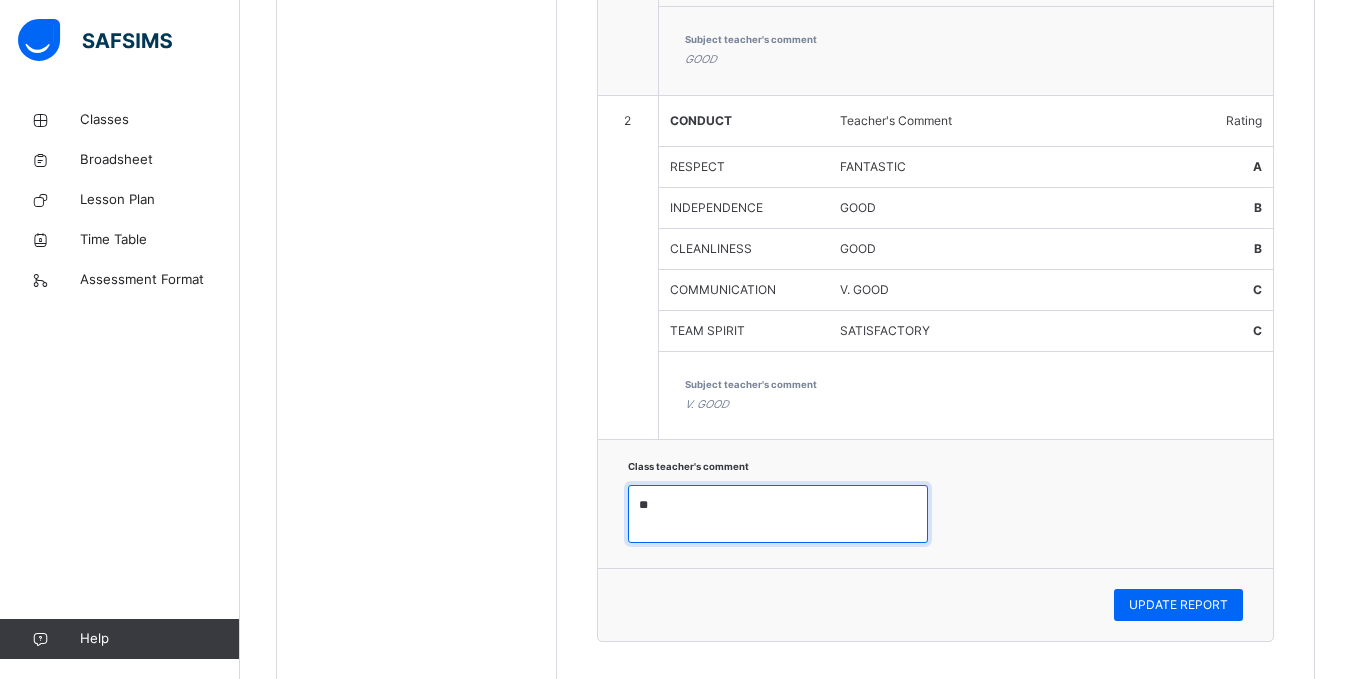 type on "*" 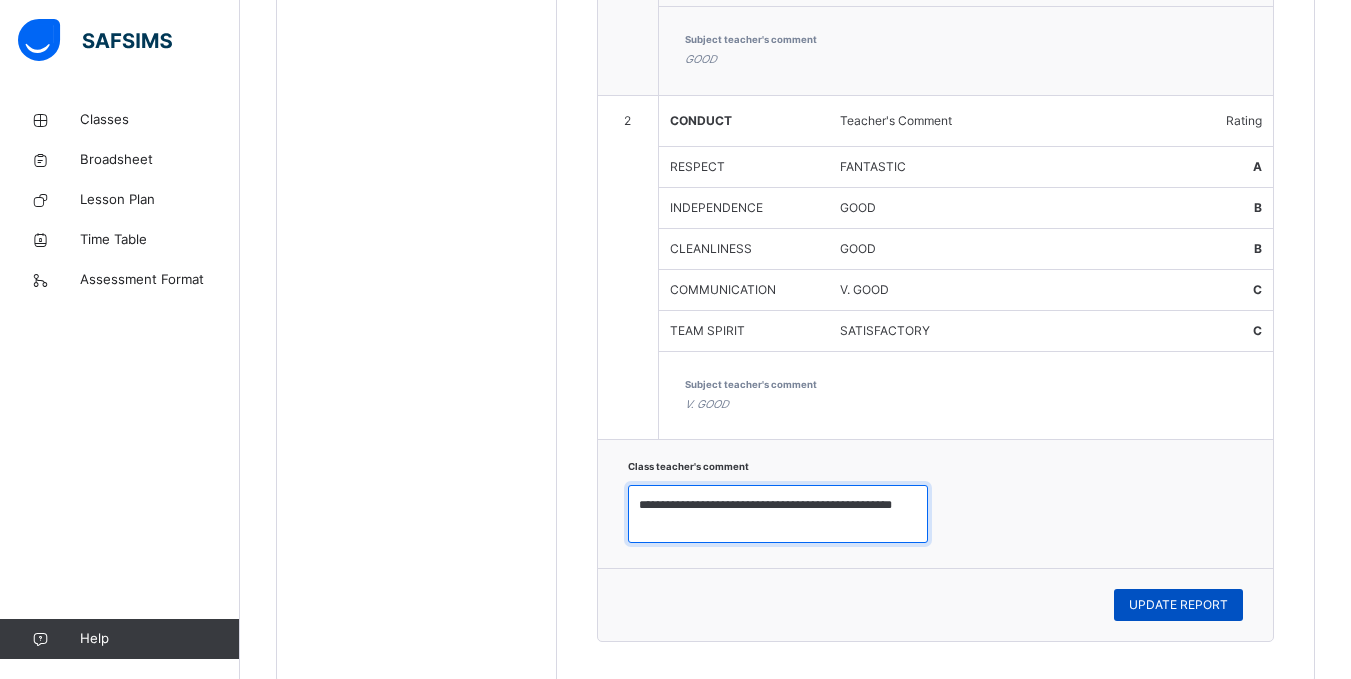 type on "**********" 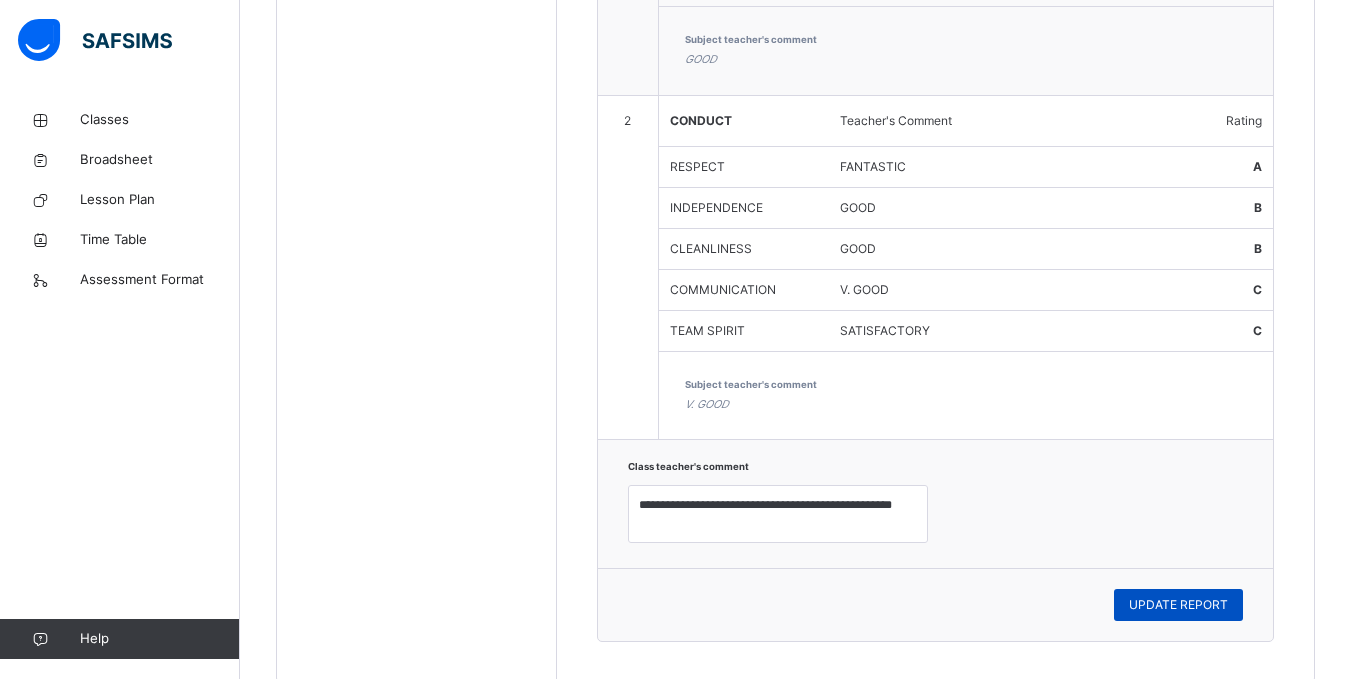 click on "UPDATE REPORT" at bounding box center (1178, 605) 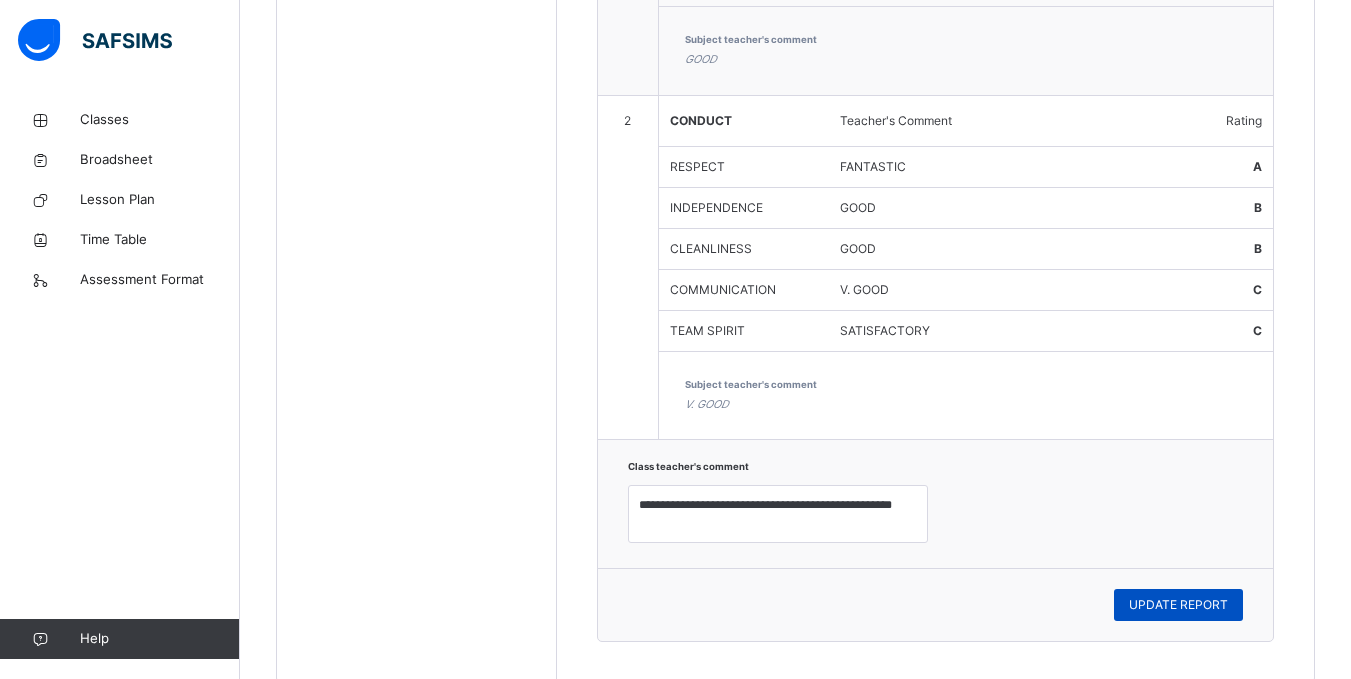 click on "UPDATE REPORT" at bounding box center (1178, 605) 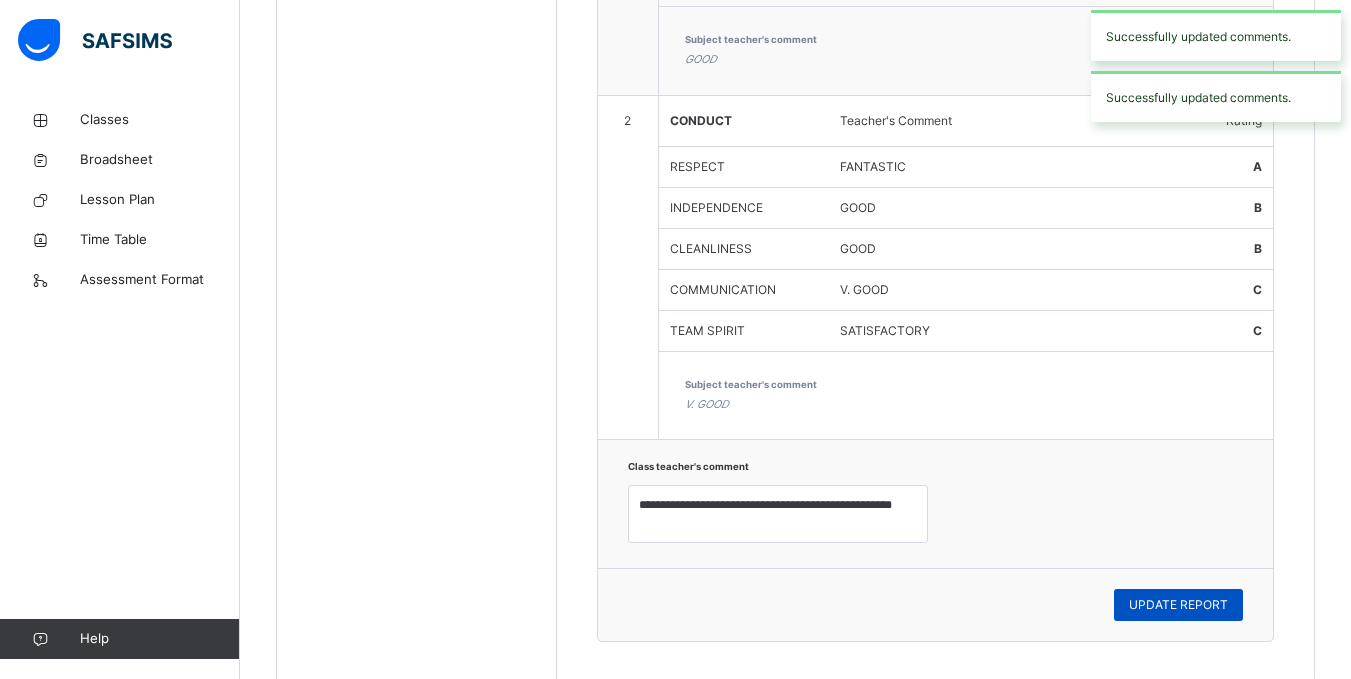click on "UPDATE REPORT" at bounding box center (1178, 605) 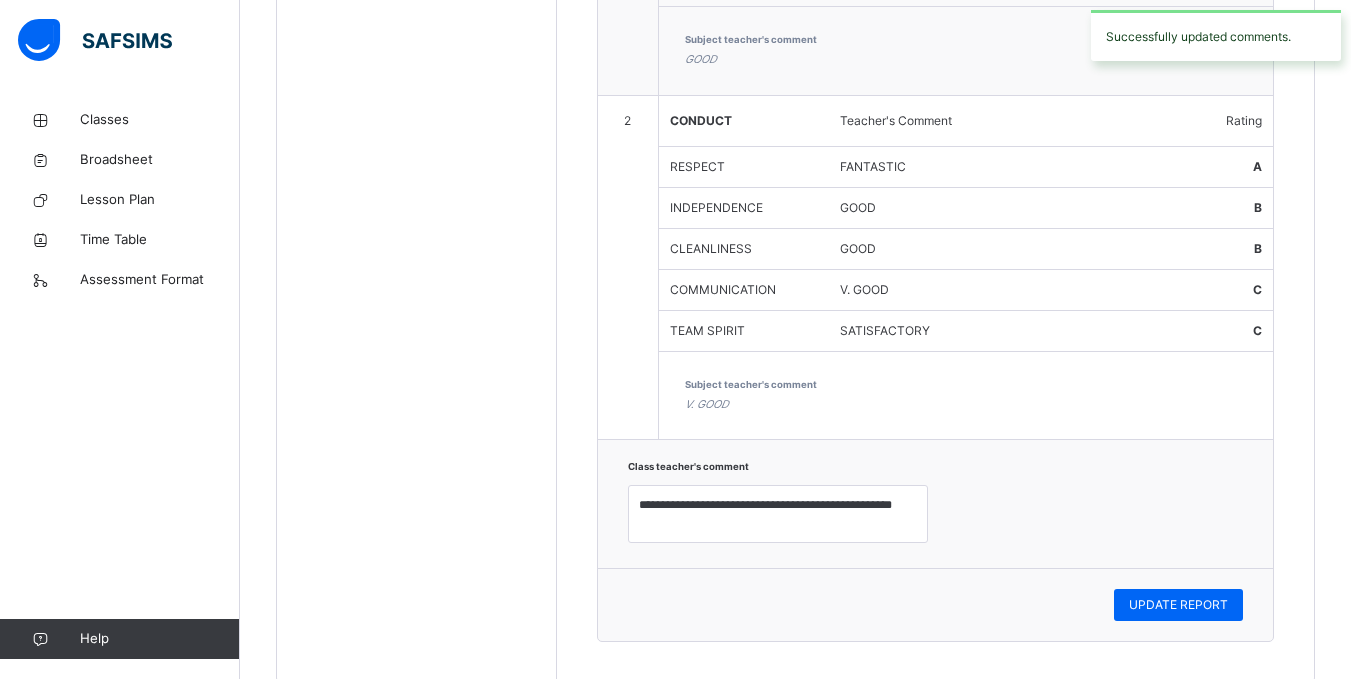 click on "Students [PERSON_NAME] [PERSON_NAME] 996/24t [PERSON_NAME] - mudi  1007/24t Divine Chineyenwa Osondu 903/23c [PERSON_NAME] 978/24t [PERSON_NAME]  1000/24t [PERSON_NAME] 984/24t Enejo [PERSON_NAME] 982/24t Eseoghene Praise Favour - Moroh 977/24 [PERSON_NAME] Faniyan 947/24 [PERSON_NAME] [PERSON_NAME] 949/24 [PERSON_NAME] [PERSON_NAME] 995/24t [PERSON_NAME] [PERSON_NAME] 945/24 [PERSON_NAME]  Zikachira  [PERSON_NAME]  941/24t [PERSON_NAME] 941/24 [PERSON_NAME] [PERSON_NAME] 983/24t [PERSON_NAME] [PERSON_NAME] 980/24t [PERSON_NAME]  1001/24 Olulonse Mali Layi - Adeoye 959/24 Reign [PERSON_NAME] 906/23c Smile Dera Ilurimi 1011/24t Wealth  Akingbola 948/24 Zion Ashioma Ashiedu 955/24 Zuriel Oghenerume Onoro 956/24" at bounding box center [417, -7] 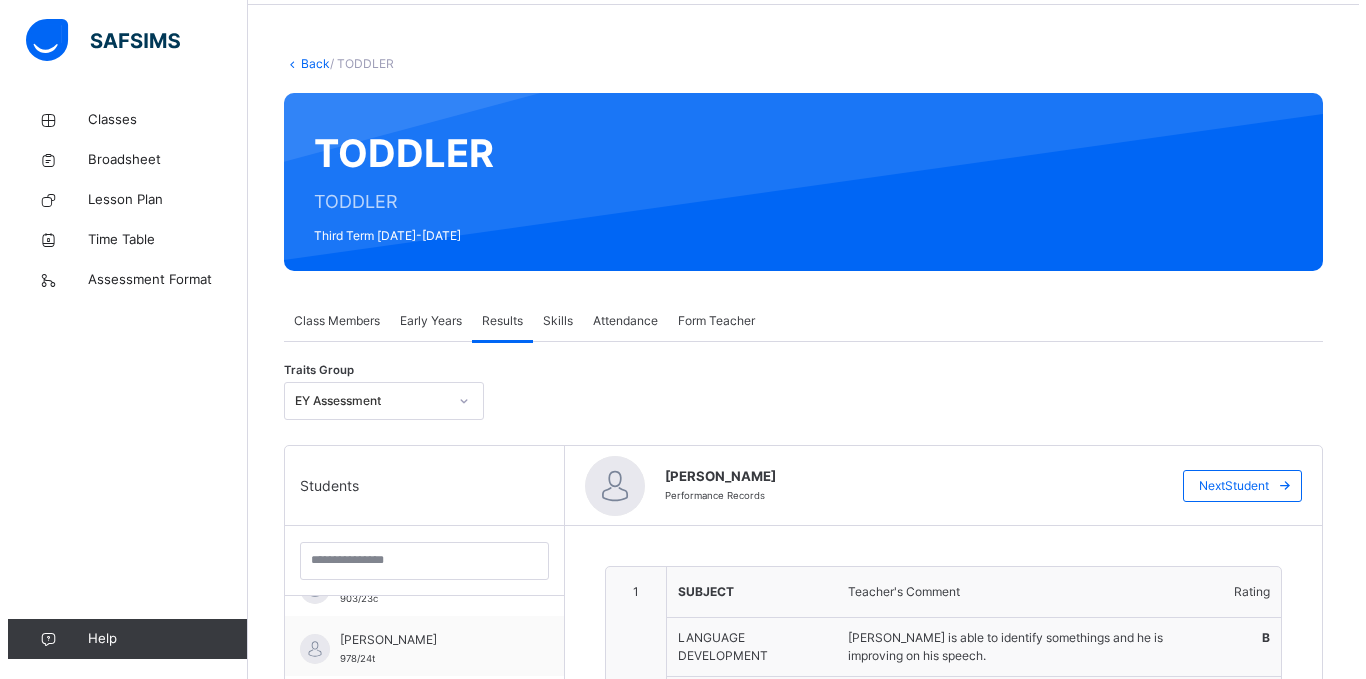 scroll, scrollTop: 57, scrollLeft: 0, axis: vertical 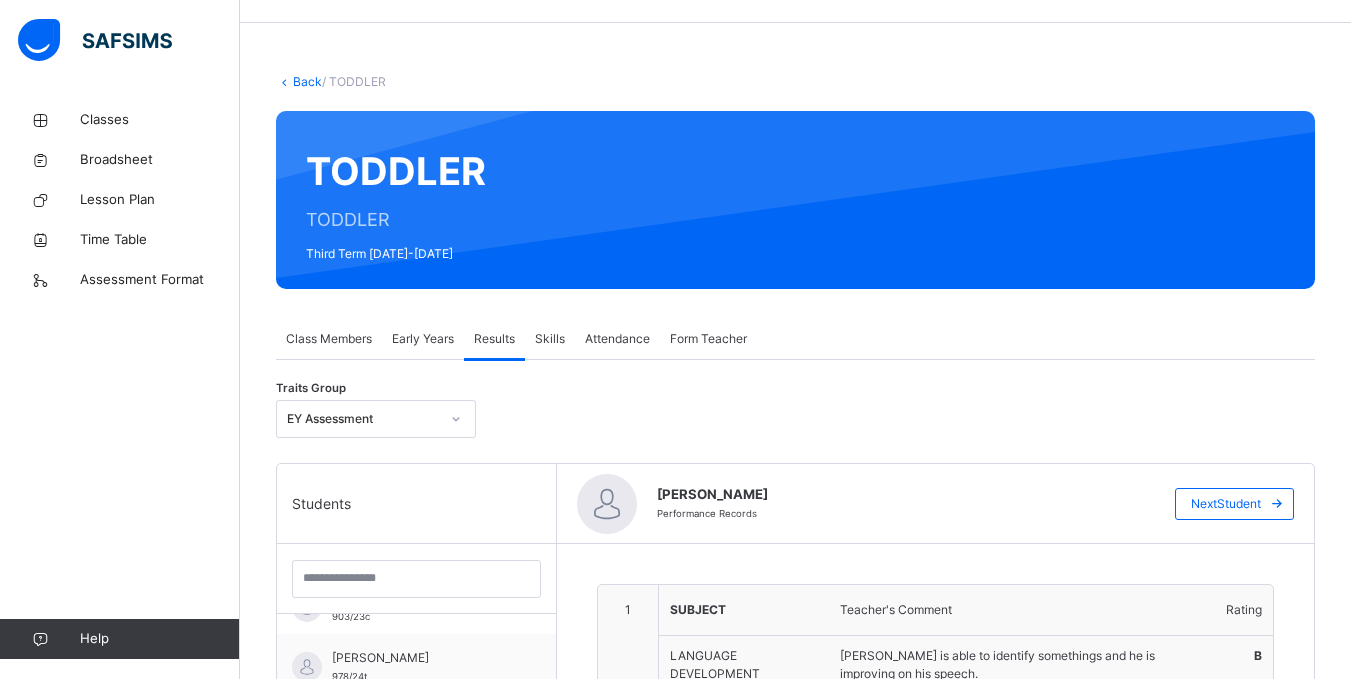 click on "Early Years" at bounding box center [423, 339] 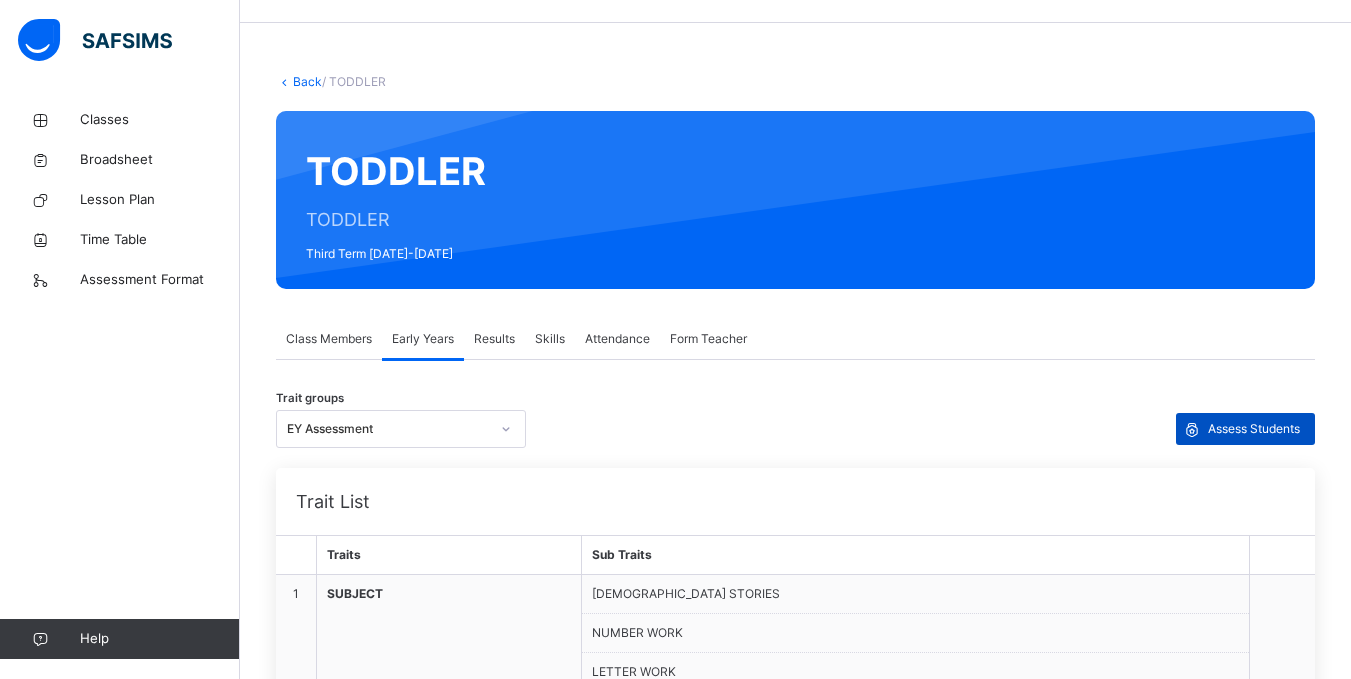 click on "Assess Students" at bounding box center (1254, 429) 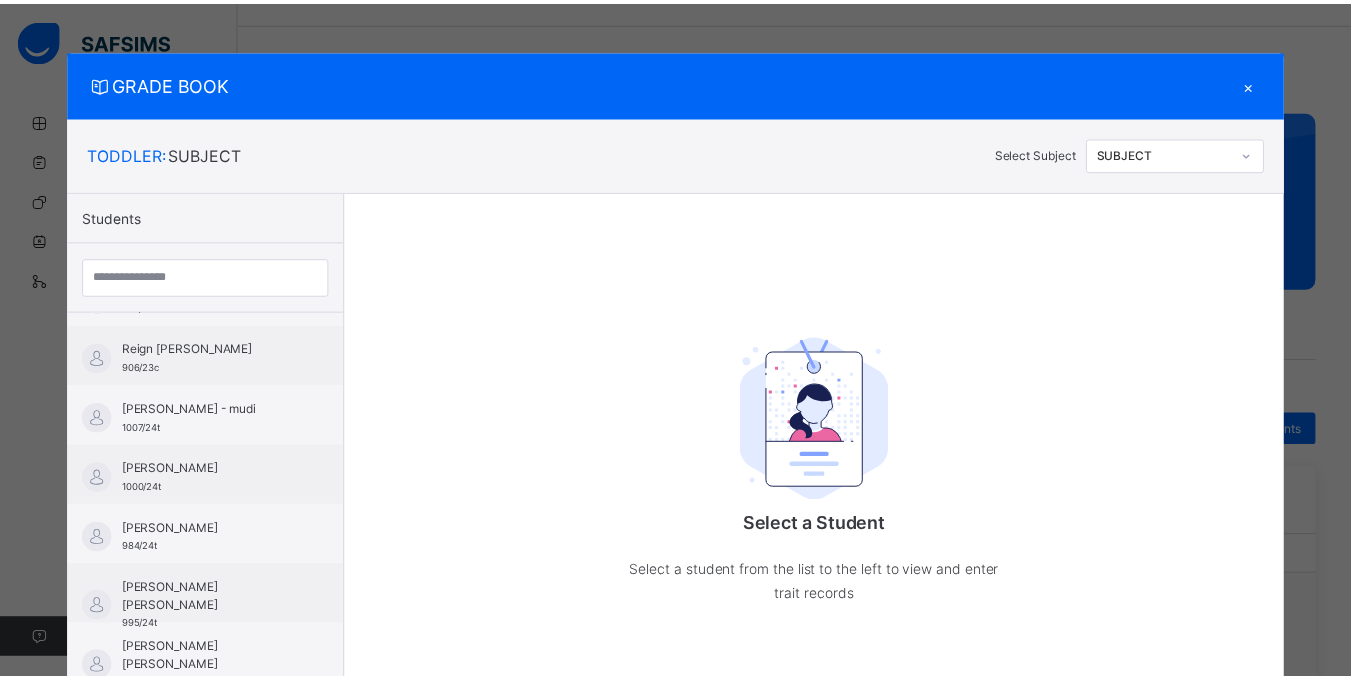 scroll, scrollTop: 1008, scrollLeft: 0, axis: vertical 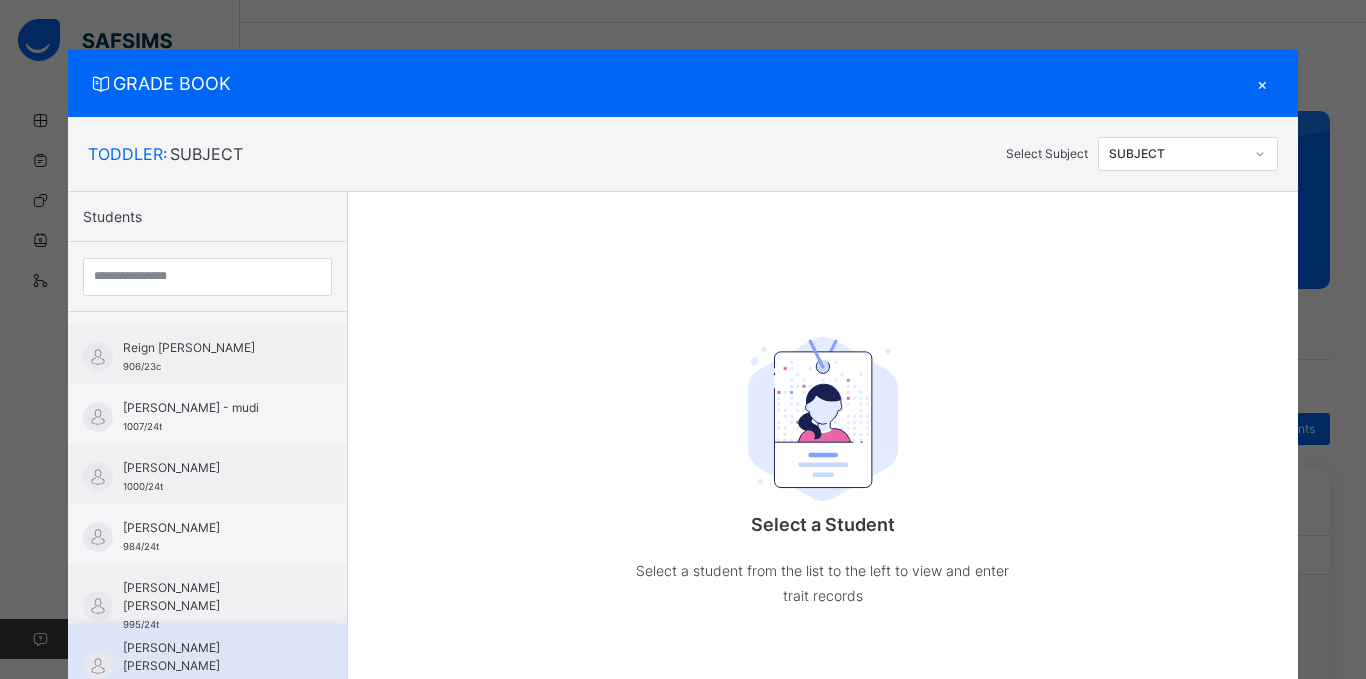 click on "[PERSON_NAME] [PERSON_NAME]" at bounding box center (212, 657) 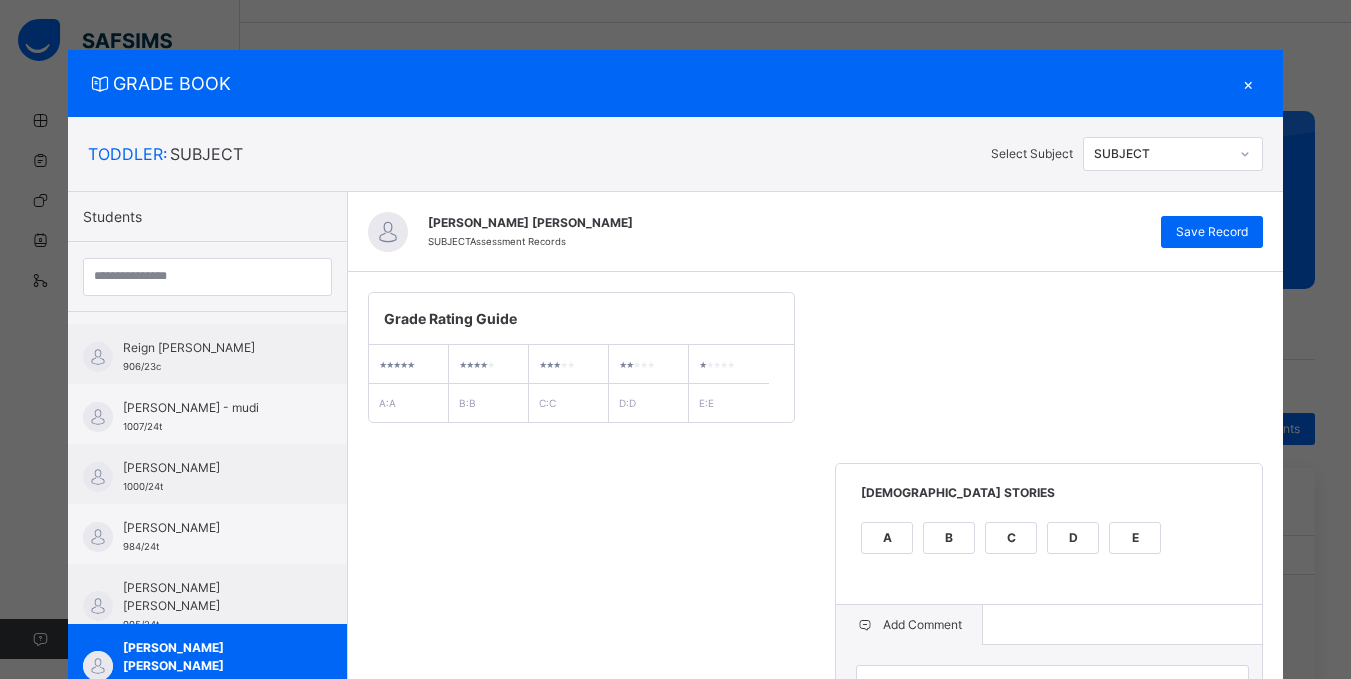 click on "**********" at bounding box center (816, 1172) 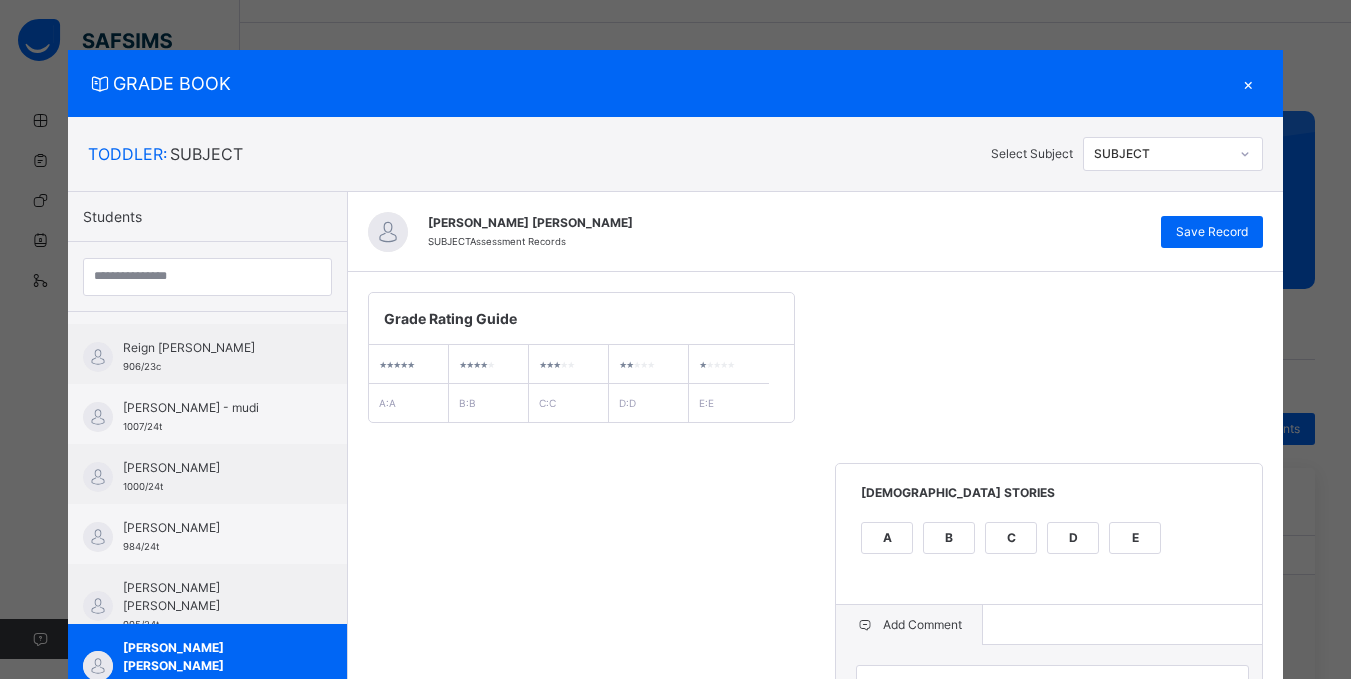 click on "**********" at bounding box center [816, 1172] 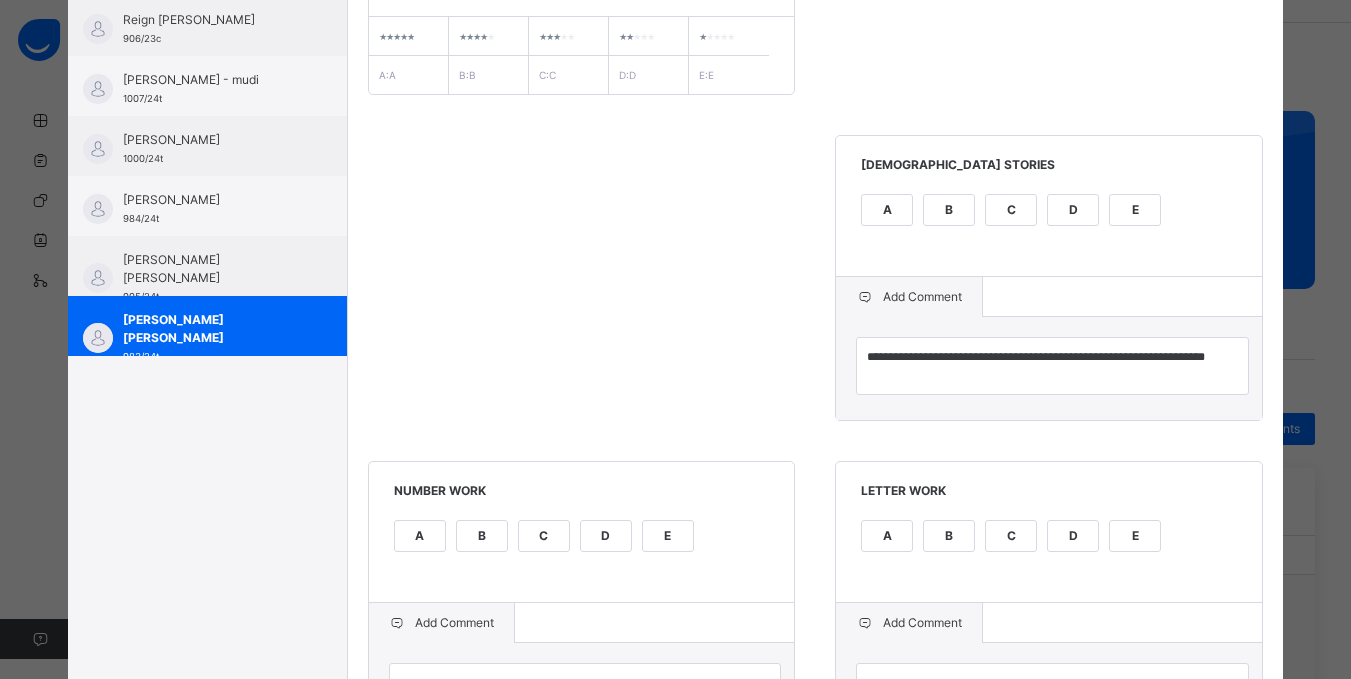 scroll, scrollTop: 360, scrollLeft: 0, axis: vertical 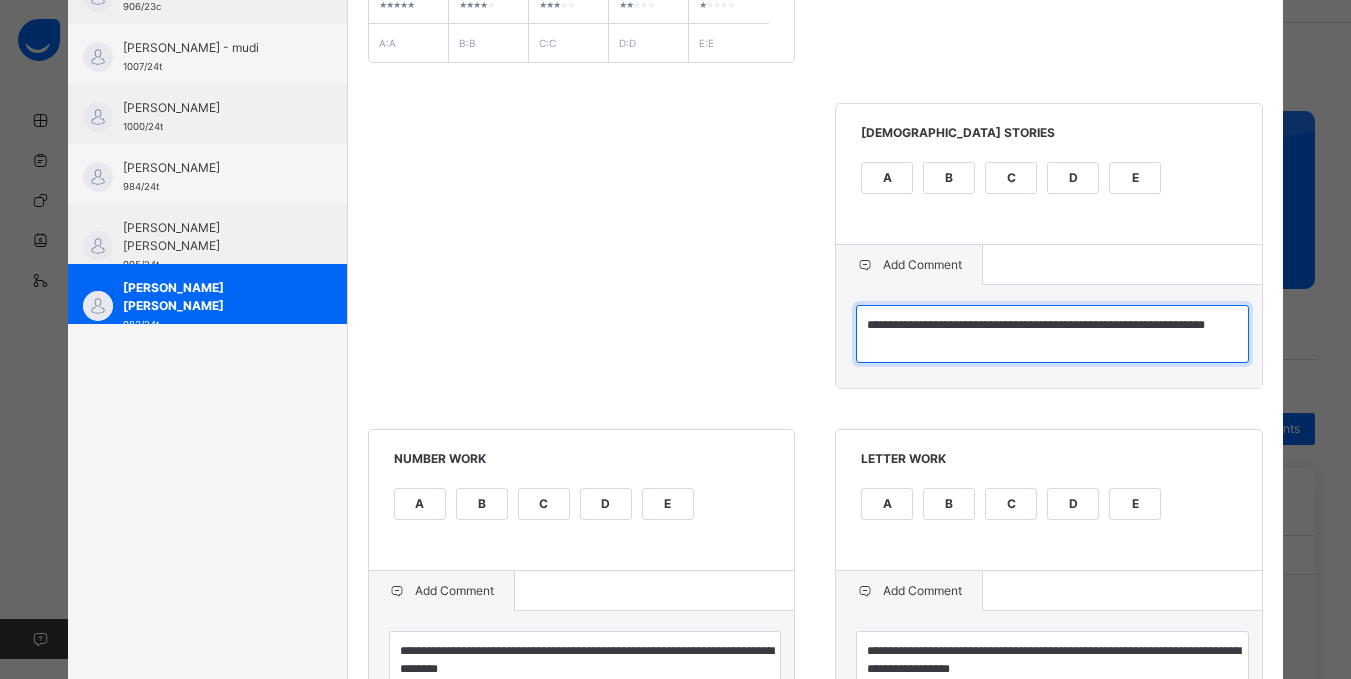 click on "**********" at bounding box center (1052, 334) 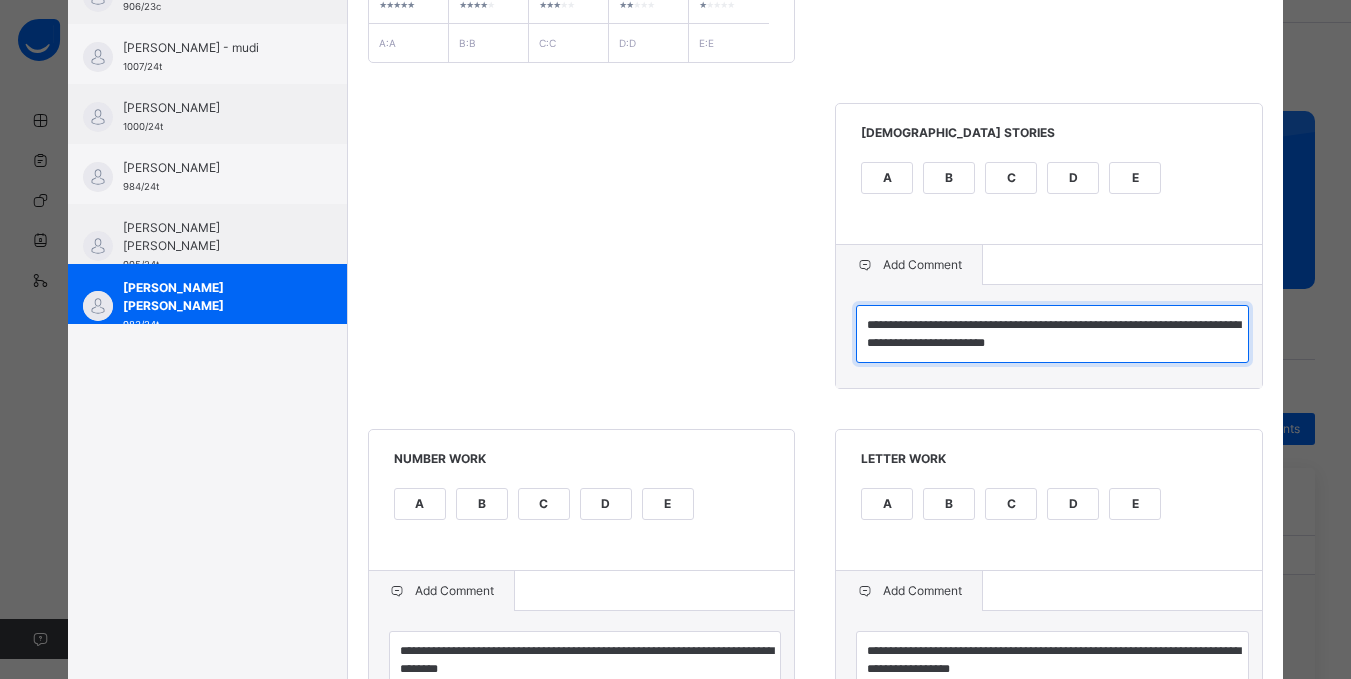 type on "**********" 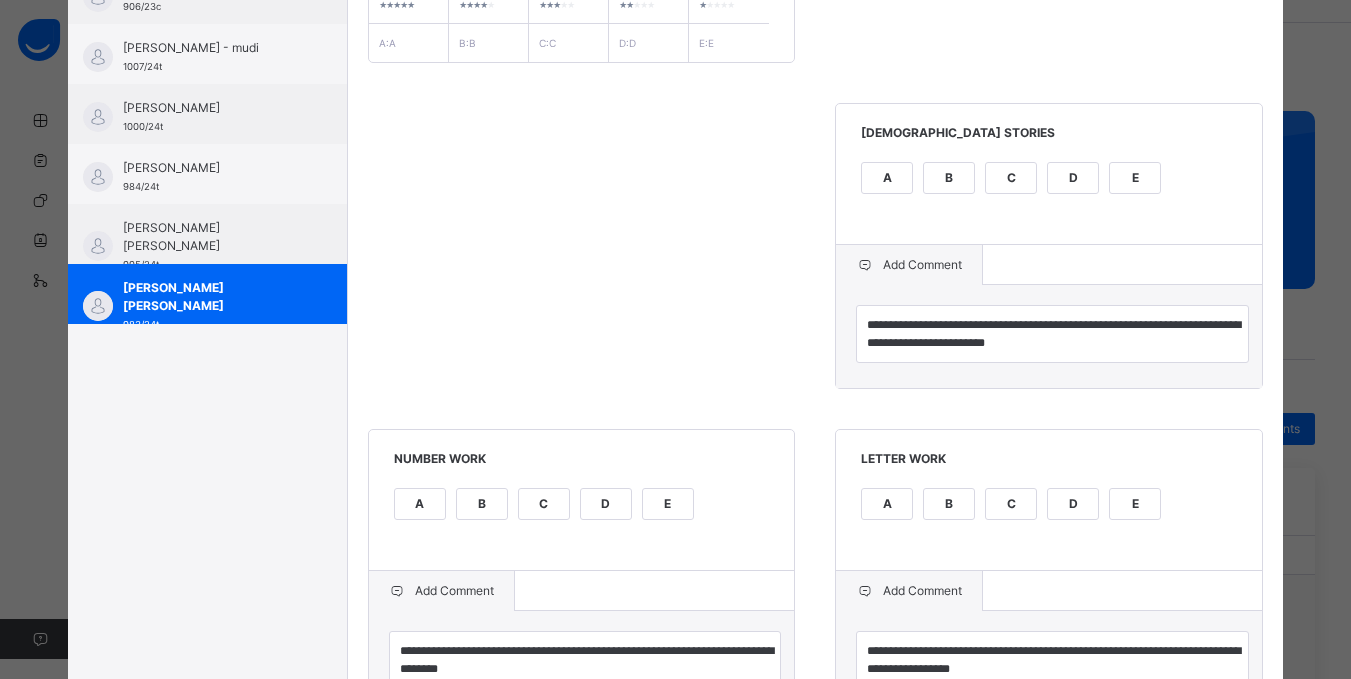 click on "Add Comment" at bounding box center (582, 591) 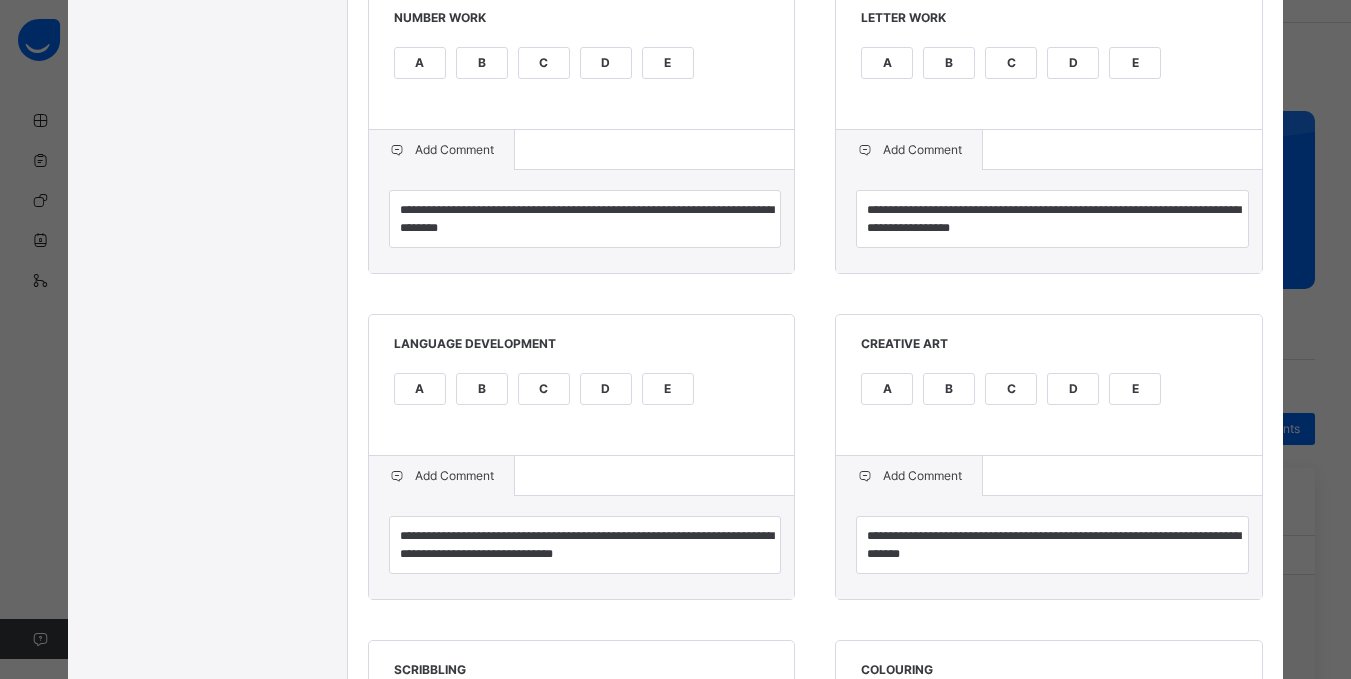 scroll, scrollTop: 800, scrollLeft: 0, axis: vertical 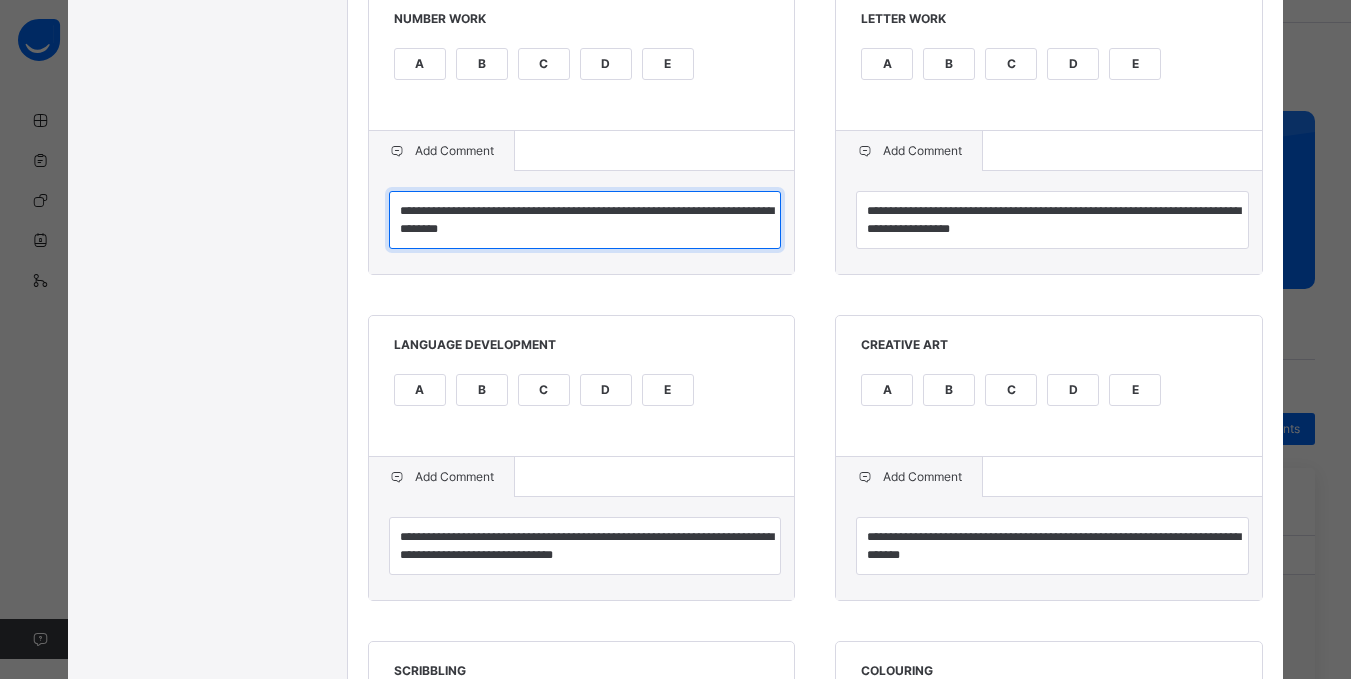 click on "**********" at bounding box center [585, 220] 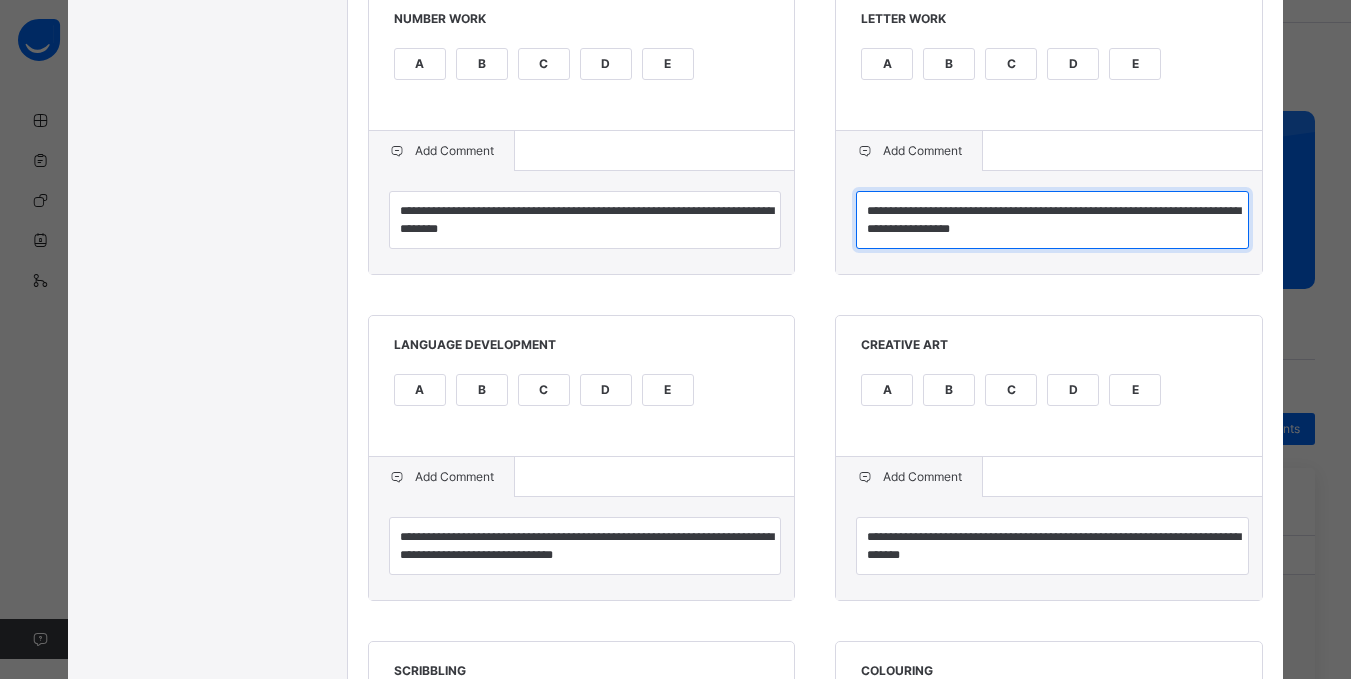 click on "**********" at bounding box center [1052, 220] 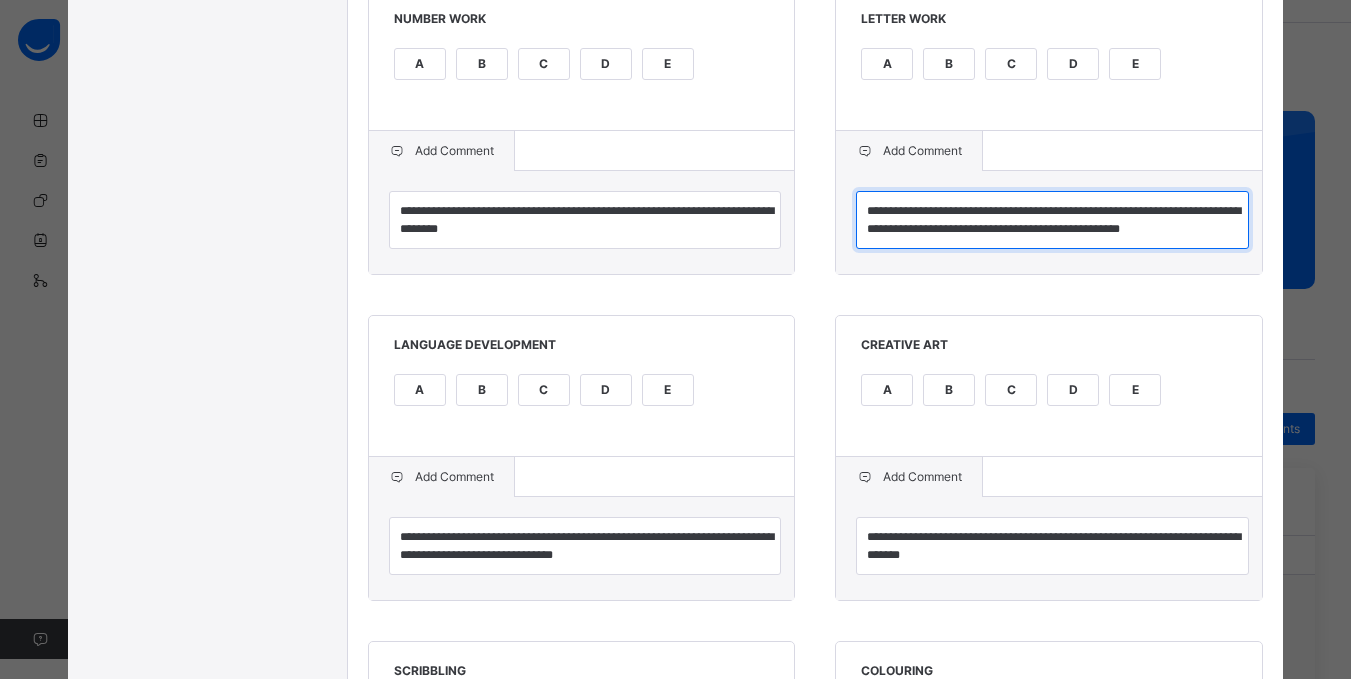 click on "**********" at bounding box center [1052, 220] 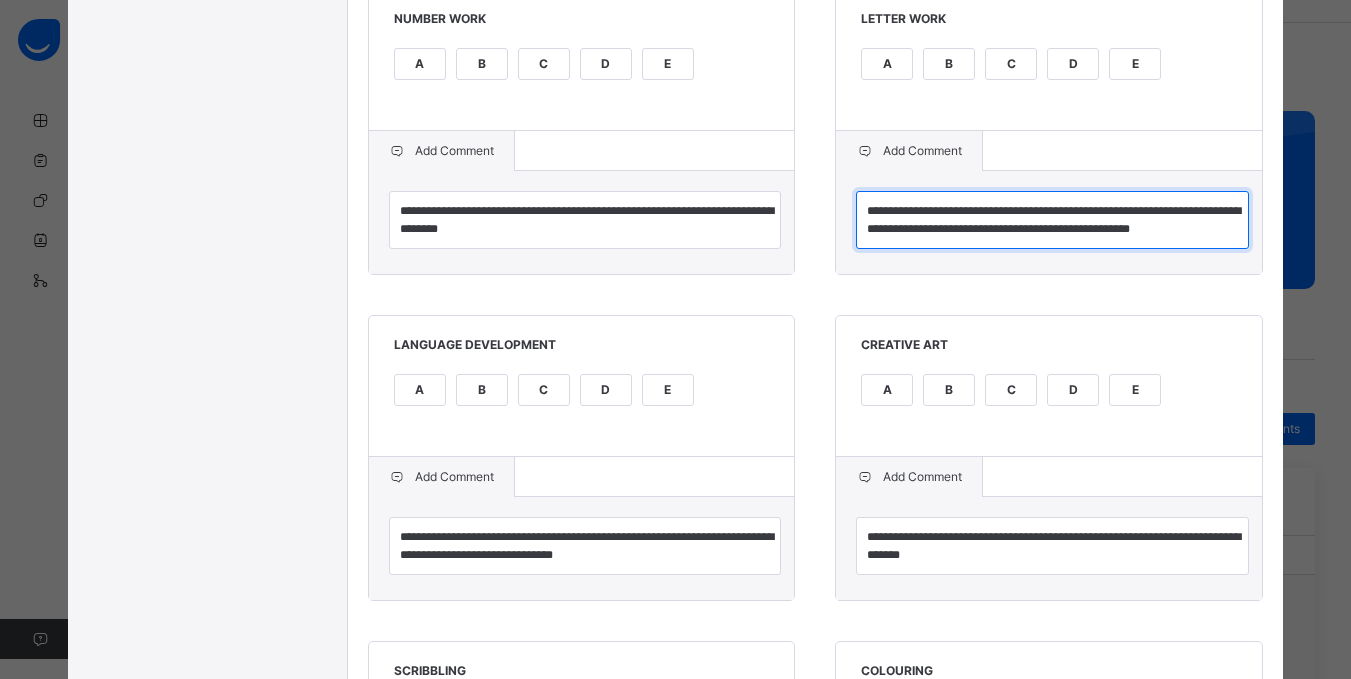 type on "**********" 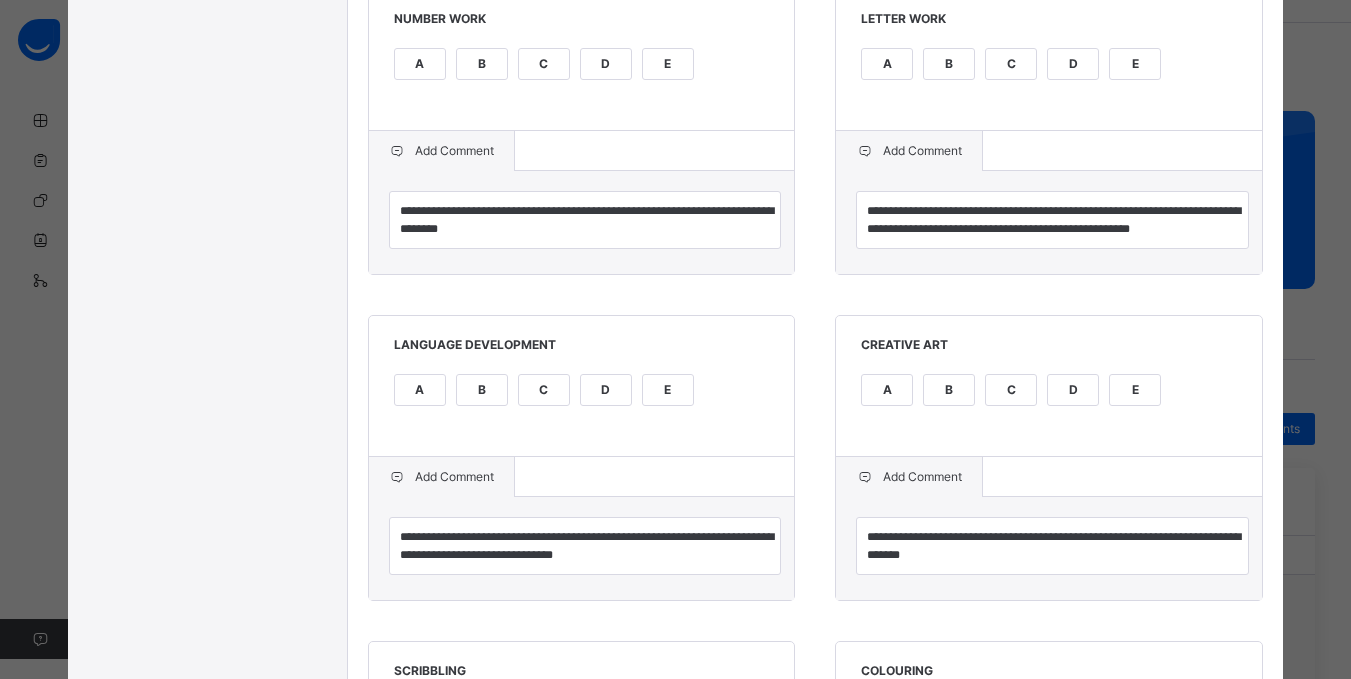 click on "Add Comment" at bounding box center (582, 477) 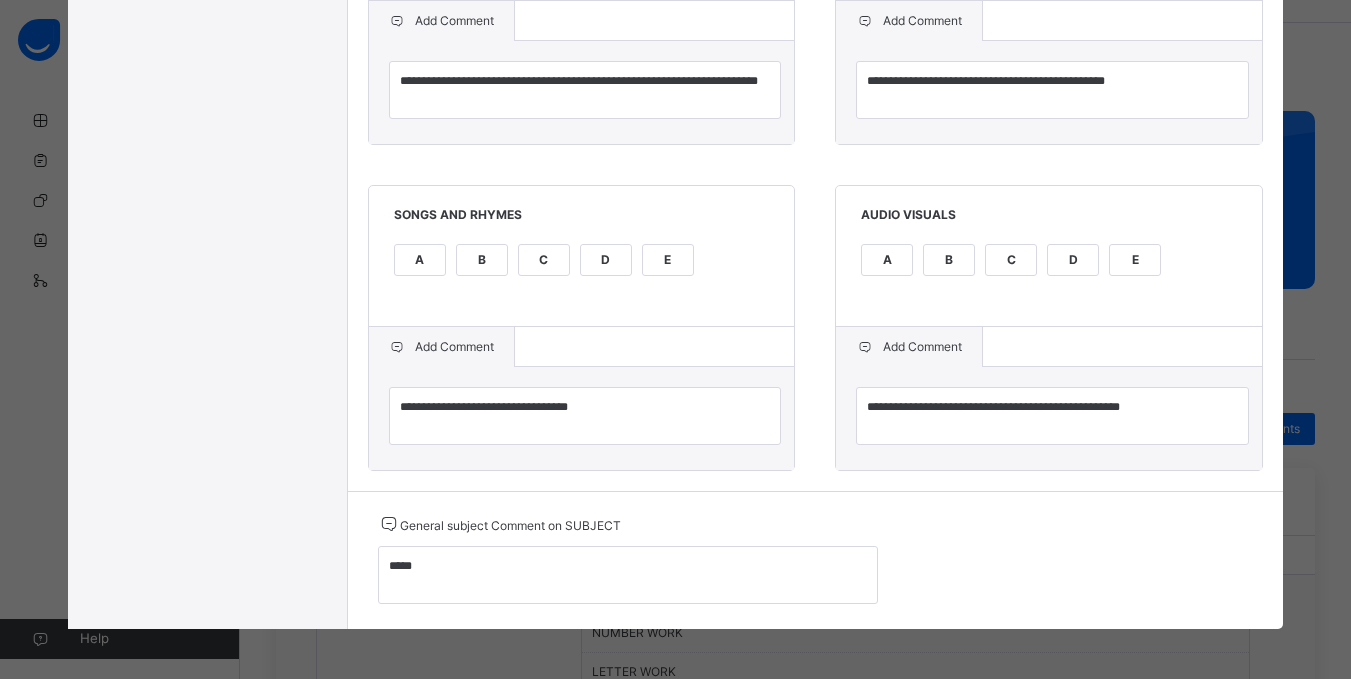 scroll, scrollTop: 1597, scrollLeft: 0, axis: vertical 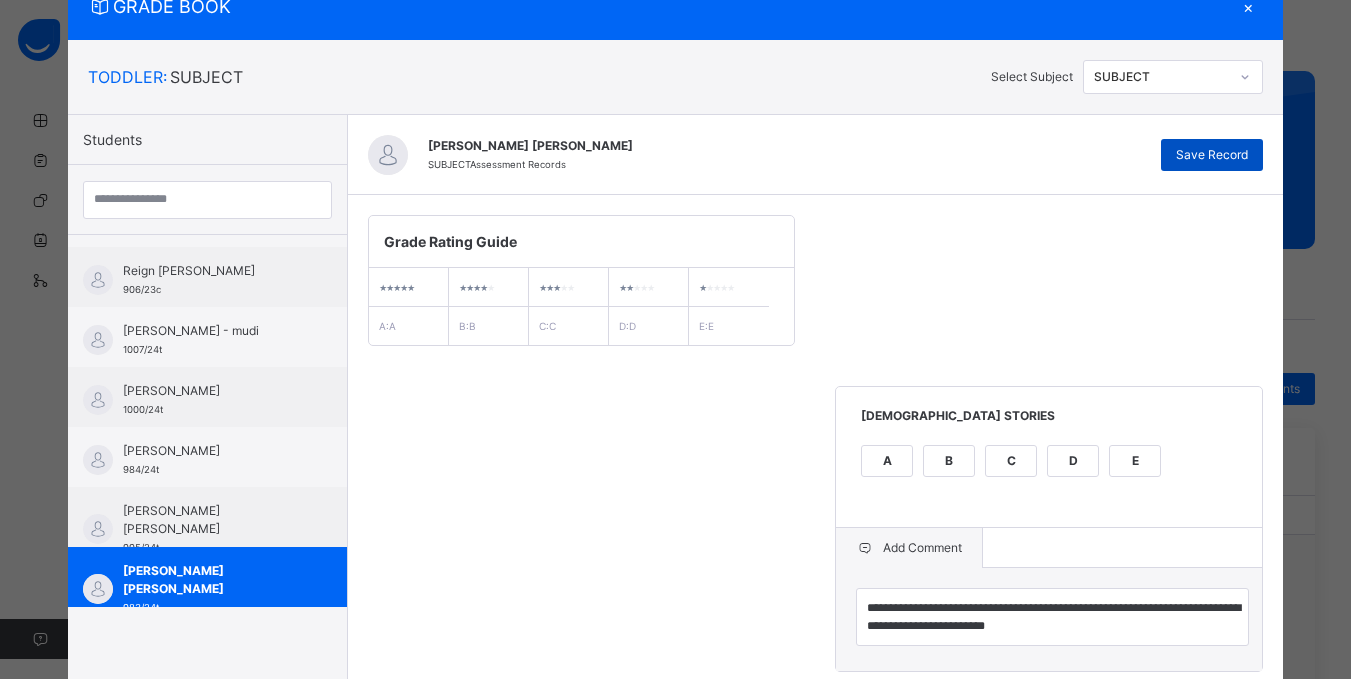 click on "Save Record" at bounding box center [1212, 155] 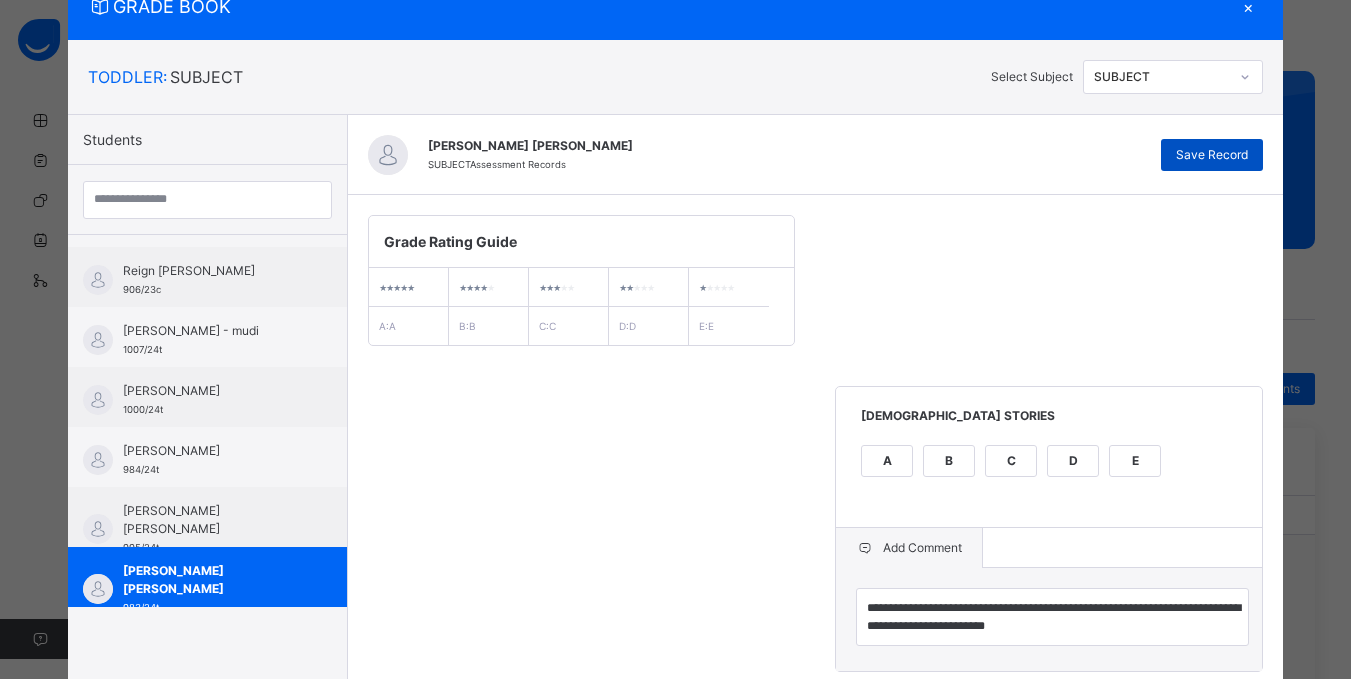 click on "Save Record" at bounding box center (1212, 155) 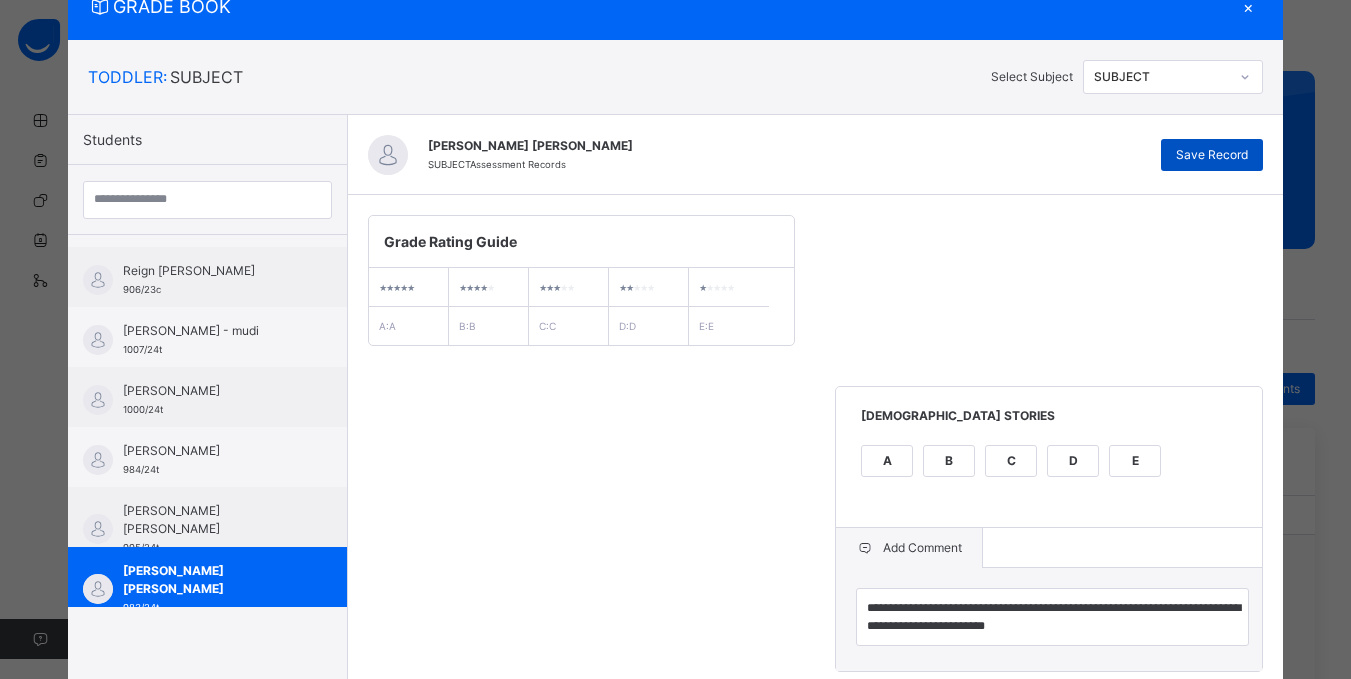 click on "Save Record" at bounding box center [1212, 155] 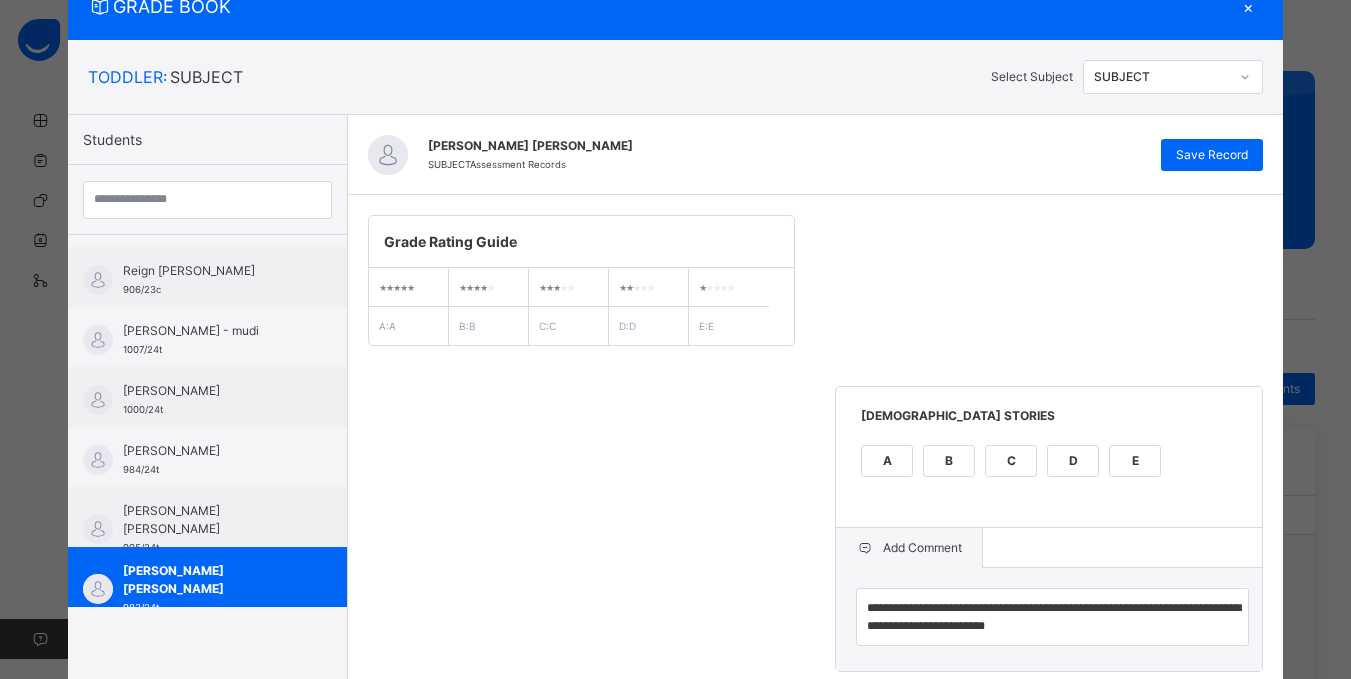 click on "×" at bounding box center [1248, 6] 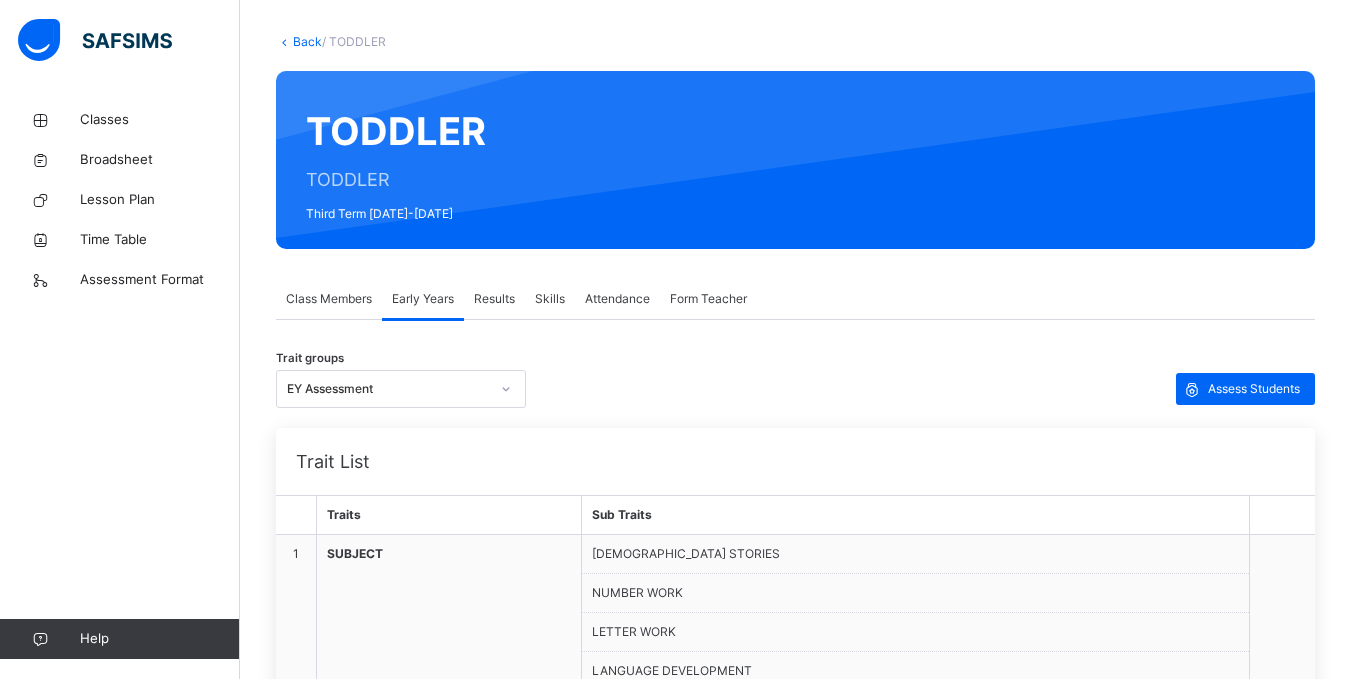 click on "Results" at bounding box center (494, 299) 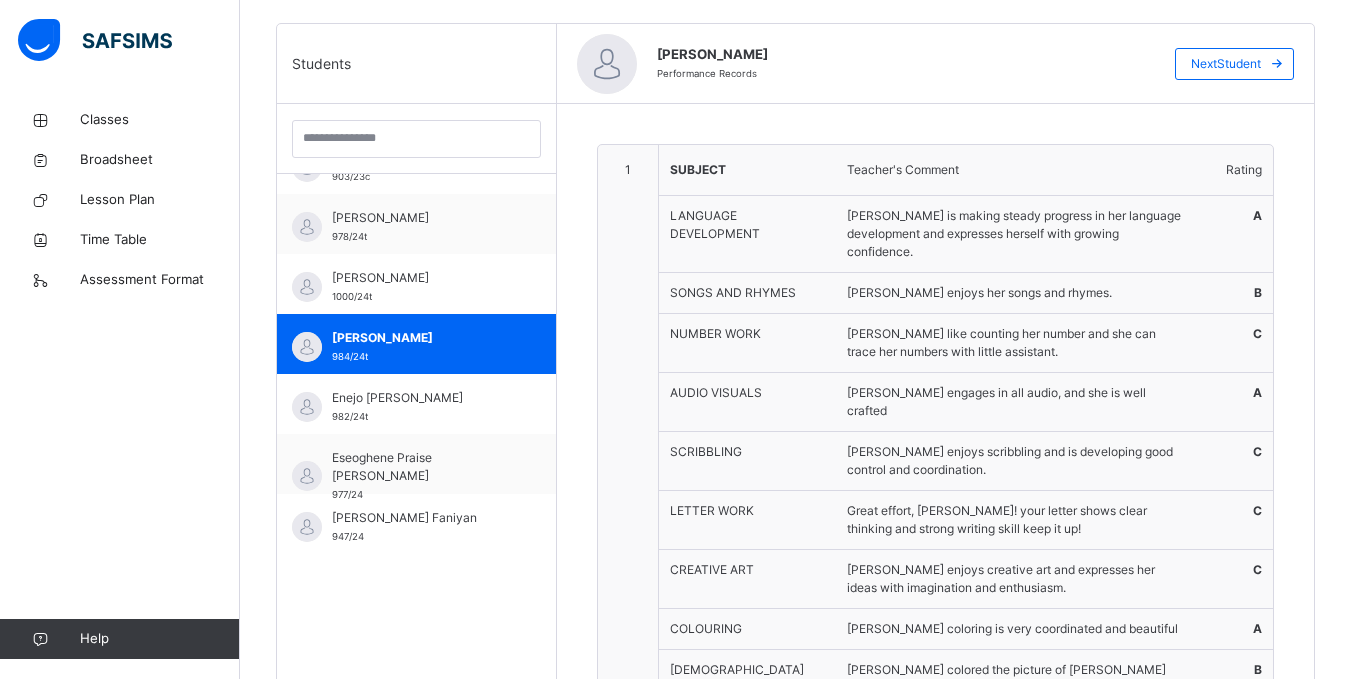 scroll, scrollTop: 537, scrollLeft: 0, axis: vertical 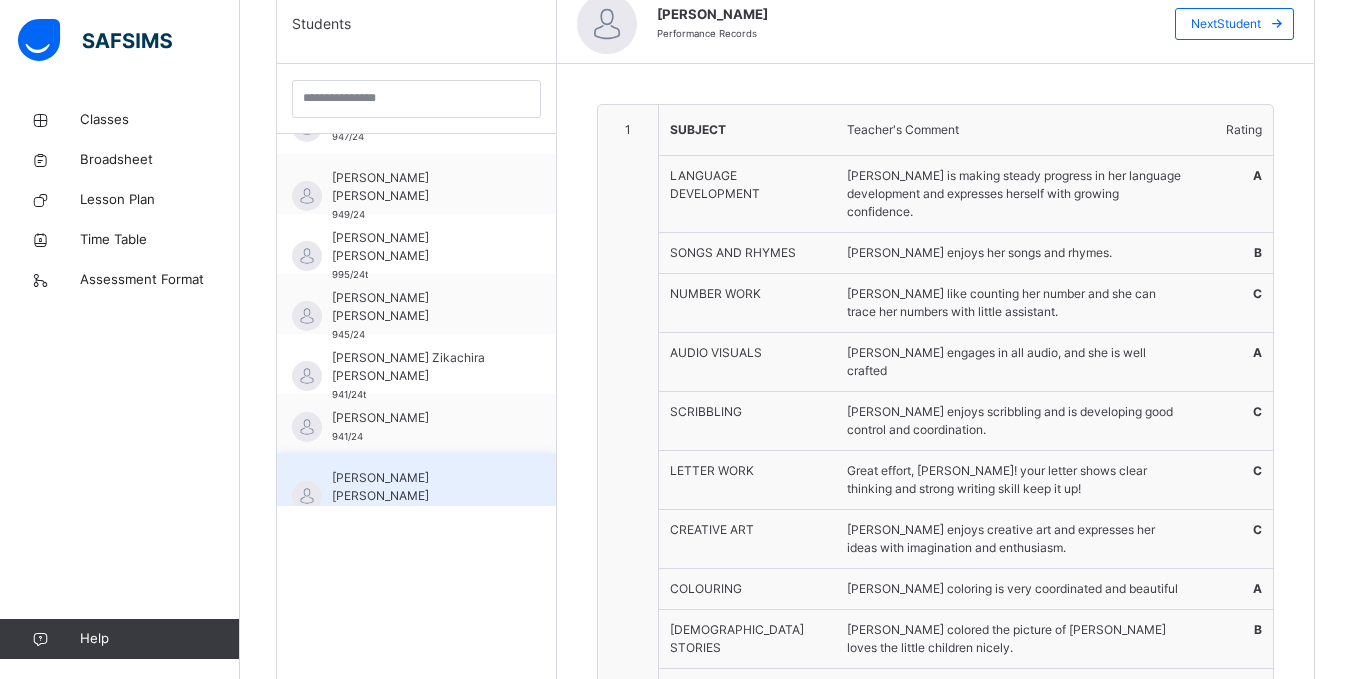 click on "[PERSON_NAME] [PERSON_NAME]" at bounding box center (421, 487) 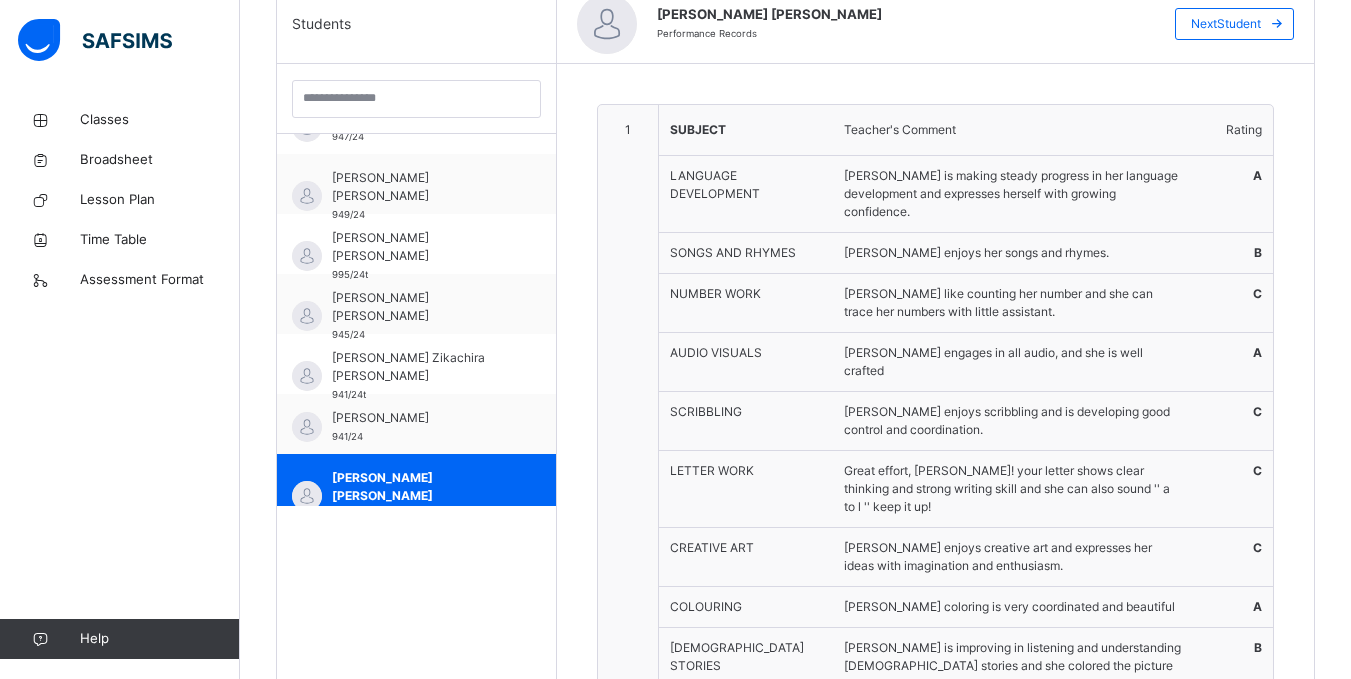scroll, scrollTop: 600, scrollLeft: 0, axis: vertical 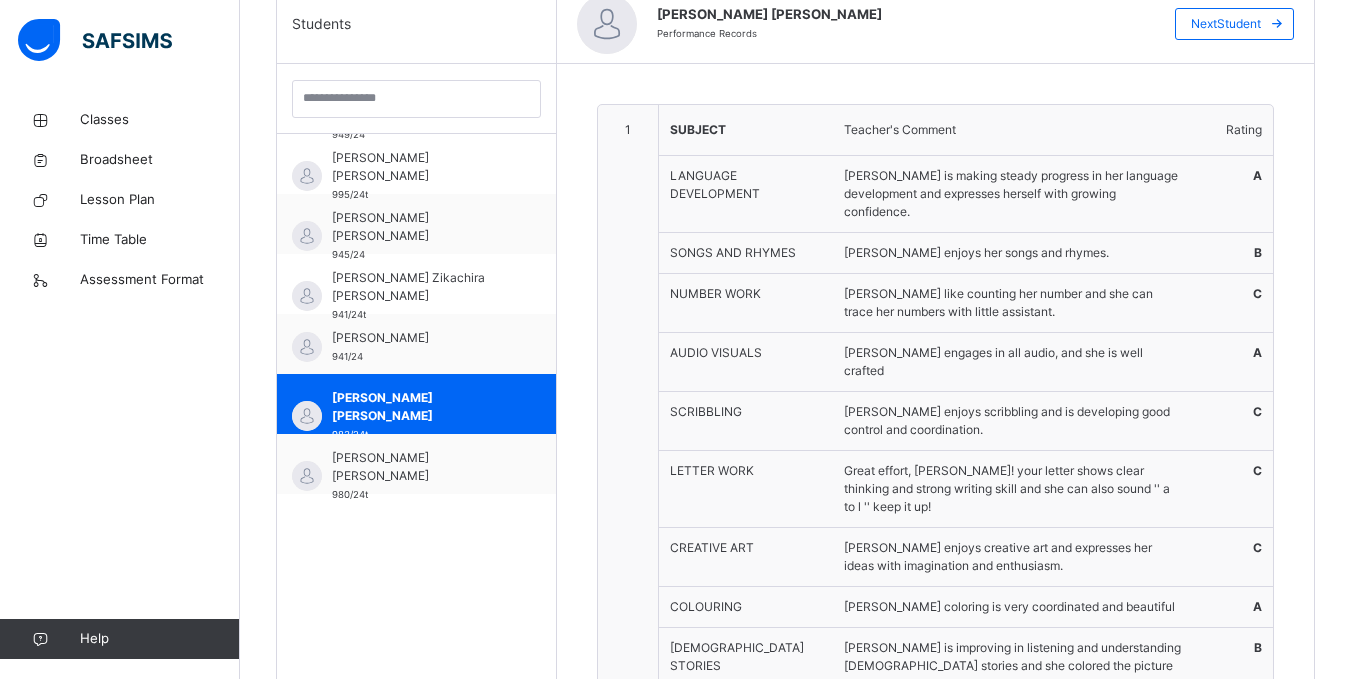 click on "1" at bounding box center (628, 449) 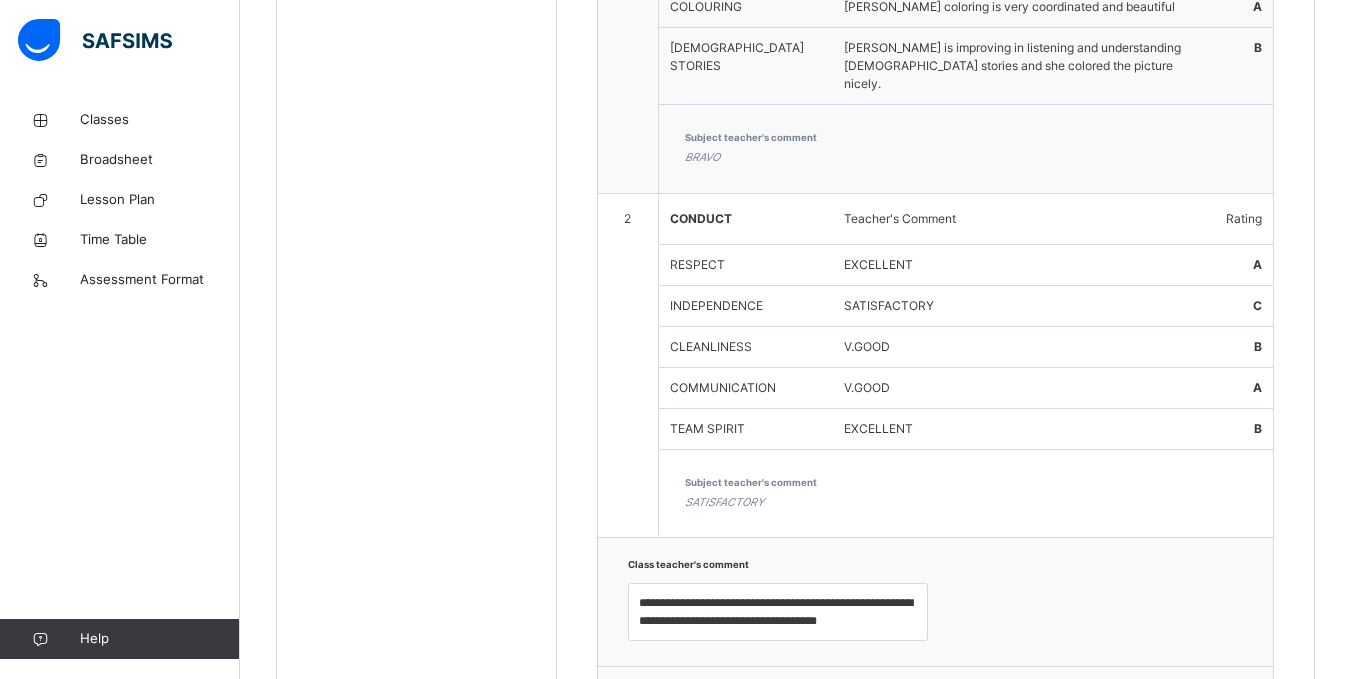 scroll, scrollTop: 1177, scrollLeft: 0, axis: vertical 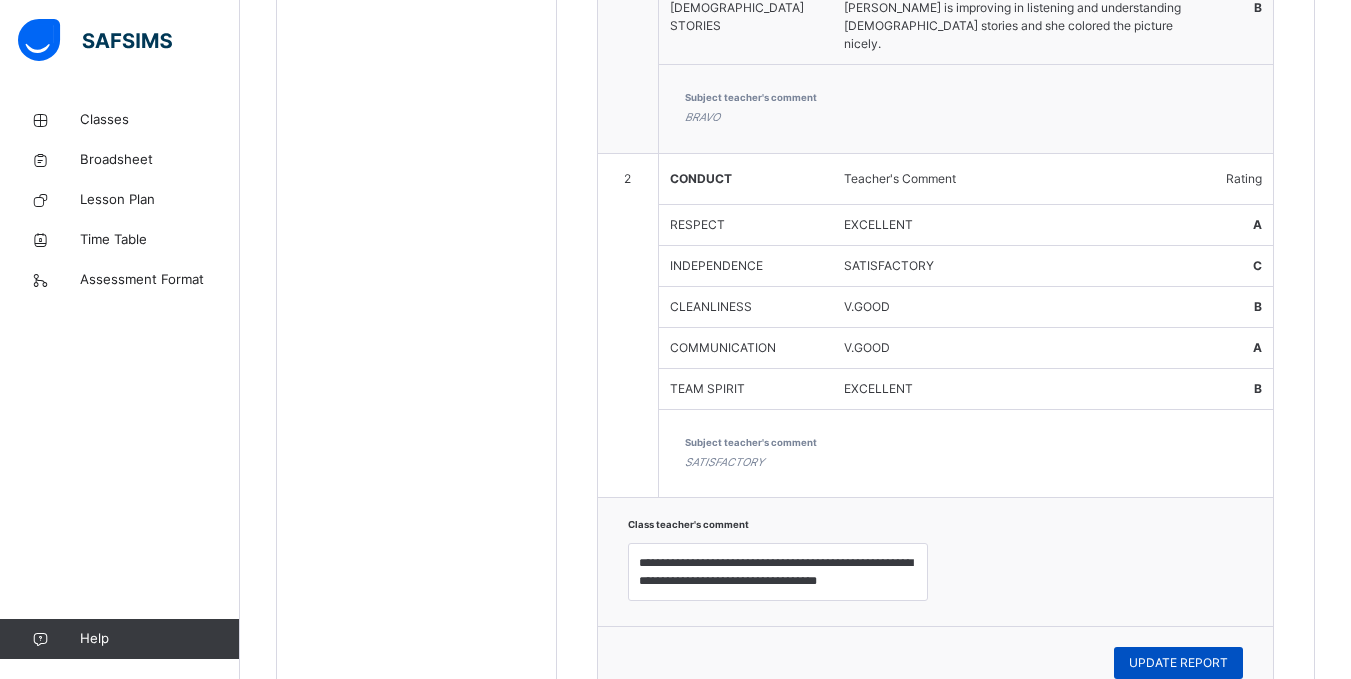 click on "UPDATE REPORT" at bounding box center (1178, 663) 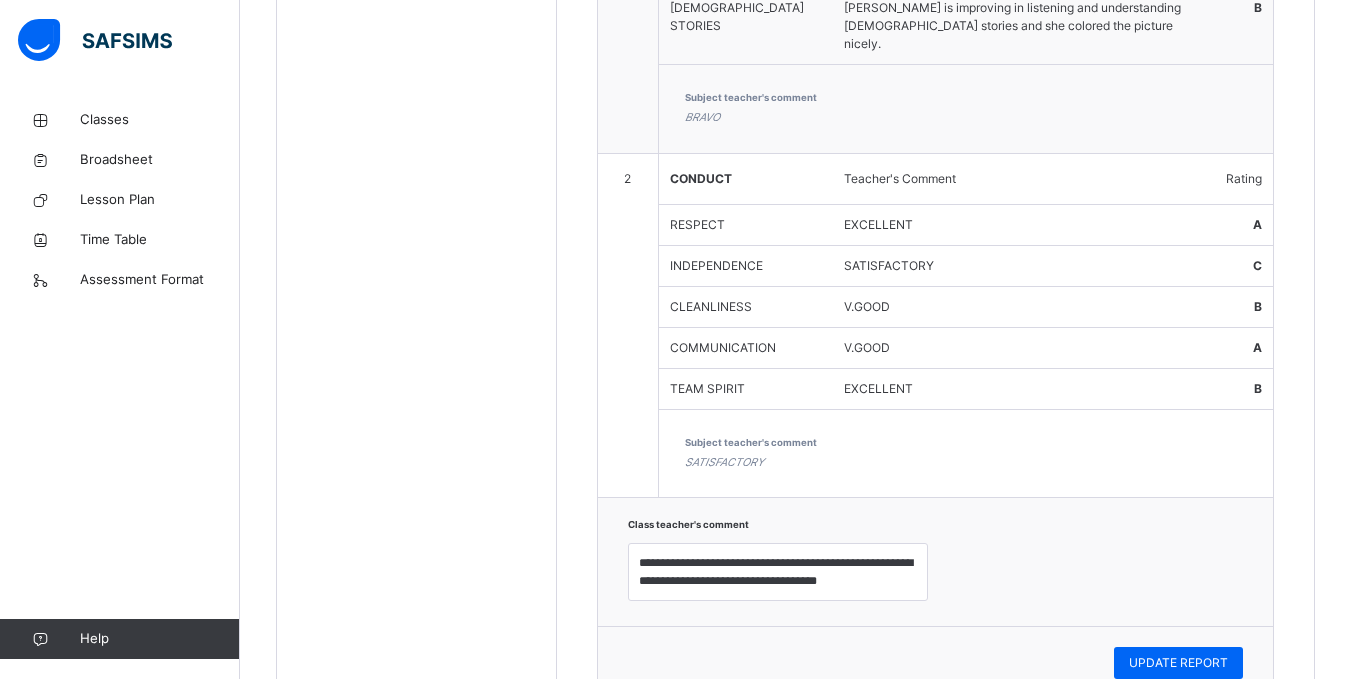 click on "Students [PERSON_NAME] [PERSON_NAME] 996/24t [PERSON_NAME] - mudi  1007/24t Divine Chineyenwa Osondu 903/23c [PERSON_NAME] 978/24t [PERSON_NAME]  1000/24t [PERSON_NAME] 984/24t Enejo [PERSON_NAME] 982/24t Eseoghene Praise Favour - Moroh 977/24 [PERSON_NAME] Faniyan 947/24 [PERSON_NAME] [PERSON_NAME] 949/24 [PERSON_NAME] [PERSON_NAME] 995/24t [PERSON_NAME] [PERSON_NAME] 945/24 [PERSON_NAME]  Zikachira  [PERSON_NAME]  941/24t [PERSON_NAME] 941/24 [PERSON_NAME] [PERSON_NAME] 983/24t [PERSON_NAME] [PERSON_NAME] 980/24t [PERSON_NAME]  1001/24 Olulonse Mali Layi - Adeoye 959/24 Reign [PERSON_NAME] 906/23c Smile Dera Ilurimi 1011/24t Wealth  Akingbola 948/24 Zion Ashioma Ashiedu 955/24 Zuriel Oghenerume Onoro 956/24" at bounding box center [417, 42] 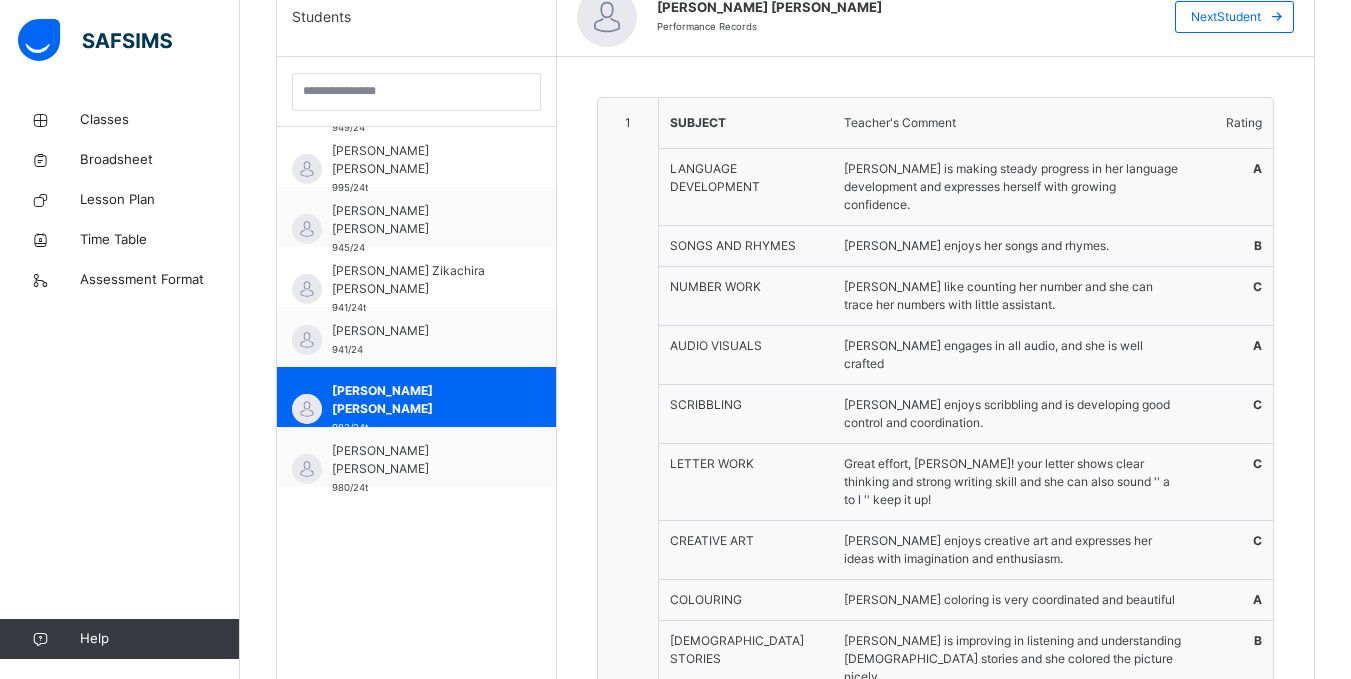 scroll, scrollTop: 560, scrollLeft: 0, axis: vertical 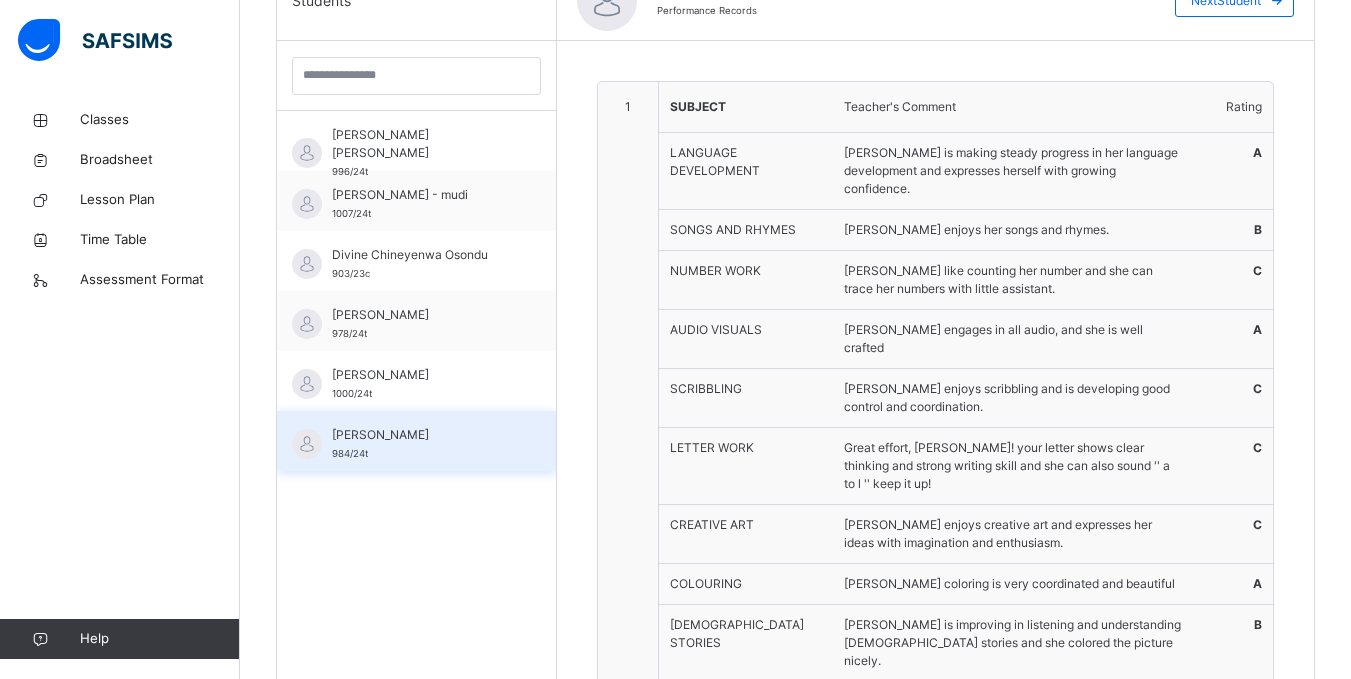 click on "[PERSON_NAME]" at bounding box center [421, 435] 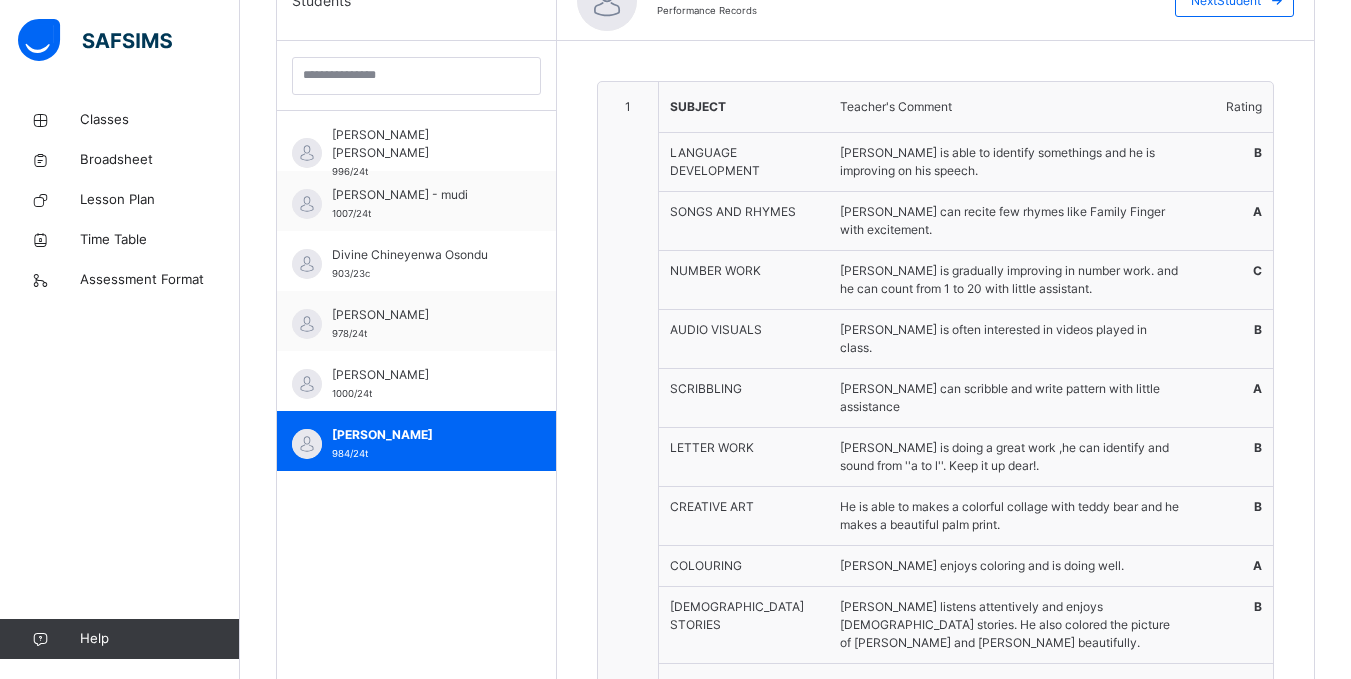 click on "1" at bounding box center (628, 417) 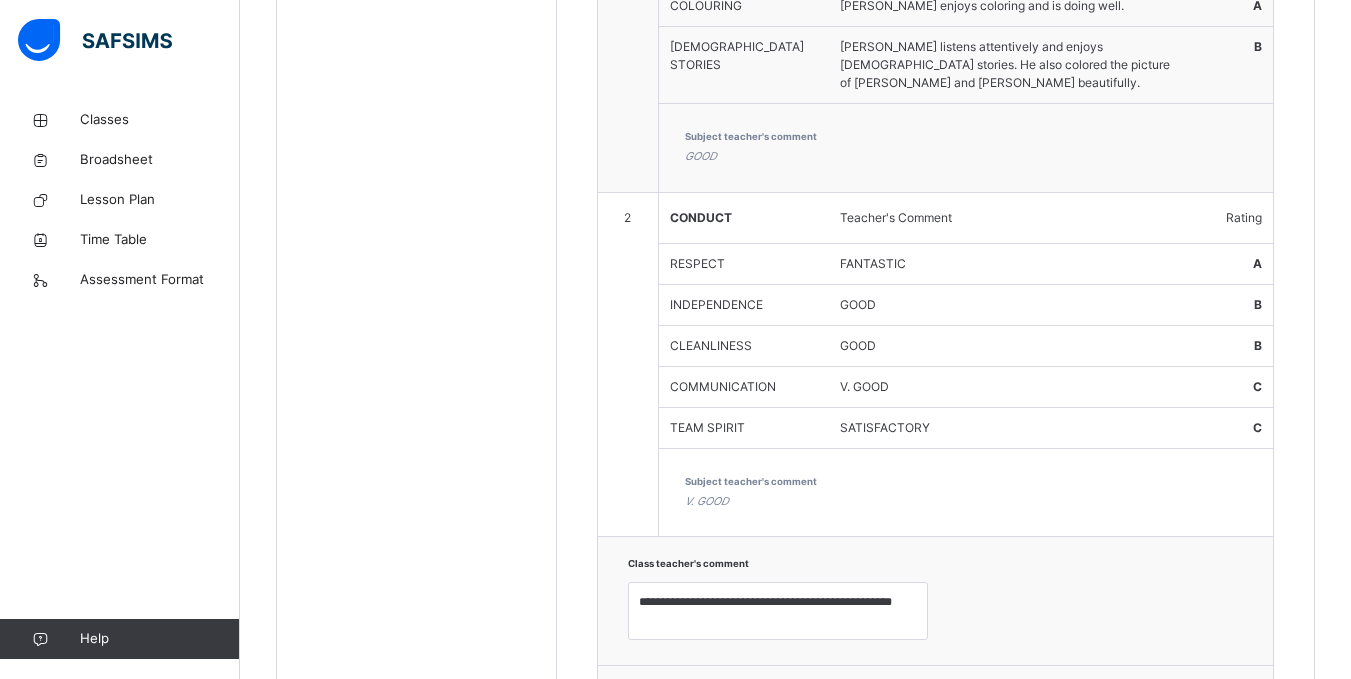scroll, scrollTop: 1160, scrollLeft: 0, axis: vertical 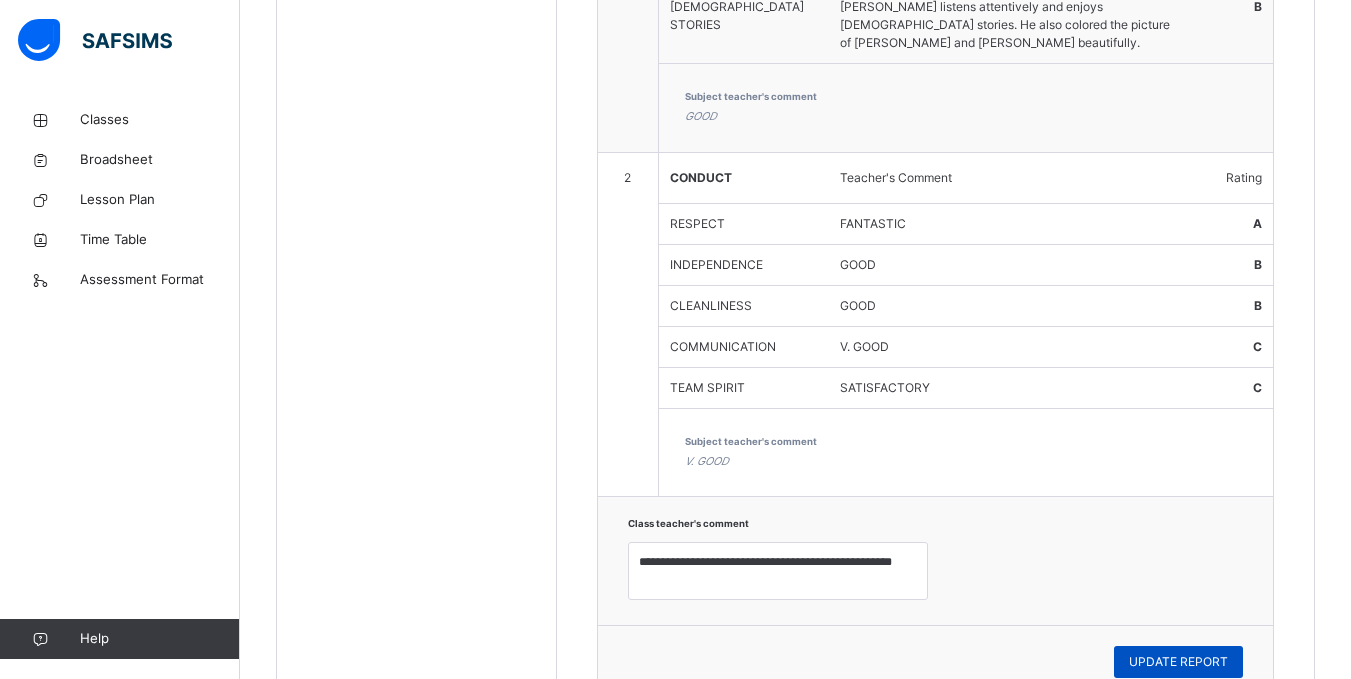 click on "UPDATE REPORT" at bounding box center (1178, 662) 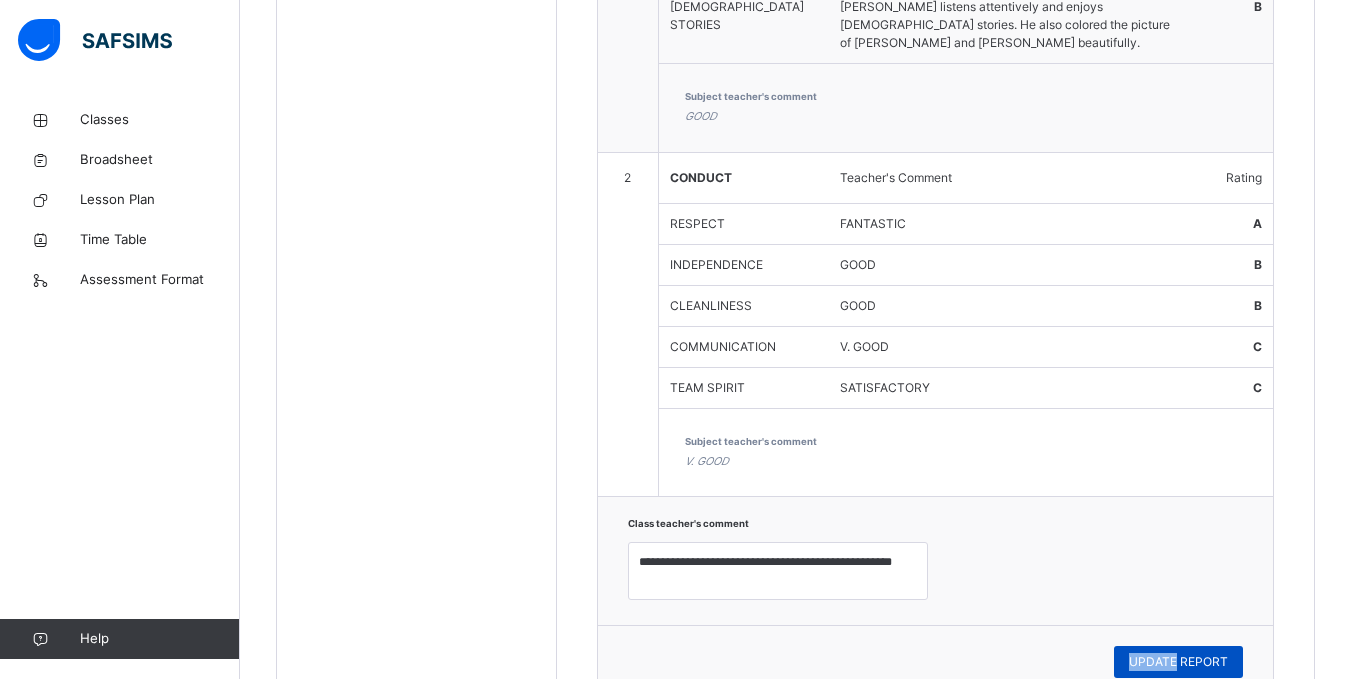 click on "UPDATE REPORT" at bounding box center [1178, 662] 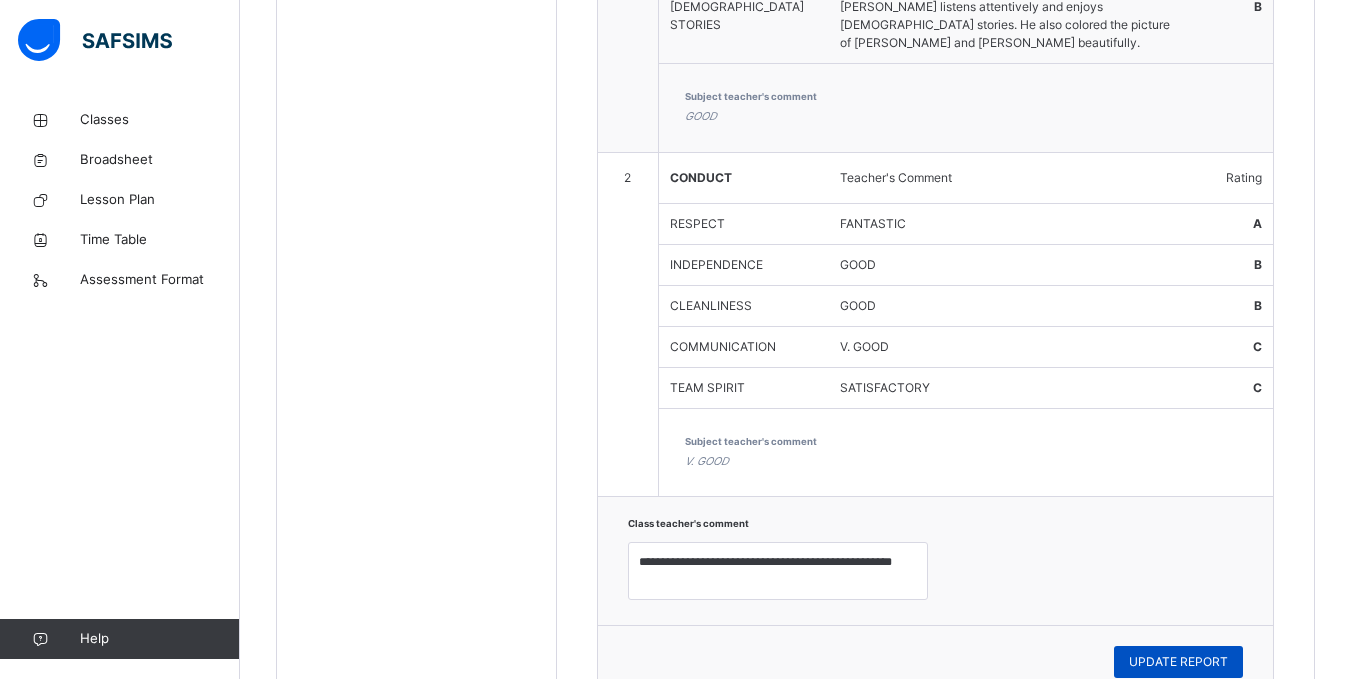click on "UPDATE REPORT" at bounding box center [1178, 662] 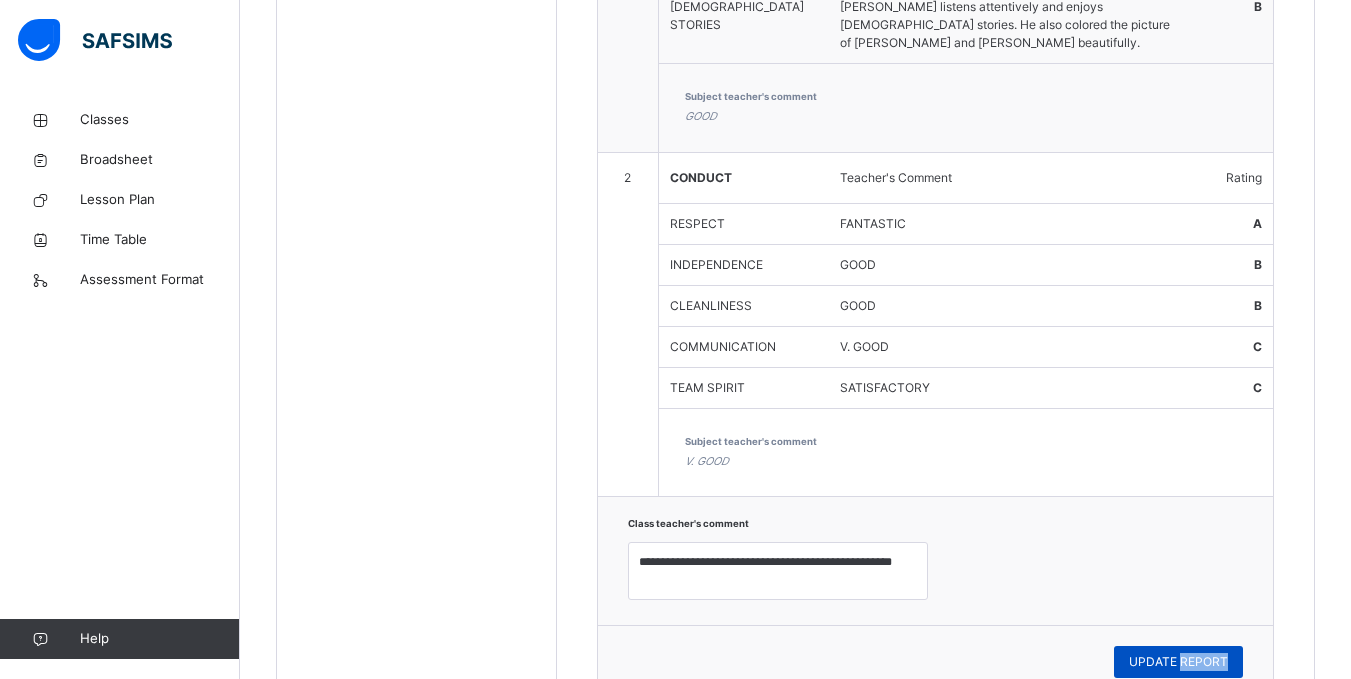 click on "UPDATE REPORT" at bounding box center (1178, 662) 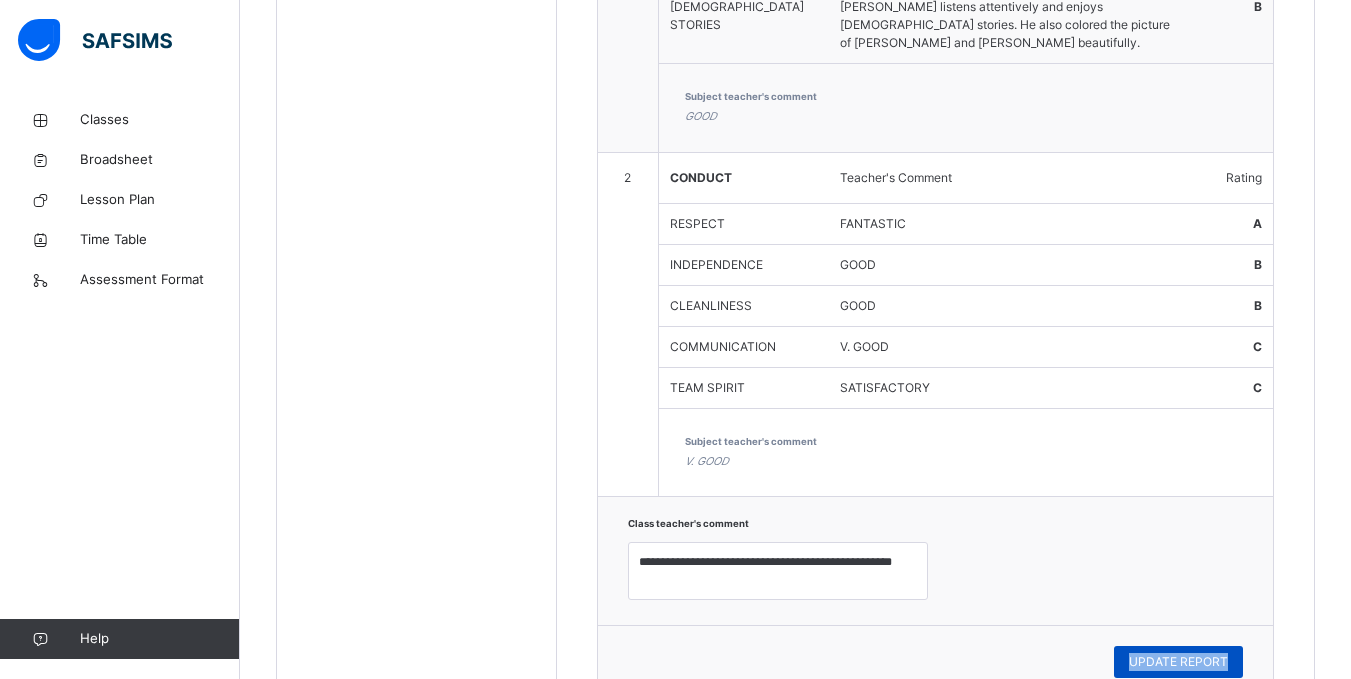click on "UPDATE REPORT" at bounding box center (1178, 662) 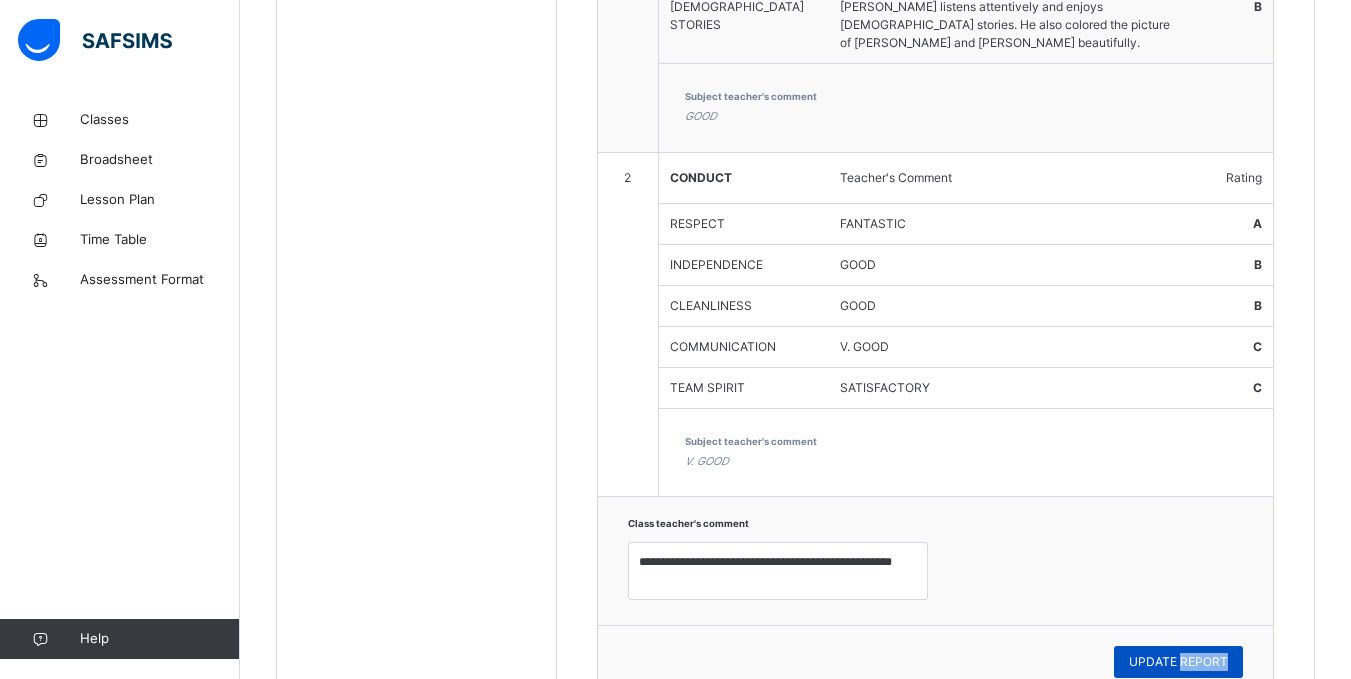 click on "UPDATE REPORT" at bounding box center (1178, 662) 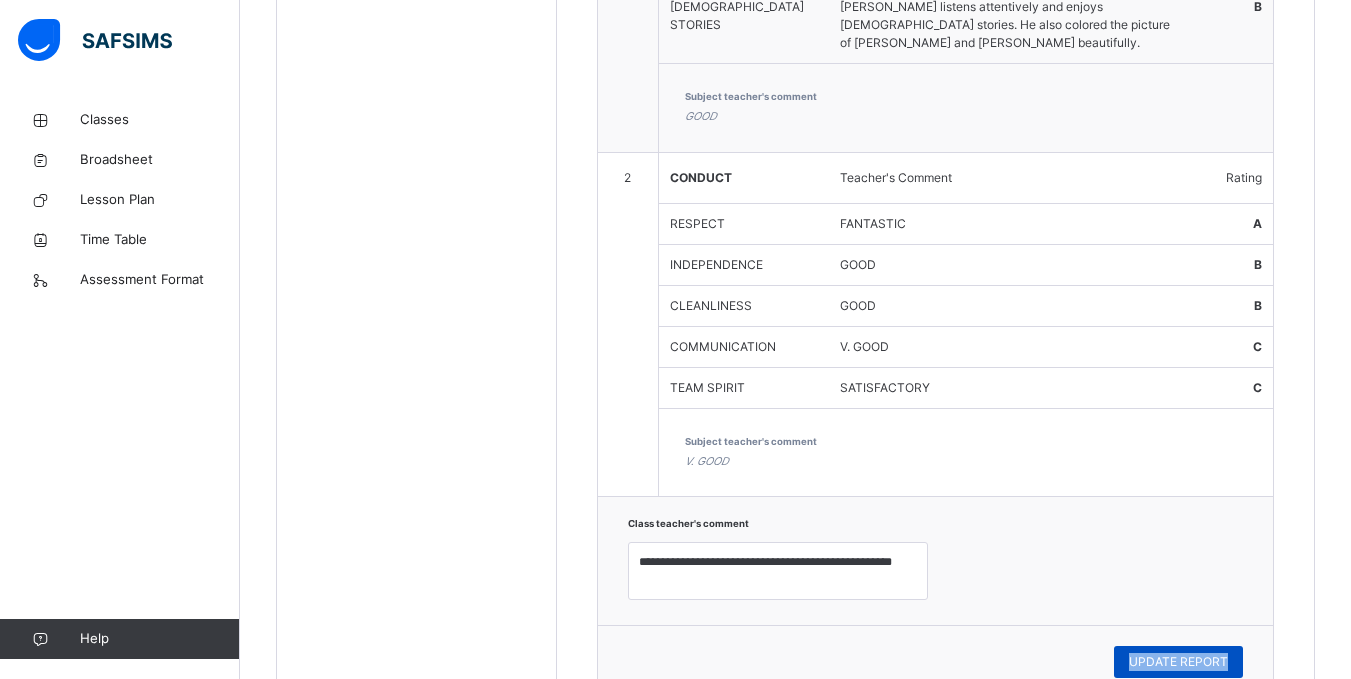 click on "UPDATE REPORT" at bounding box center [1178, 662] 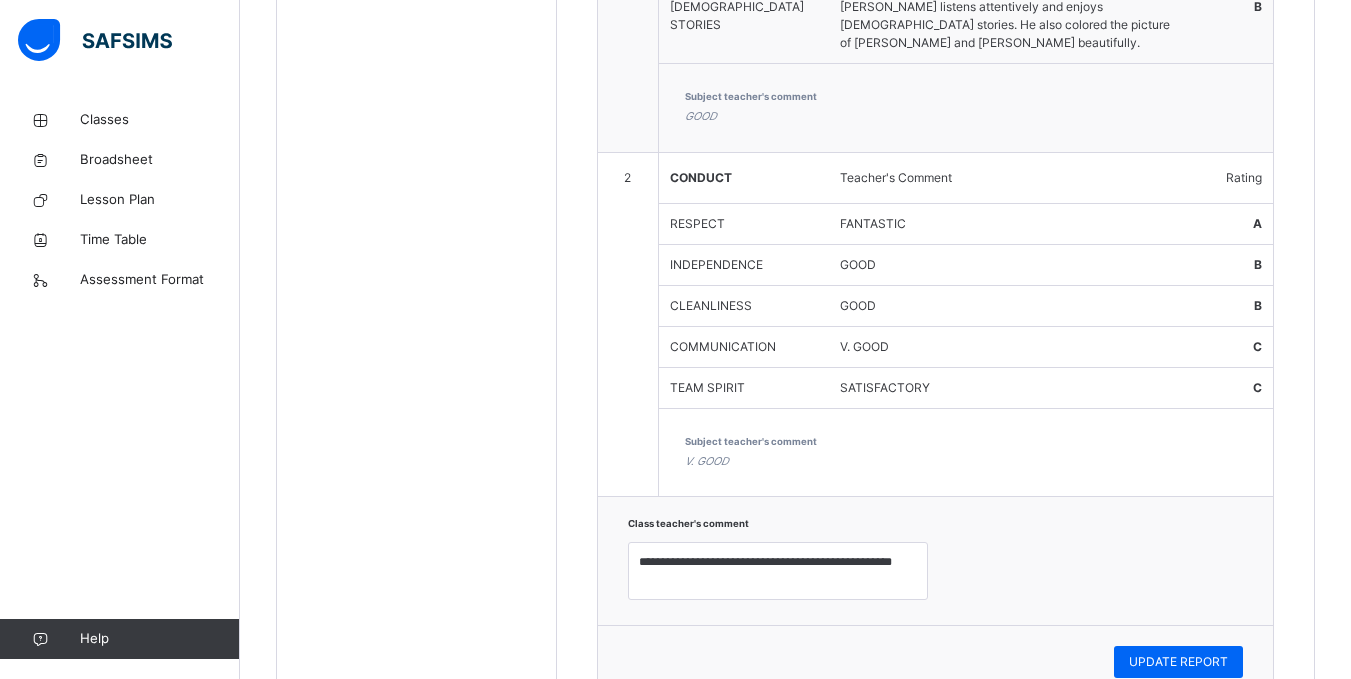 click on "UPDATE REPORT" at bounding box center [935, 661] 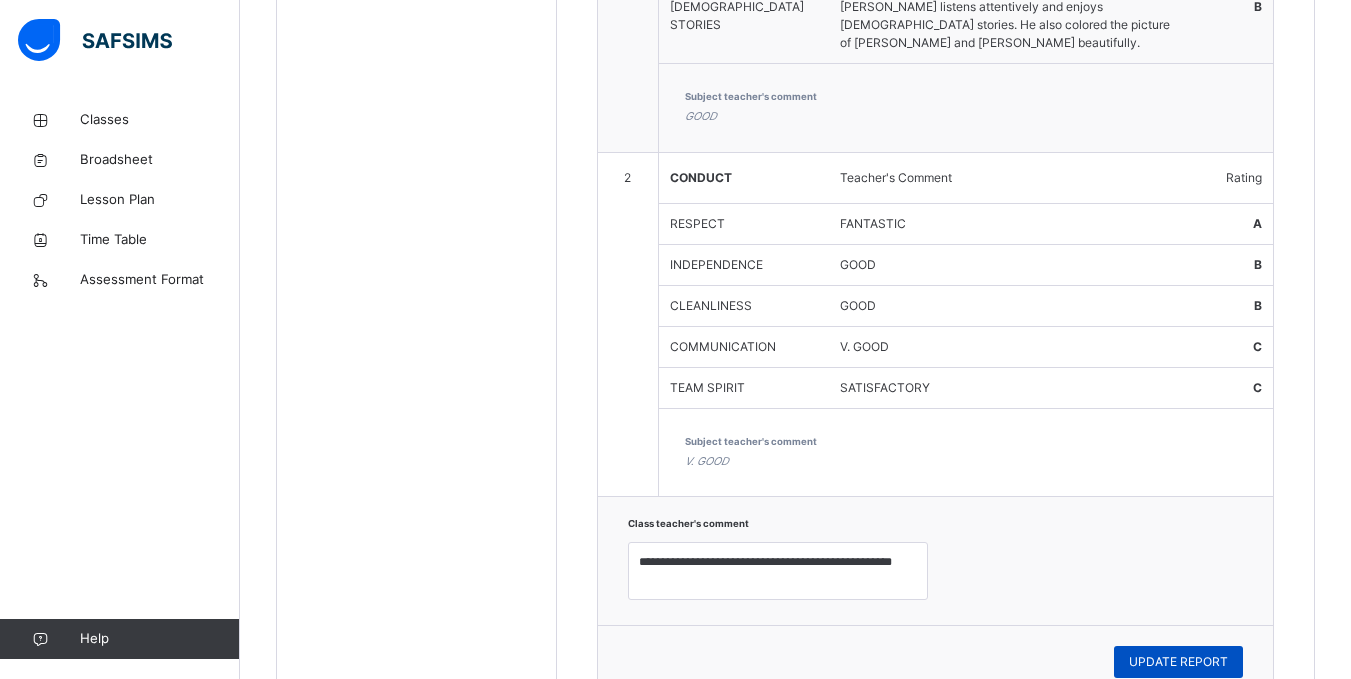 click on "UPDATE REPORT" at bounding box center (1178, 662) 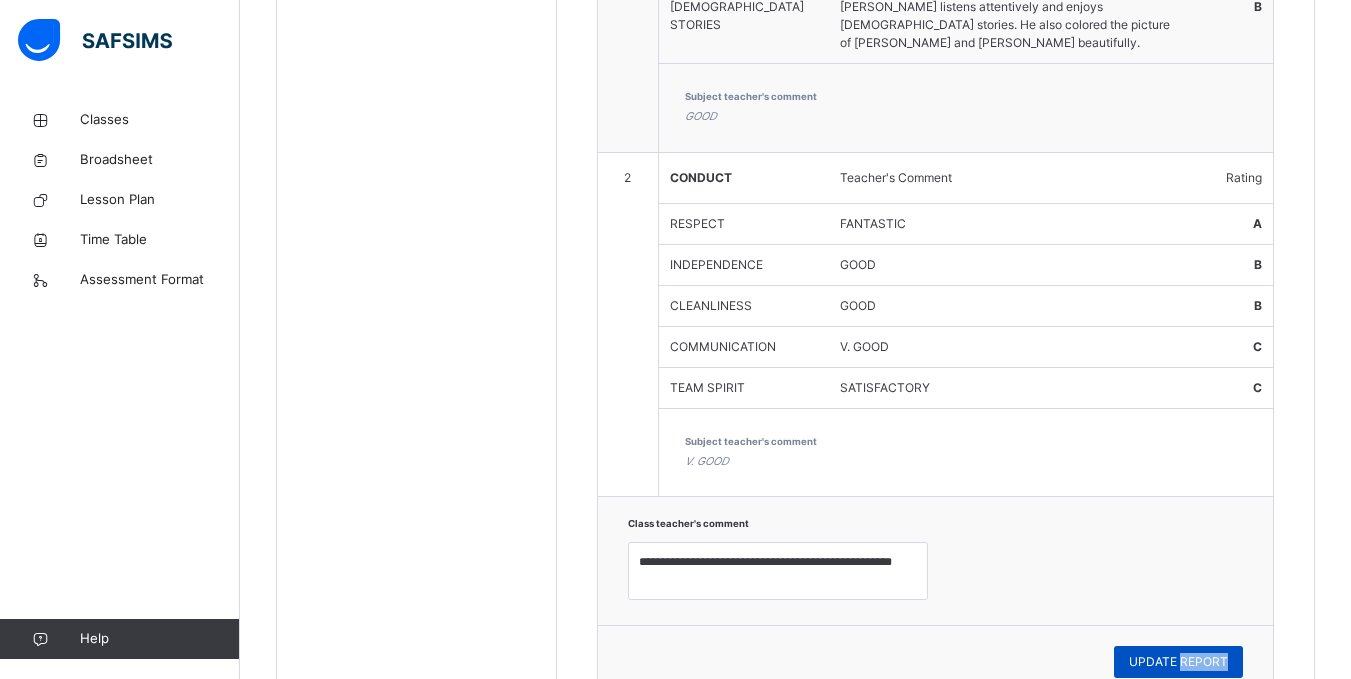 click on "UPDATE REPORT" at bounding box center (1178, 662) 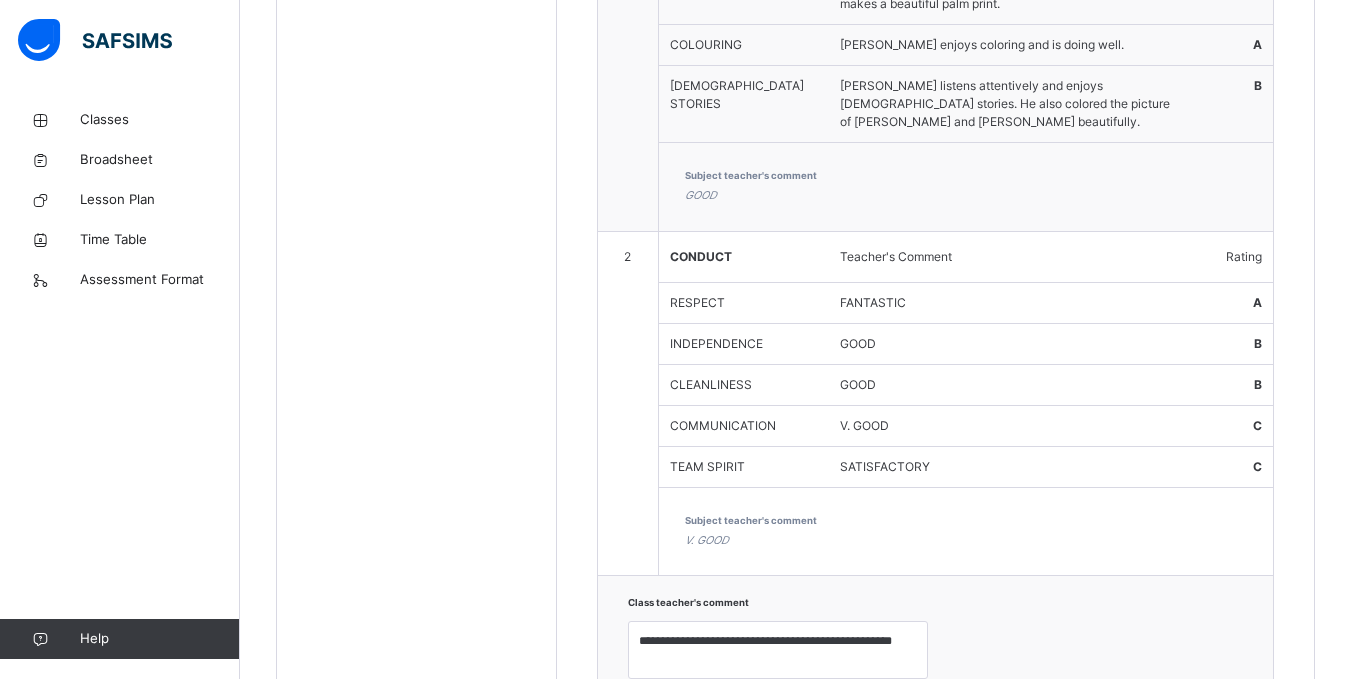 scroll, scrollTop: 1080, scrollLeft: 0, axis: vertical 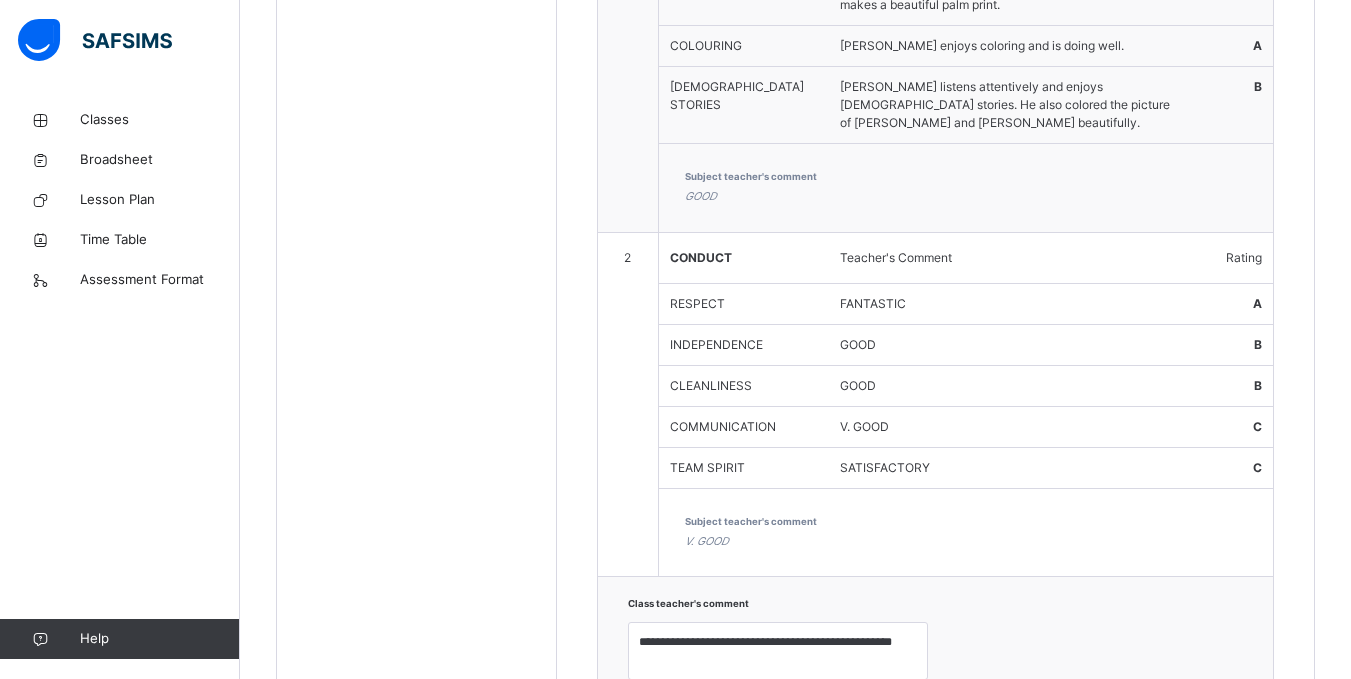 click on "UPDATE REPORT" at bounding box center (1178, 742) 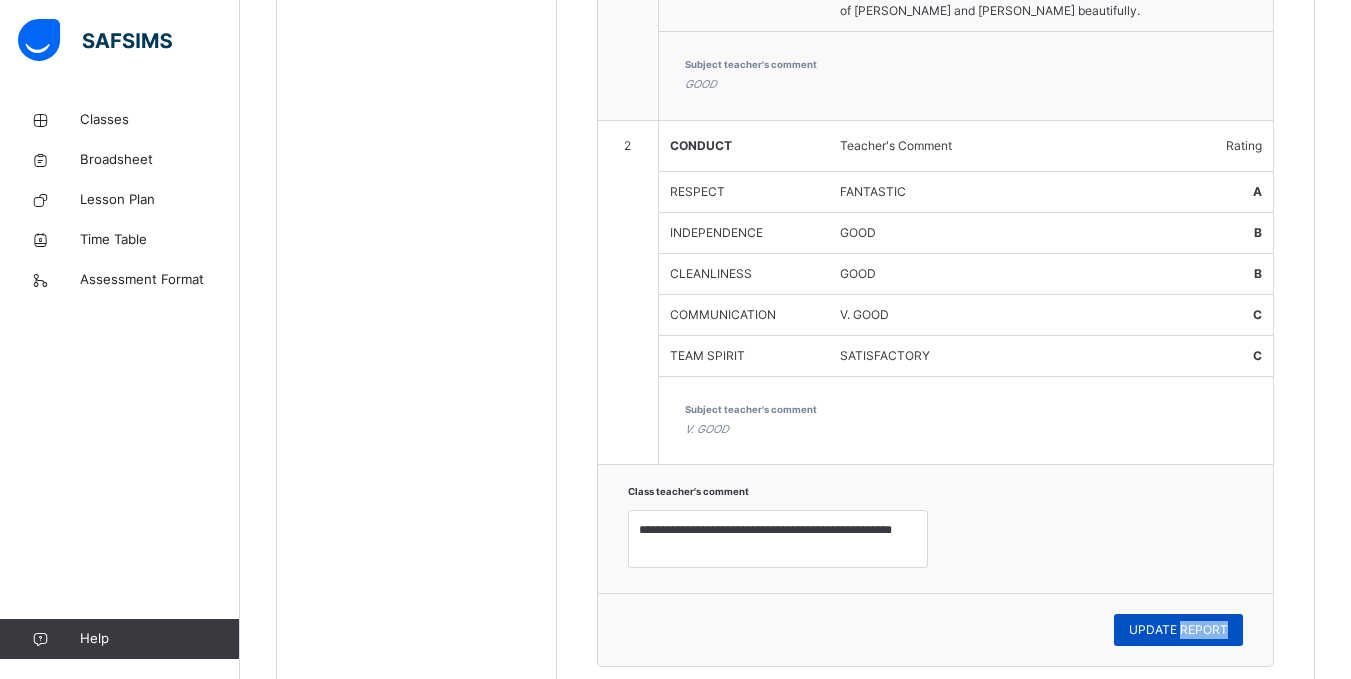 click on "Back  / TODDLER  TODDLER  TODDLER Third Term [DATE]-[DATE] Class Members Early Years Results Skills Attendance Form Teacher Results More Options   23  Students in class Download Pdf Report Excel Report Edidot Schools Awoyaya Date: [DATE] 7:55:34 pm Class Members Class:  TODDLER  Total no. of Students:  23 Term:  Third Term Session:  [DATE]-[DATE] S/NO Admission No. Last Name First Name Other Name 1 996/24t [PERSON_NAME] 2 1007/24t Buhari - mudi  Asad 3 903/23c Osondu Divine Chineyenwa 4 978/24t [PERSON_NAME] 5 1000/24t Sobande  [PERSON_NAME]  6 984/24t [PERSON_NAME] 7 982/24t Adejoh Enejo [PERSON_NAME] 8 977/24 [PERSON_NAME] 9 947/24 [PERSON_NAME] 10 949/24 [PERSON_NAME] - [PERSON_NAME] 11 995/24t [PERSON_NAME] 12 945/24 [PERSON_NAME] Wealth 13 941/24t [PERSON_NAME]  14 941/24 Inihohi Jayce 15 983/24t [PERSON_NAME] 16 980/24t [PERSON_NAME] 17 1001/24 [PERSON_NAME]  18 959/24 Layi - Adeoye Olulonse Mali" at bounding box center [795, -167] 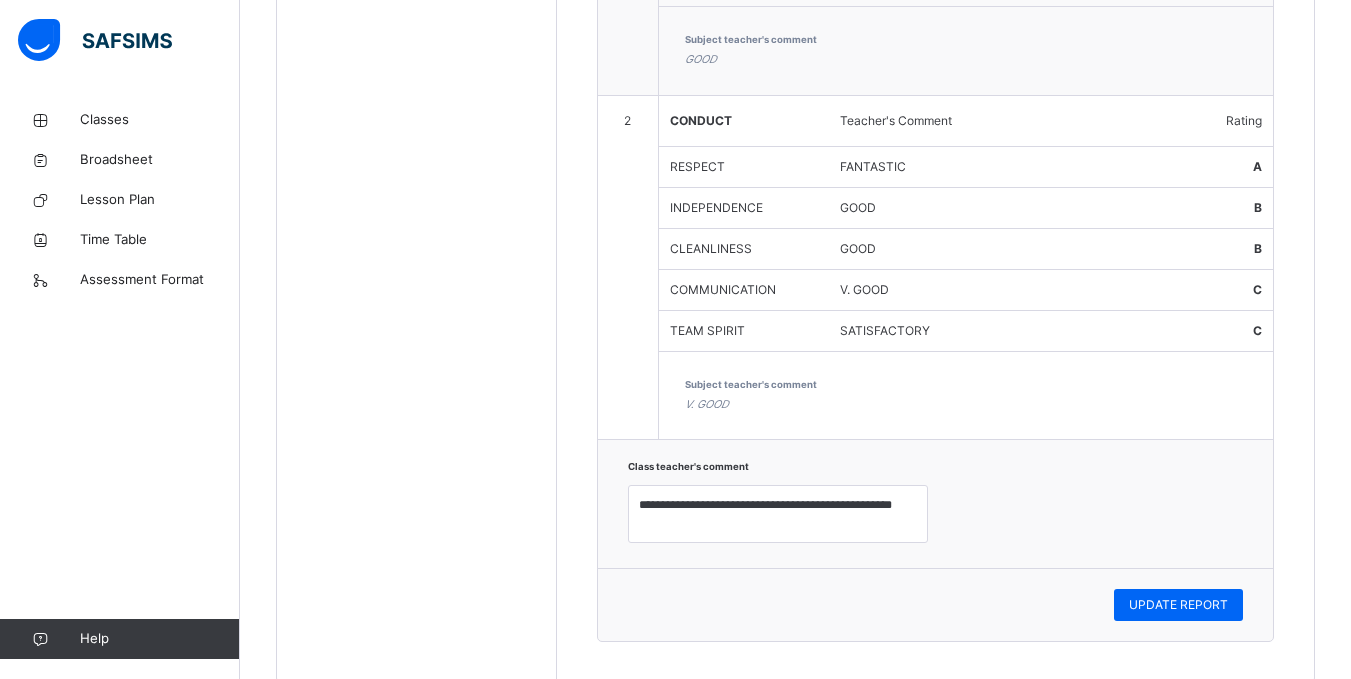 click on "UPDATE REPORT" at bounding box center (935, 605) 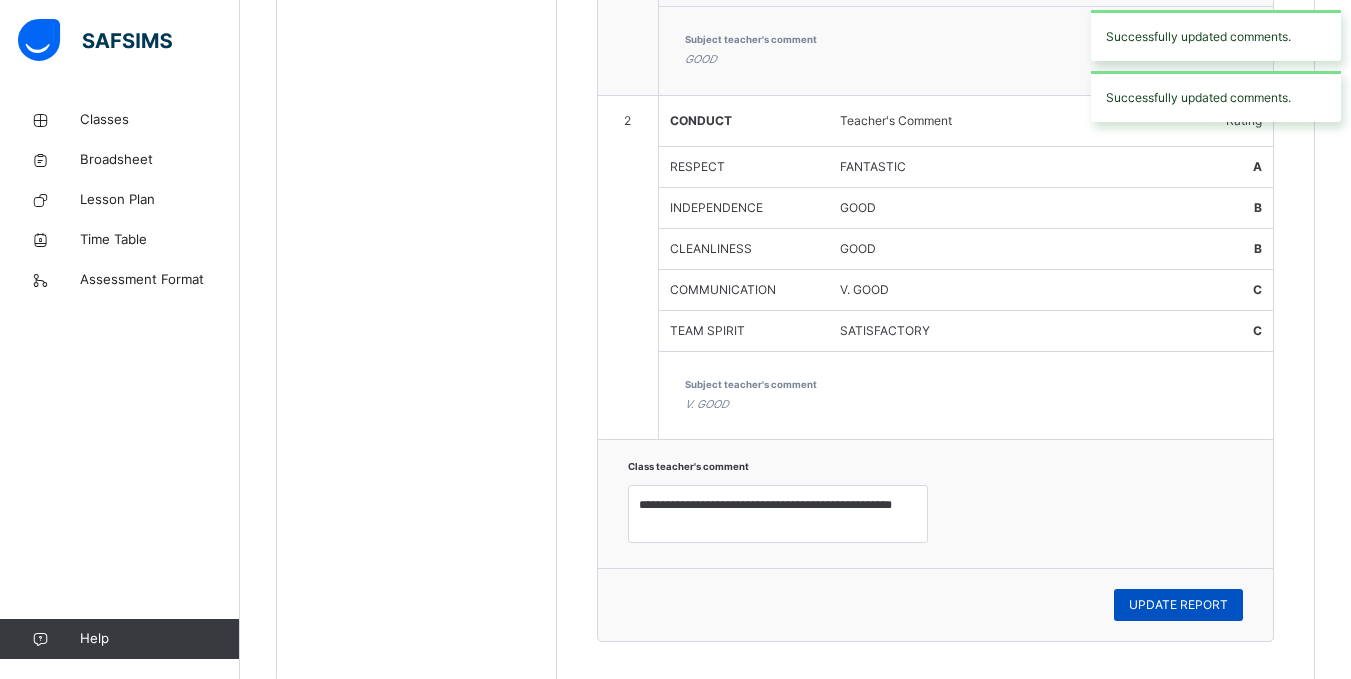 click on "UPDATE REPORT" at bounding box center (1178, 605) 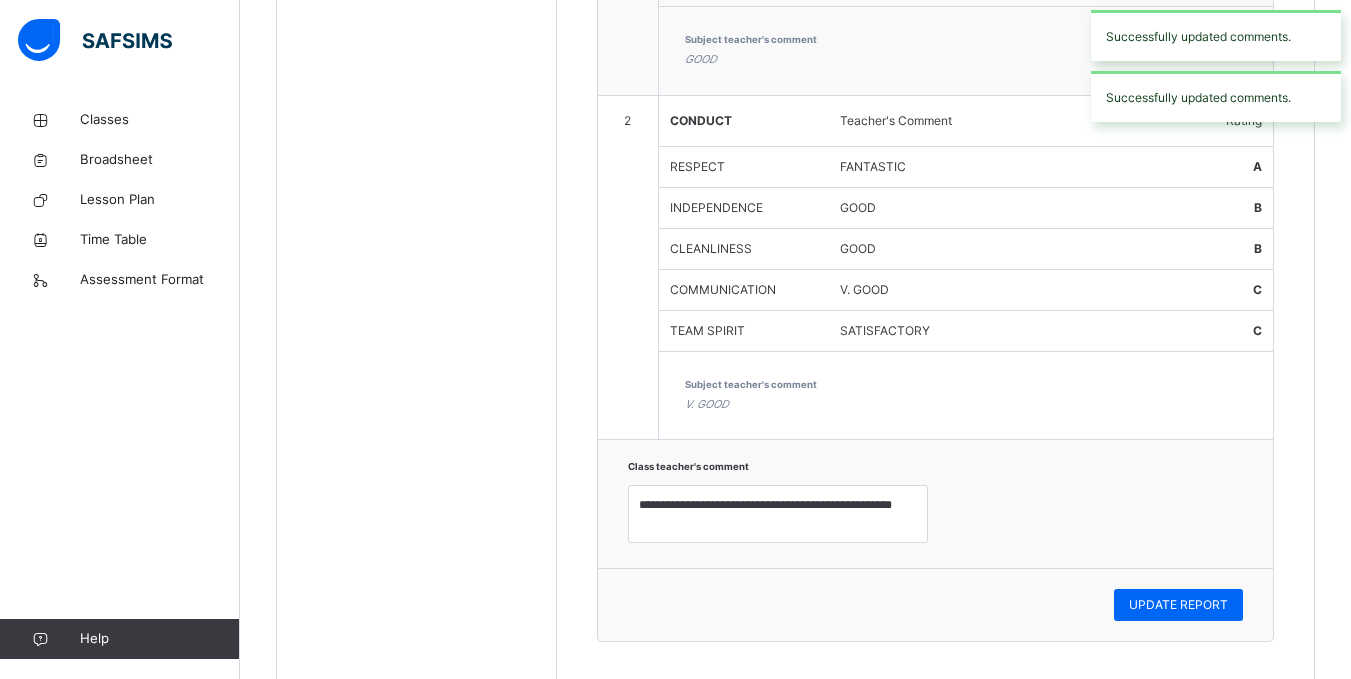 click on "Subject teacher's comment V. GOOD" at bounding box center (966, 396) 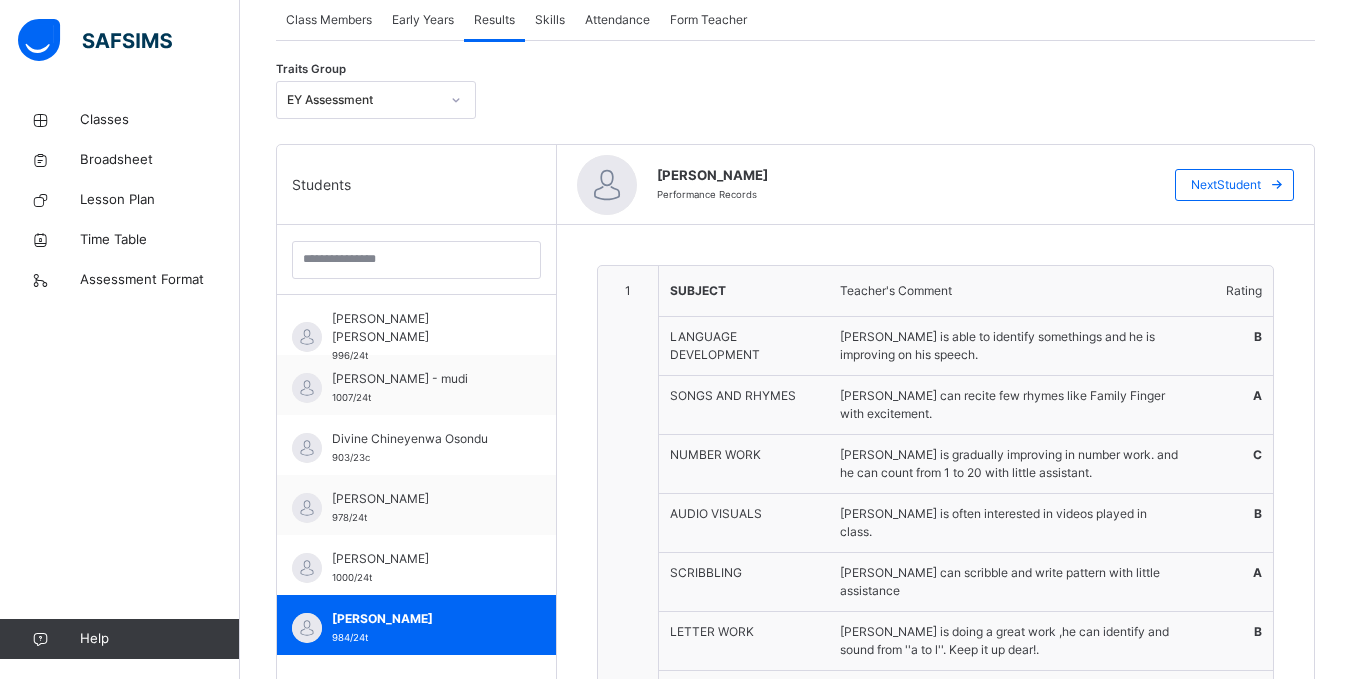 scroll, scrollTop: 337, scrollLeft: 0, axis: vertical 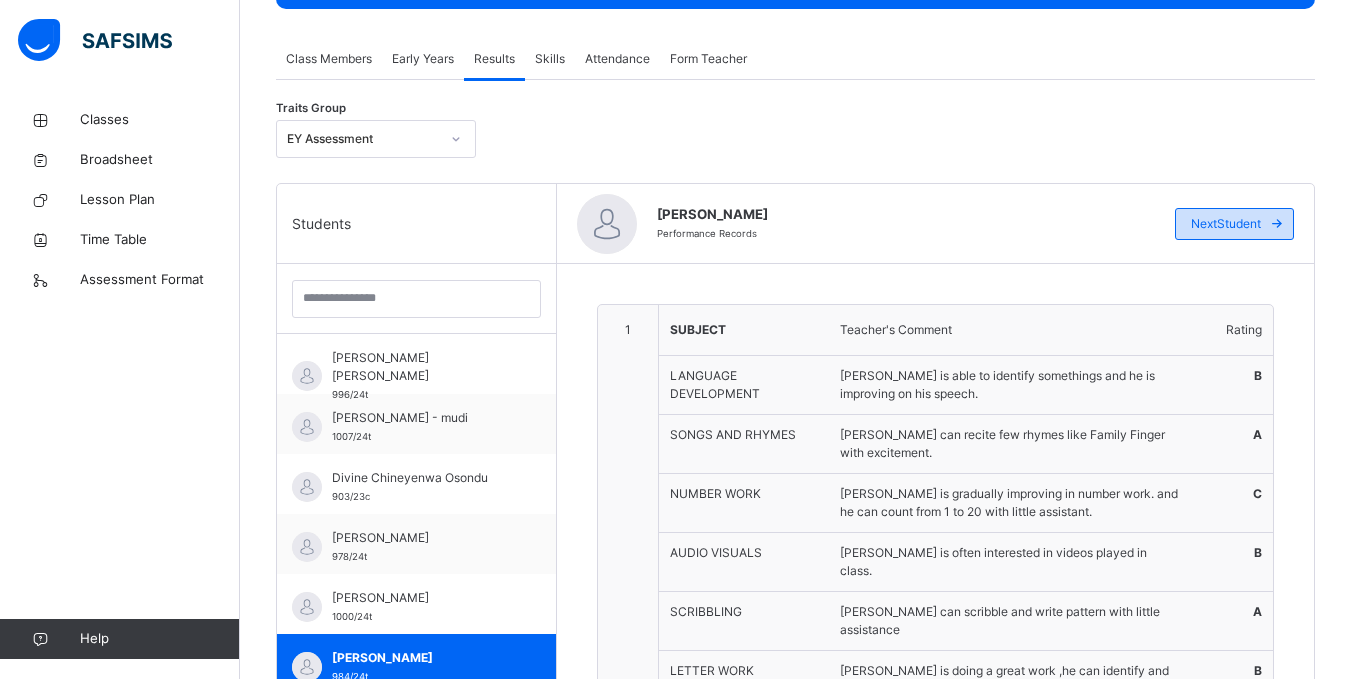 click on "Next  Student" at bounding box center (1226, 224) 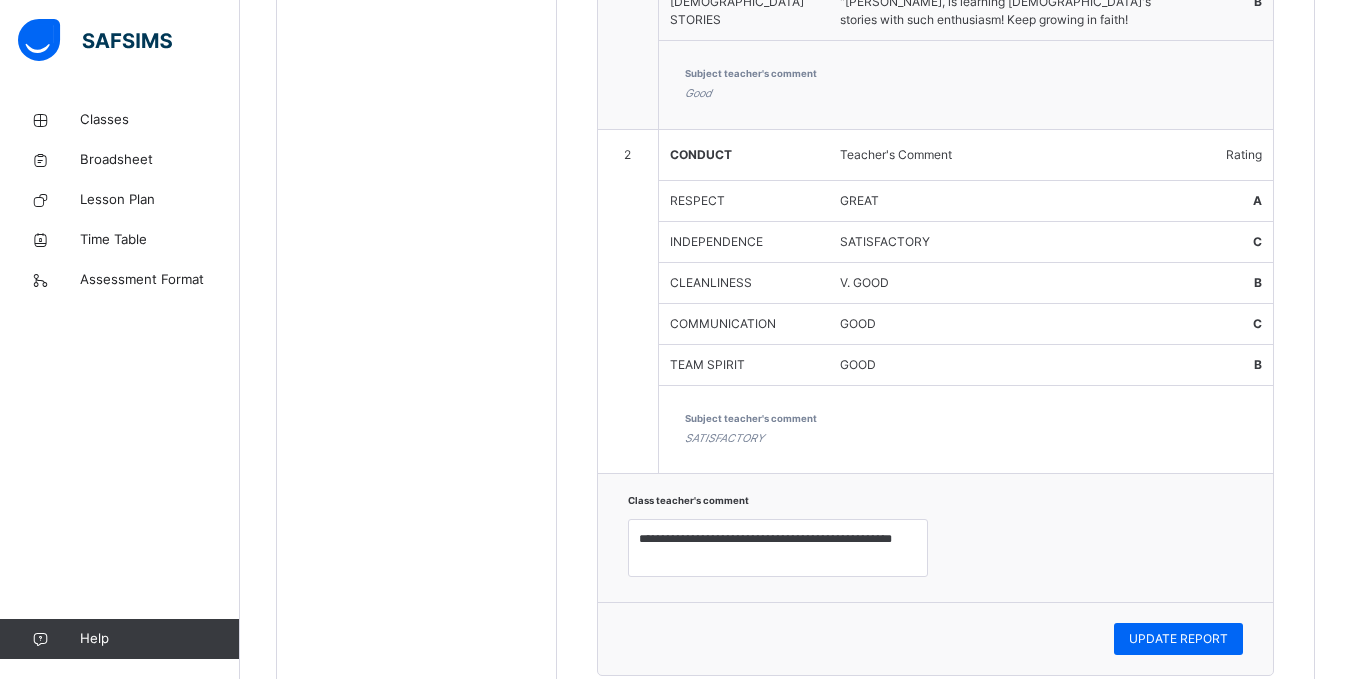 scroll, scrollTop: 1235, scrollLeft: 0, axis: vertical 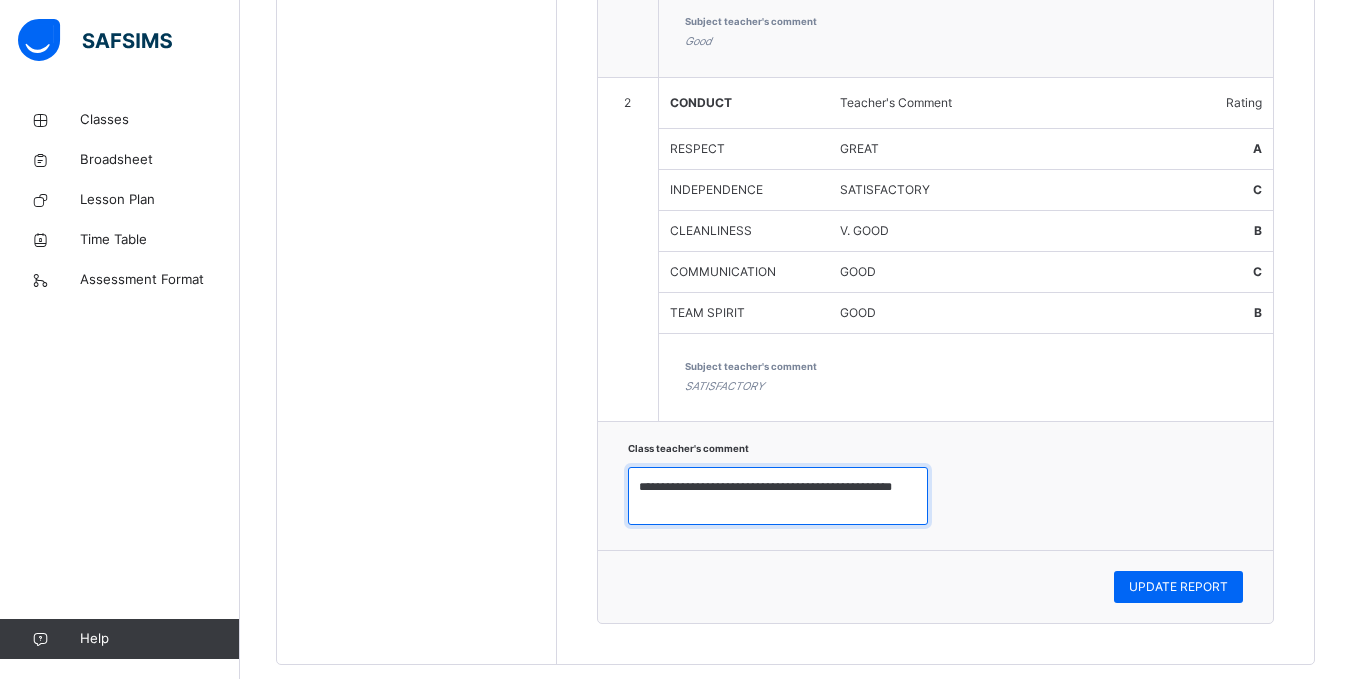 click on "**********" at bounding box center [778, 496] 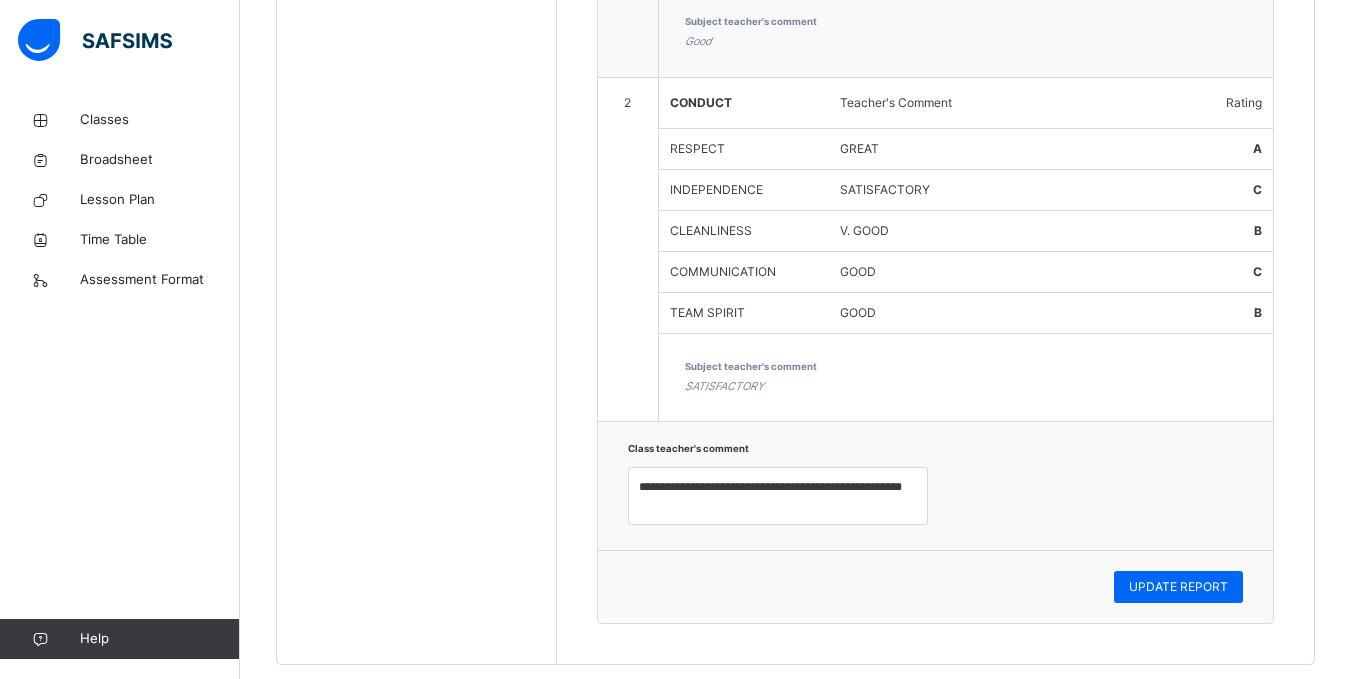 click on "**********" at bounding box center (935, 485) 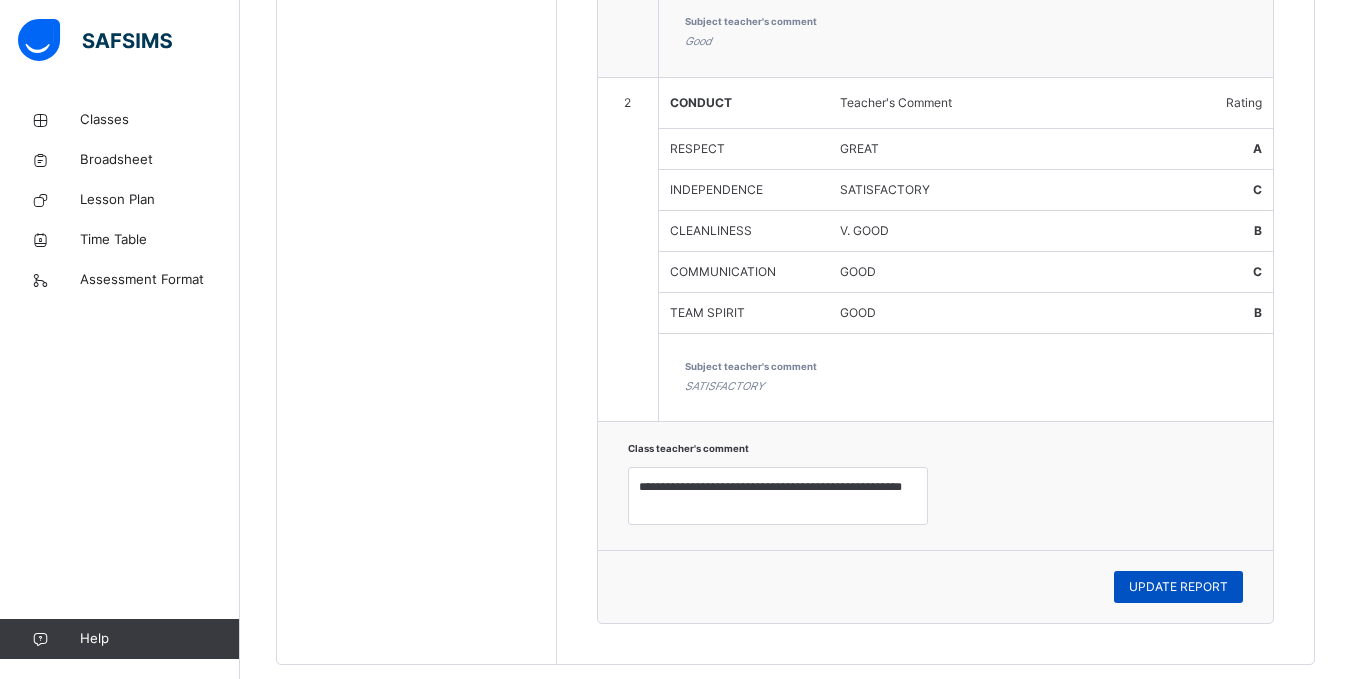 click on "UPDATE REPORT" at bounding box center (1178, 587) 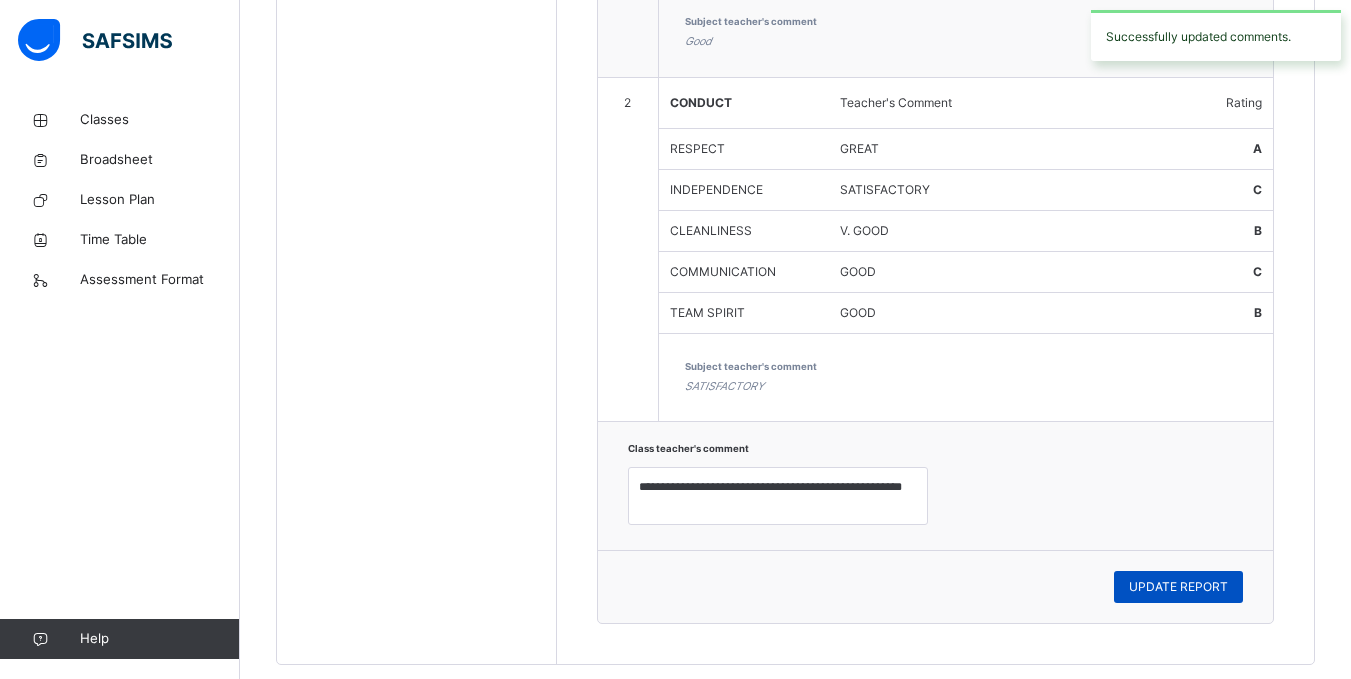 type on "**********" 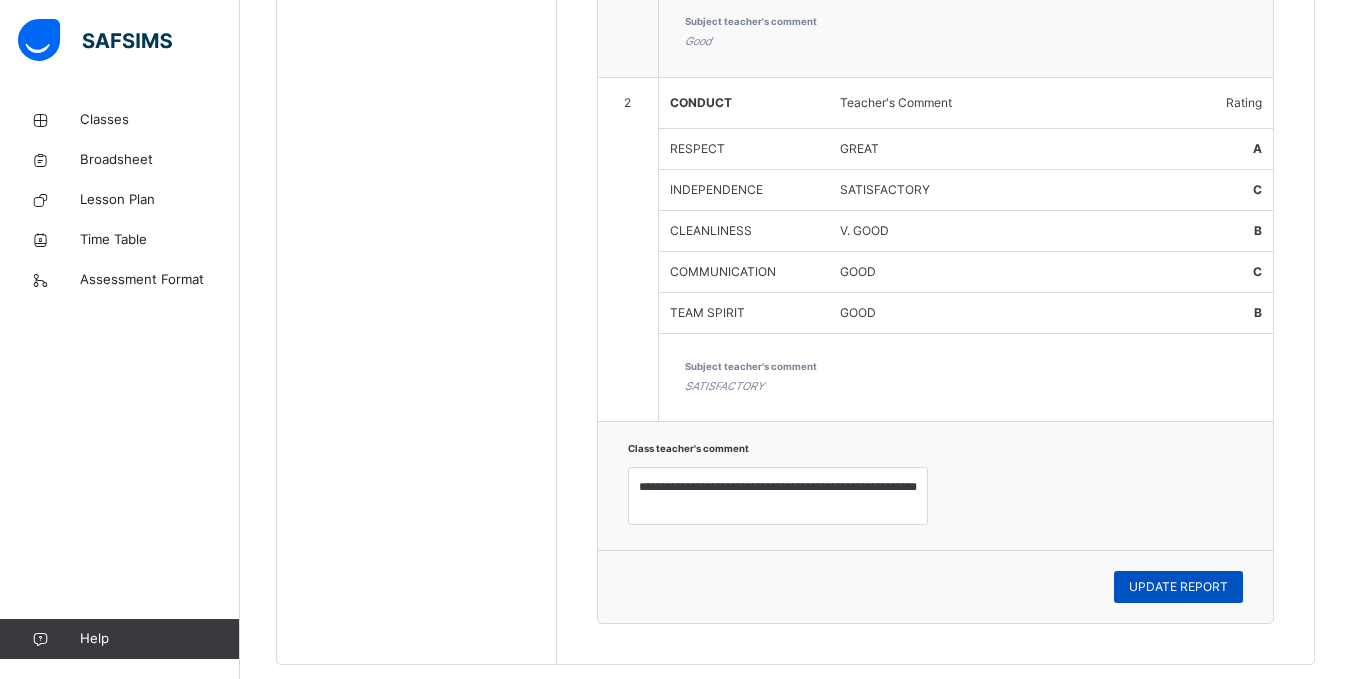 click on "UPDATE REPORT" at bounding box center (1178, 587) 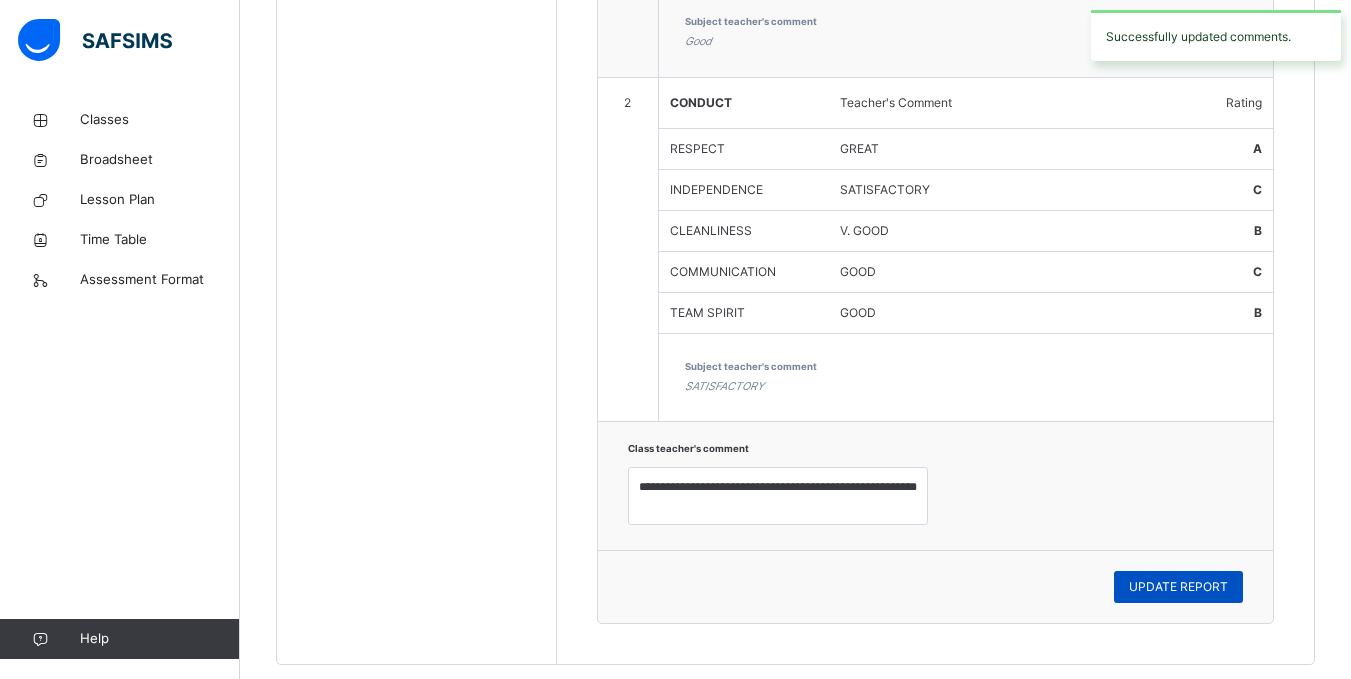 click on "UPDATE REPORT" at bounding box center [1178, 587] 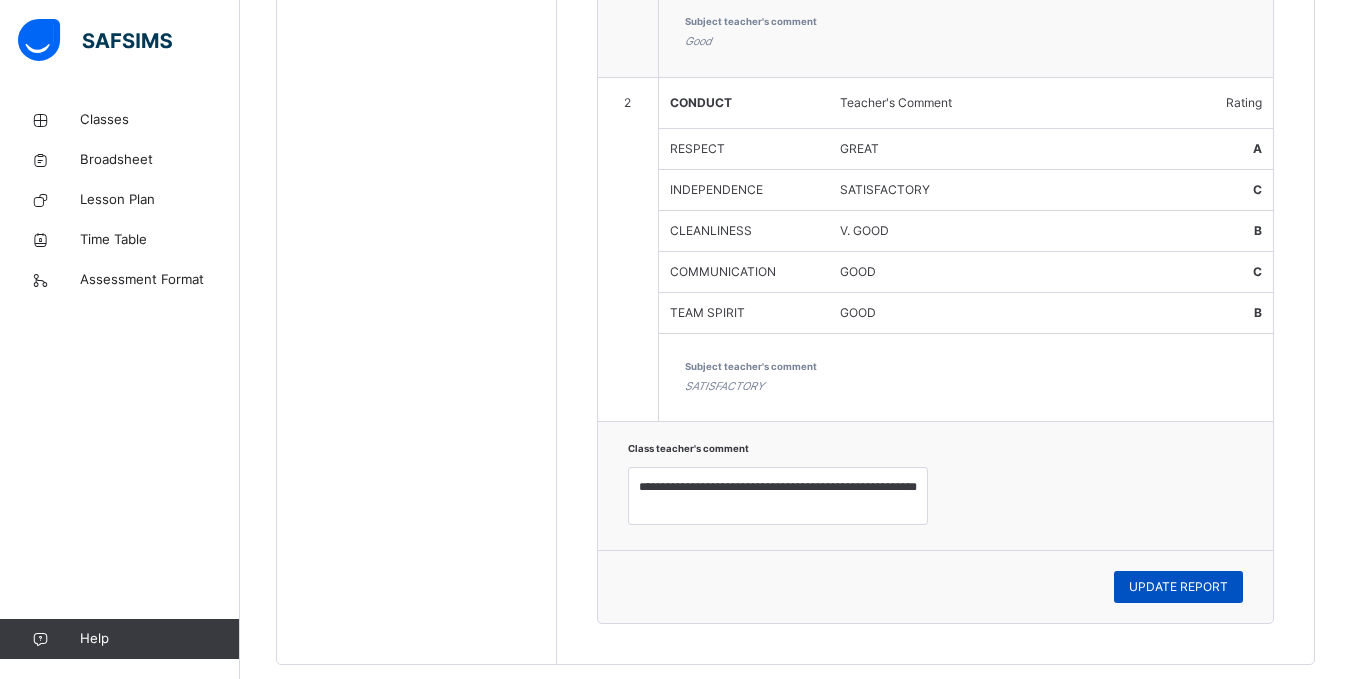 click on "UPDATE REPORT" at bounding box center [1178, 587] 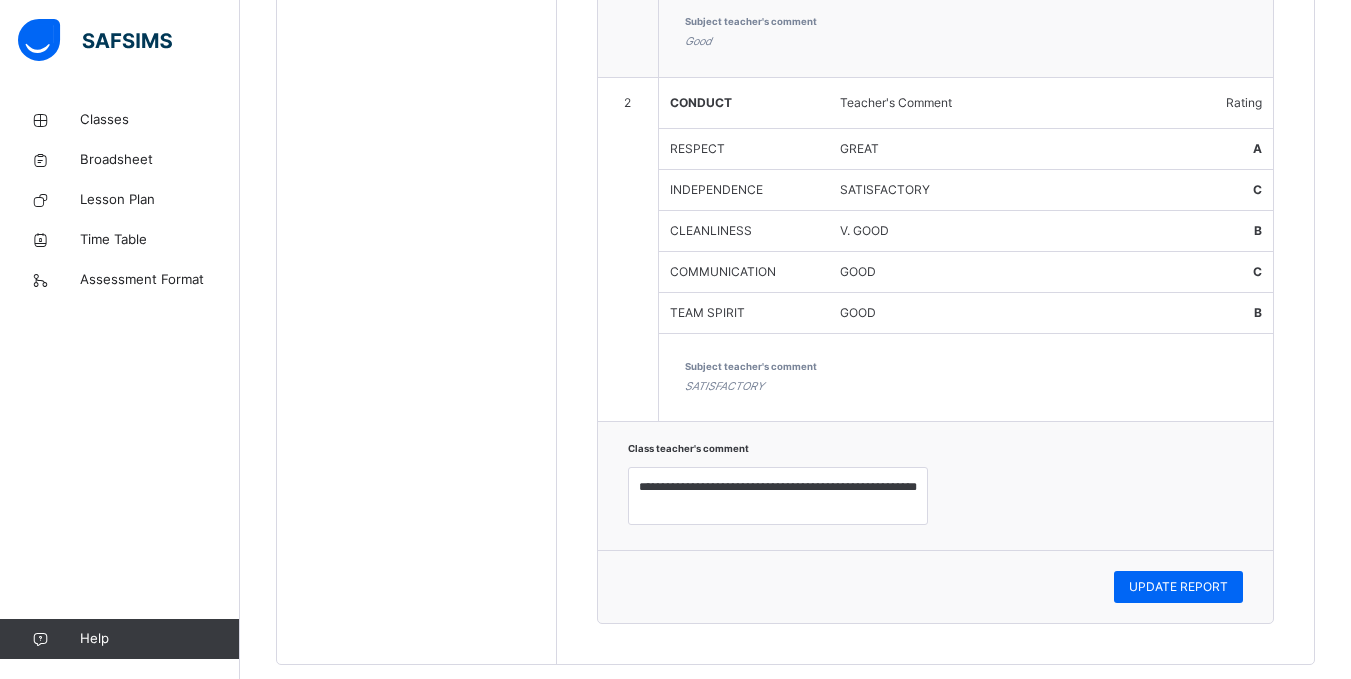 click on "**********" at bounding box center [935, 485] 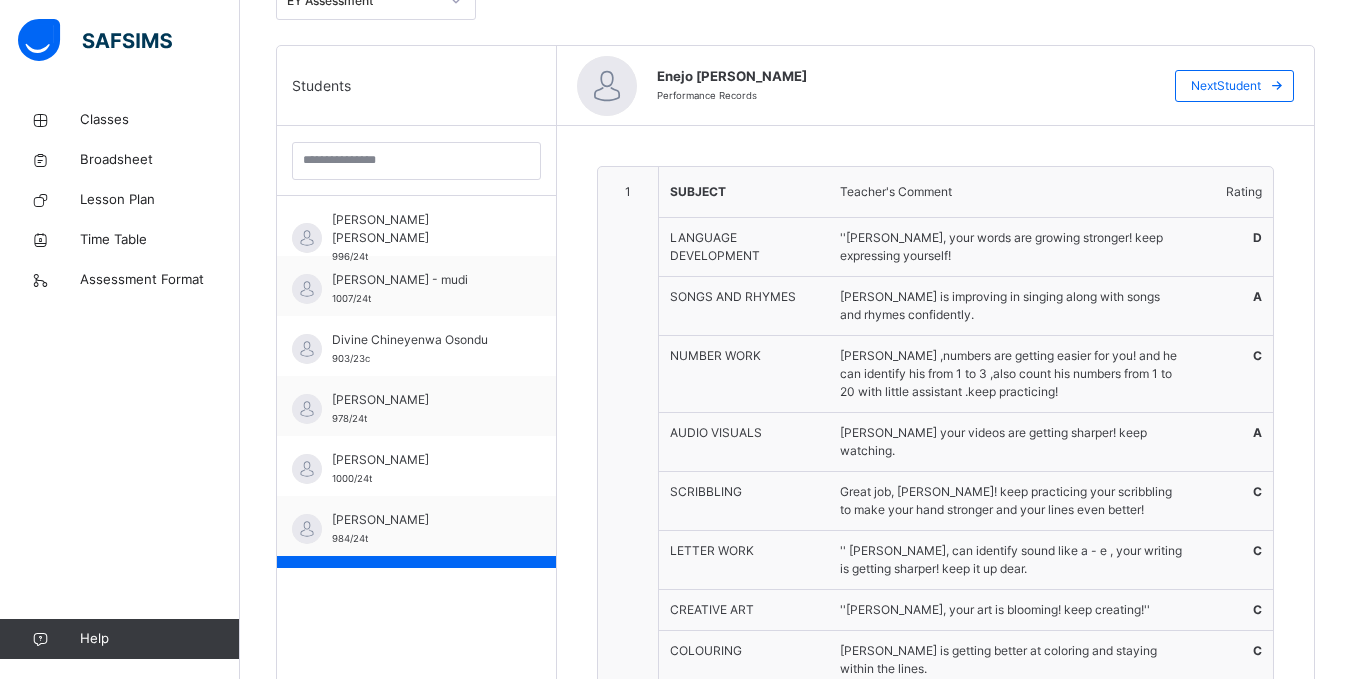 scroll, scrollTop: 435, scrollLeft: 0, axis: vertical 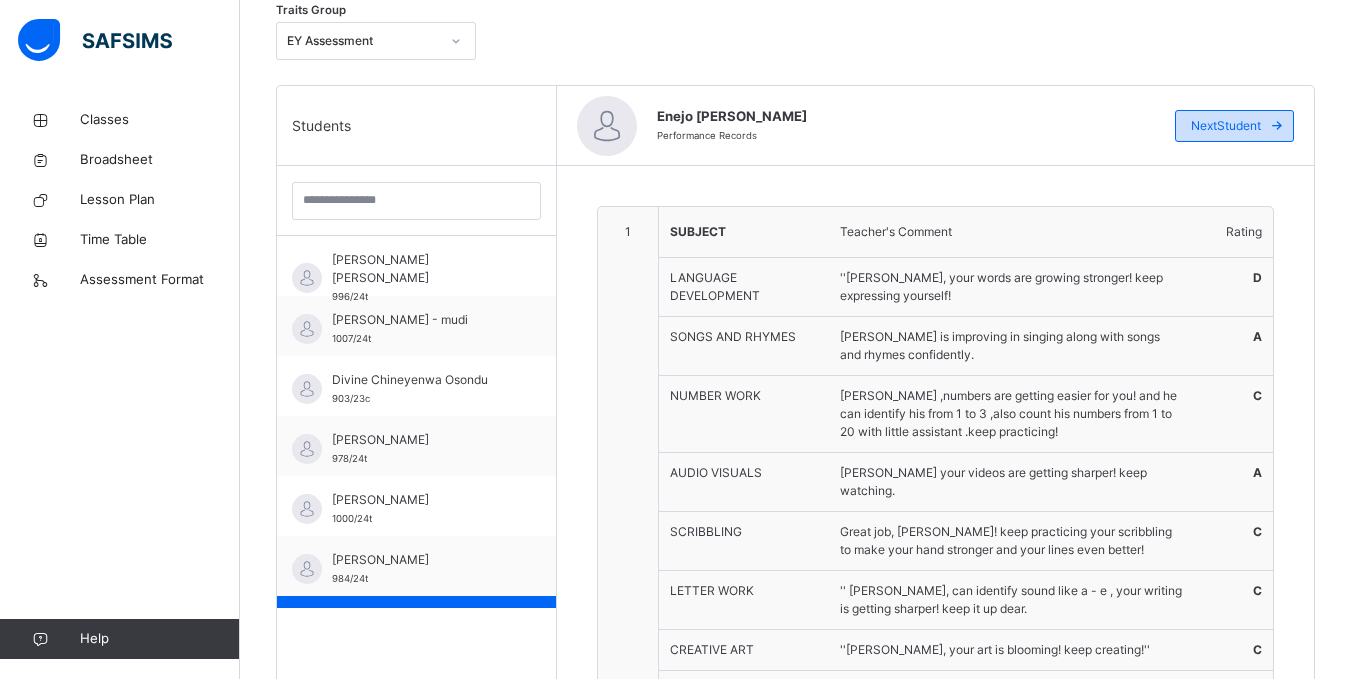 click at bounding box center [1277, 126] 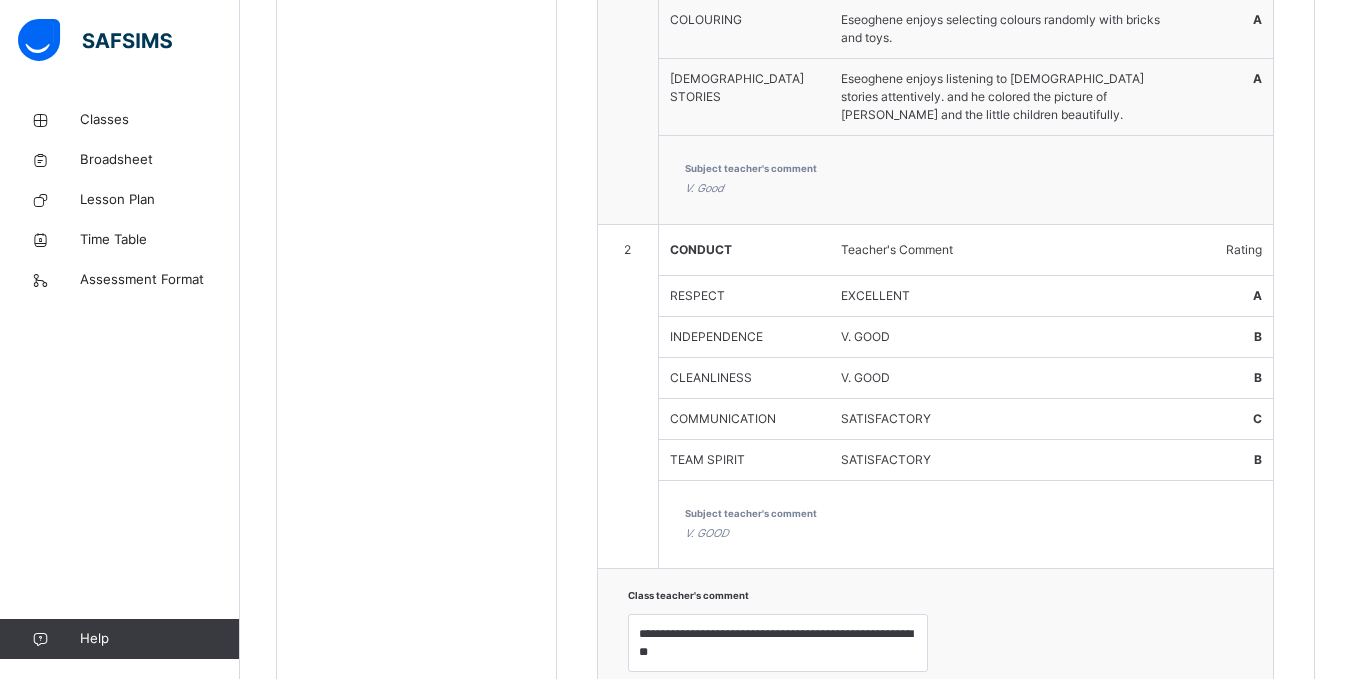 scroll, scrollTop: 1235, scrollLeft: 0, axis: vertical 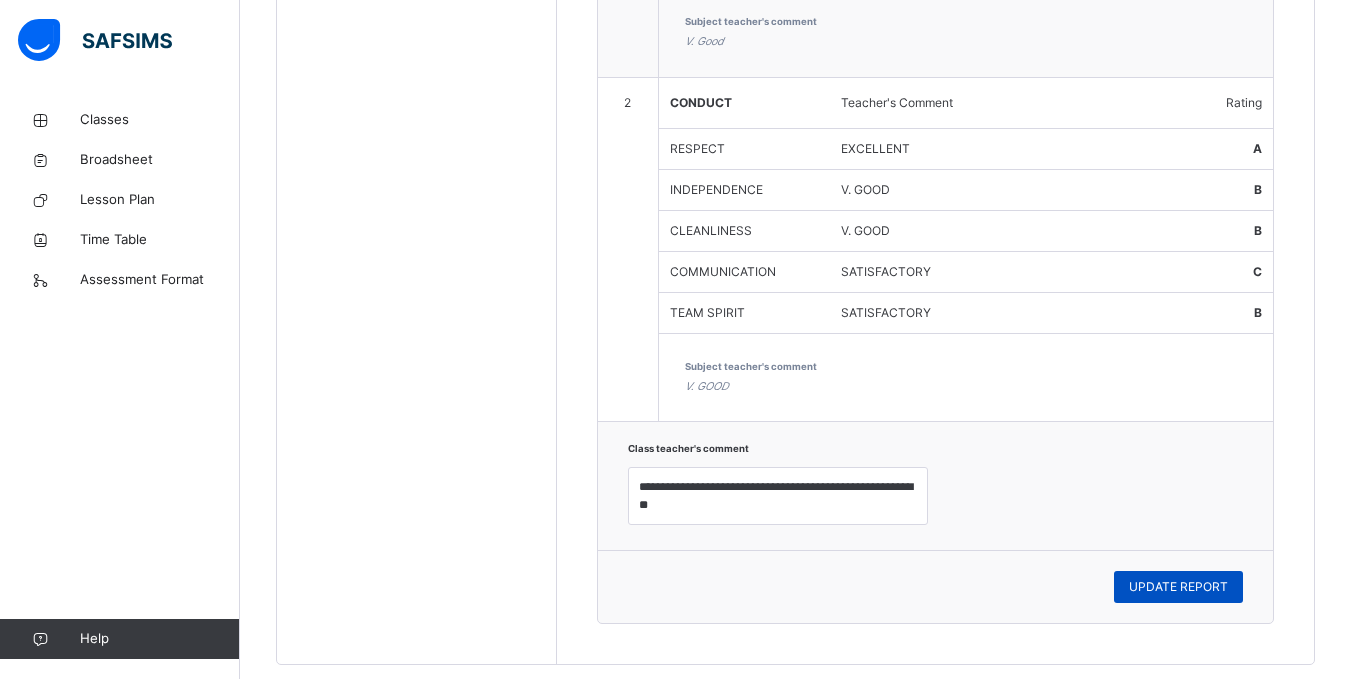 click on "UPDATE REPORT" at bounding box center (1178, 587) 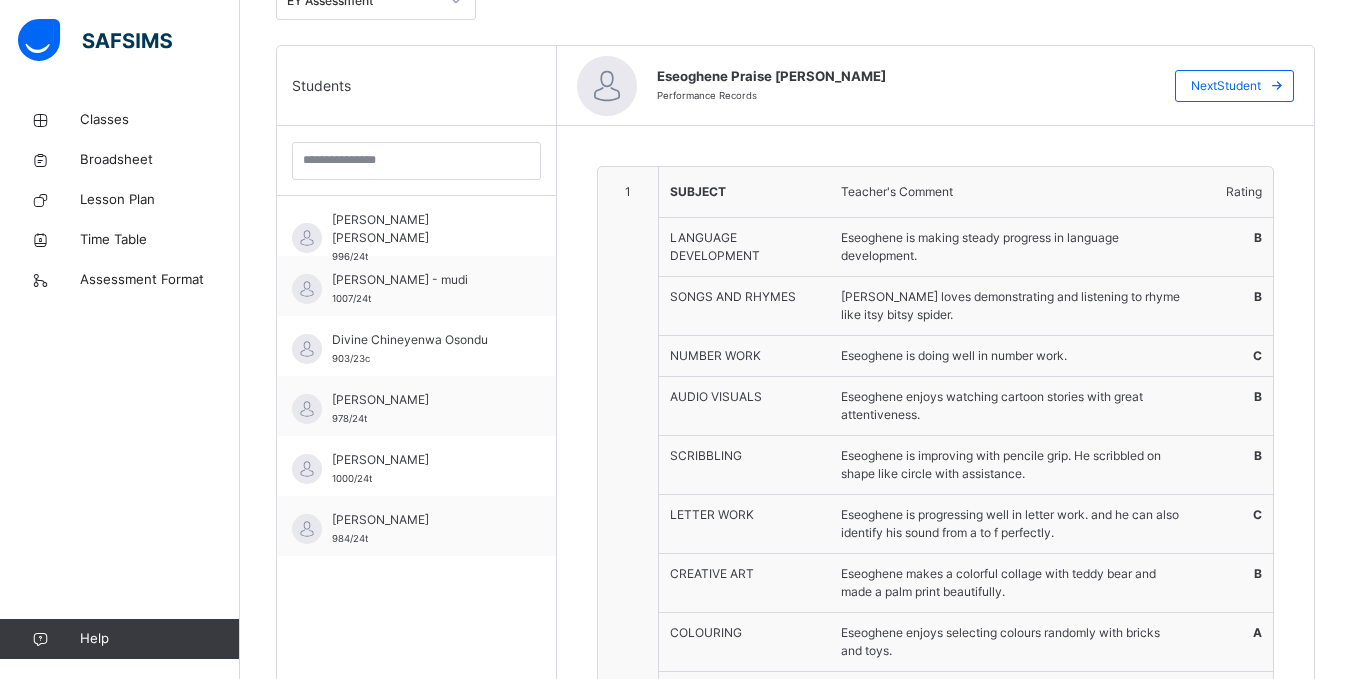 scroll, scrollTop: 435, scrollLeft: 0, axis: vertical 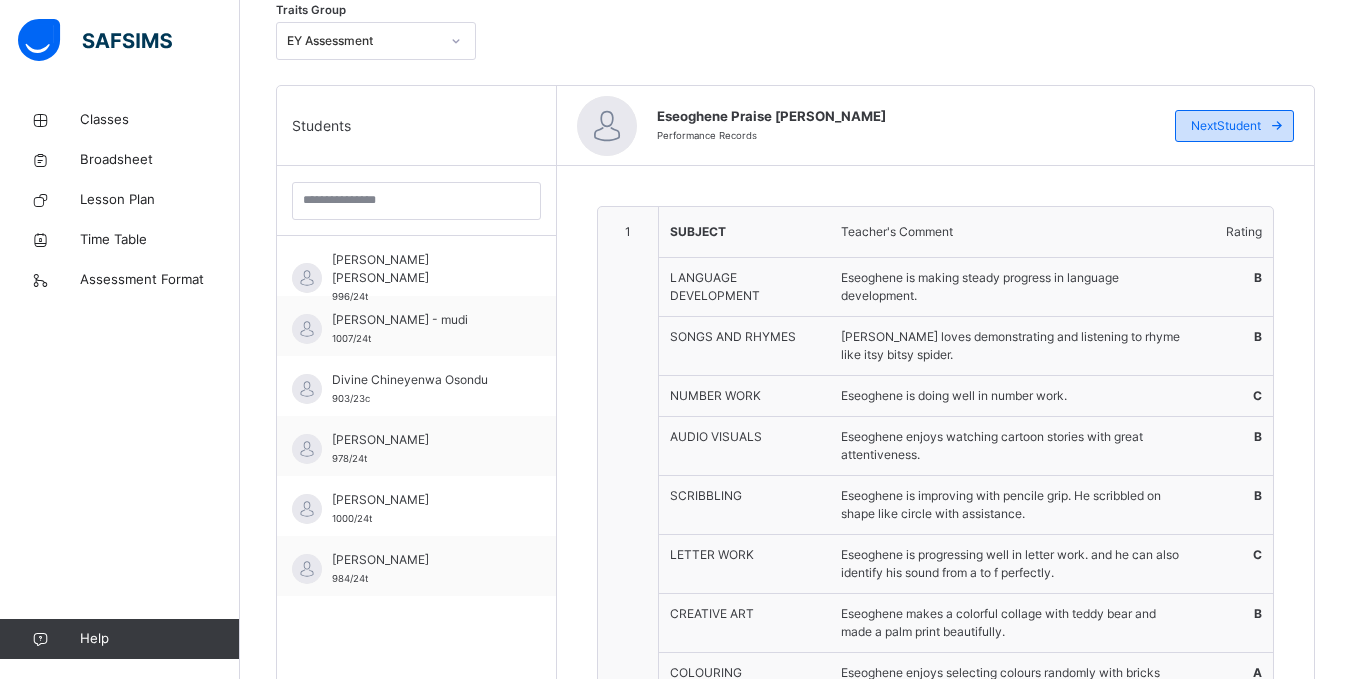 click at bounding box center [1277, 126] 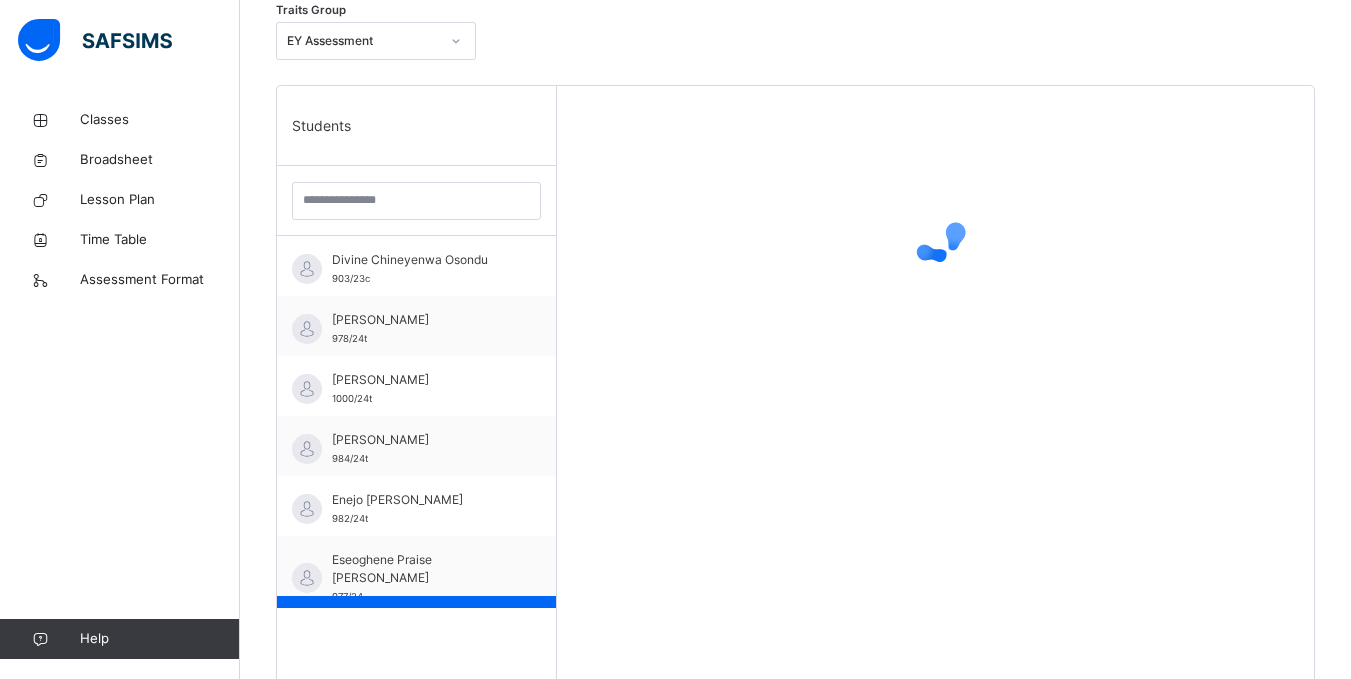 scroll, scrollTop: 160, scrollLeft: 0, axis: vertical 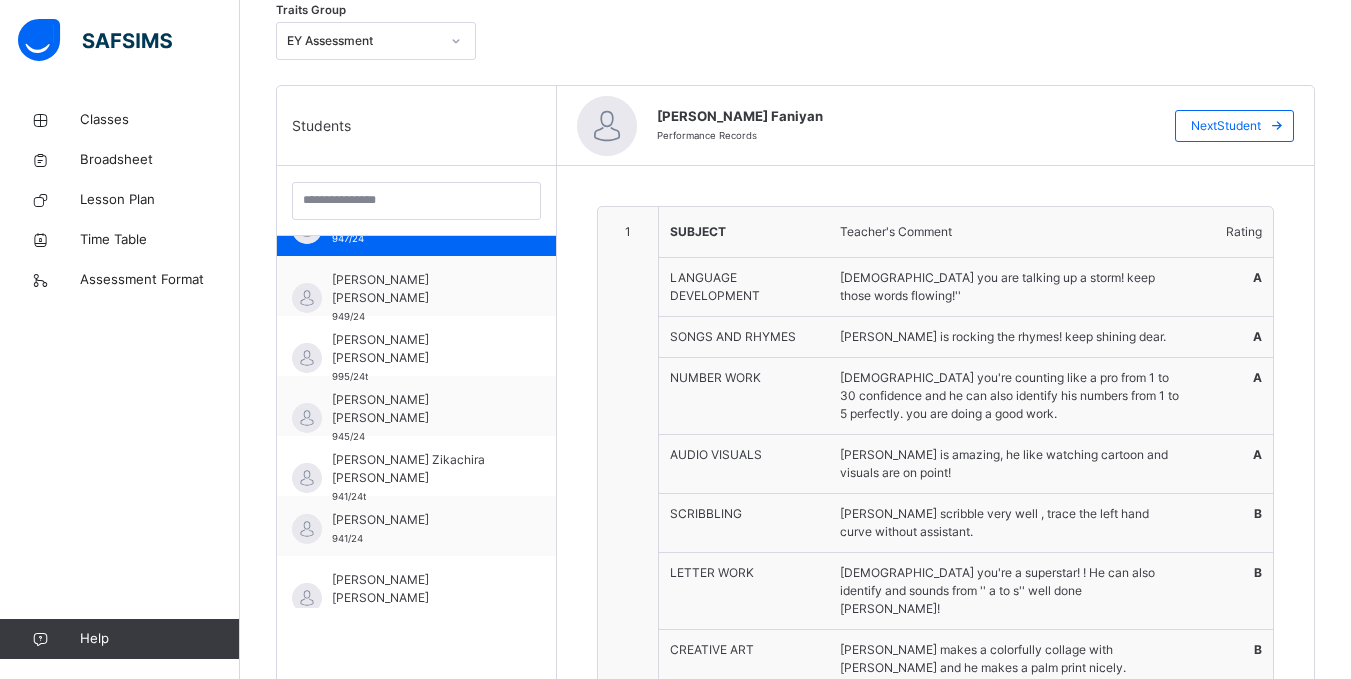 click on "CREATIVE ART" at bounding box center (744, 650) 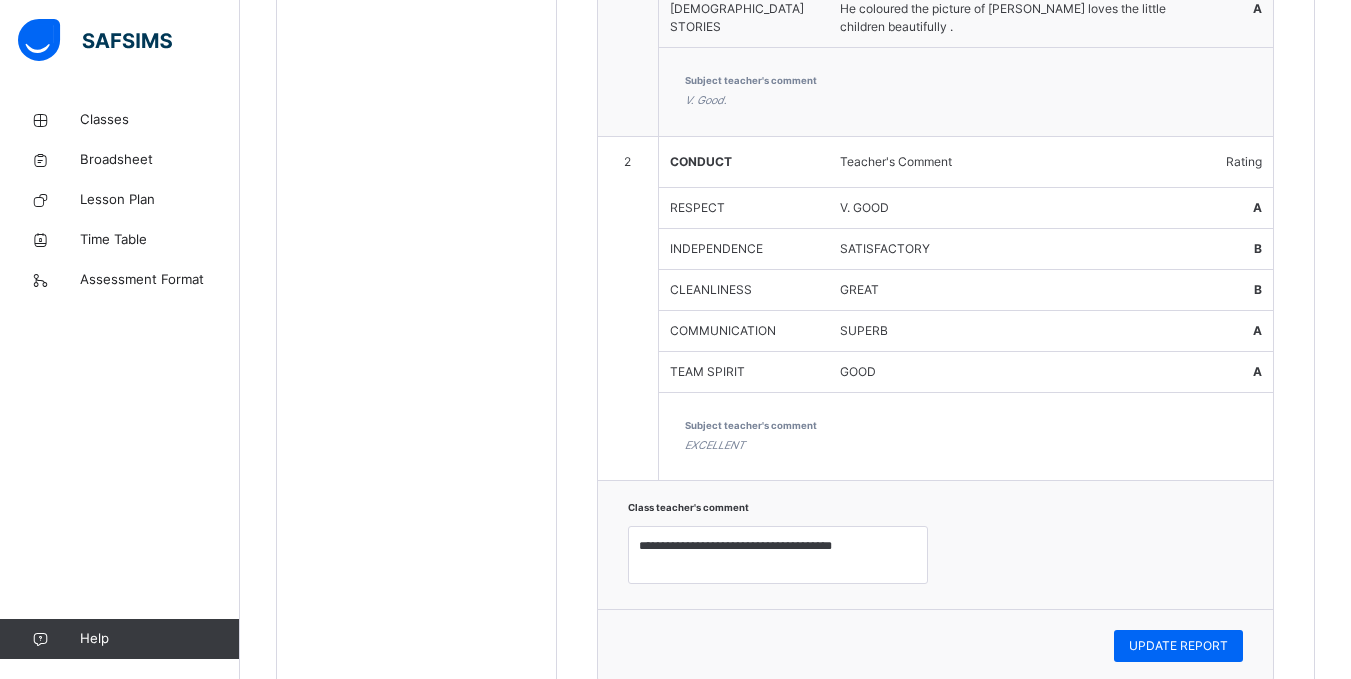 scroll, scrollTop: 1195, scrollLeft: 0, axis: vertical 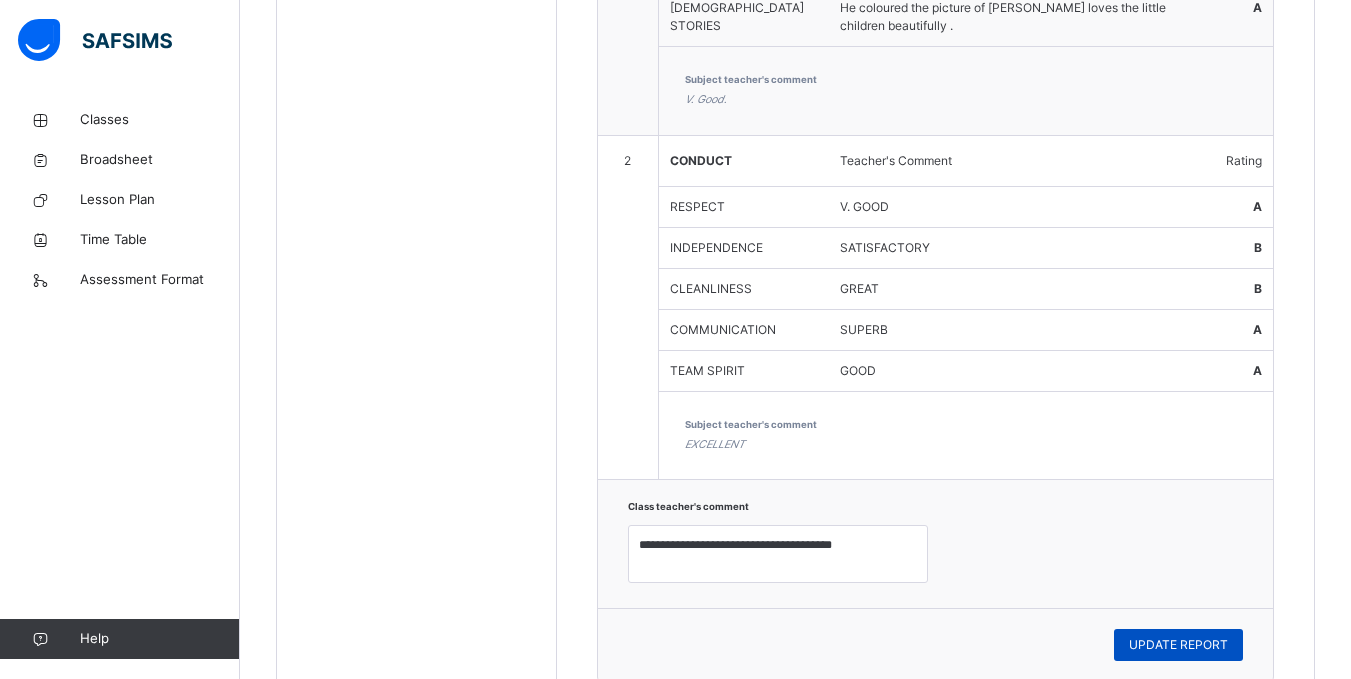 click on "UPDATE REPORT" at bounding box center [1178, 645] 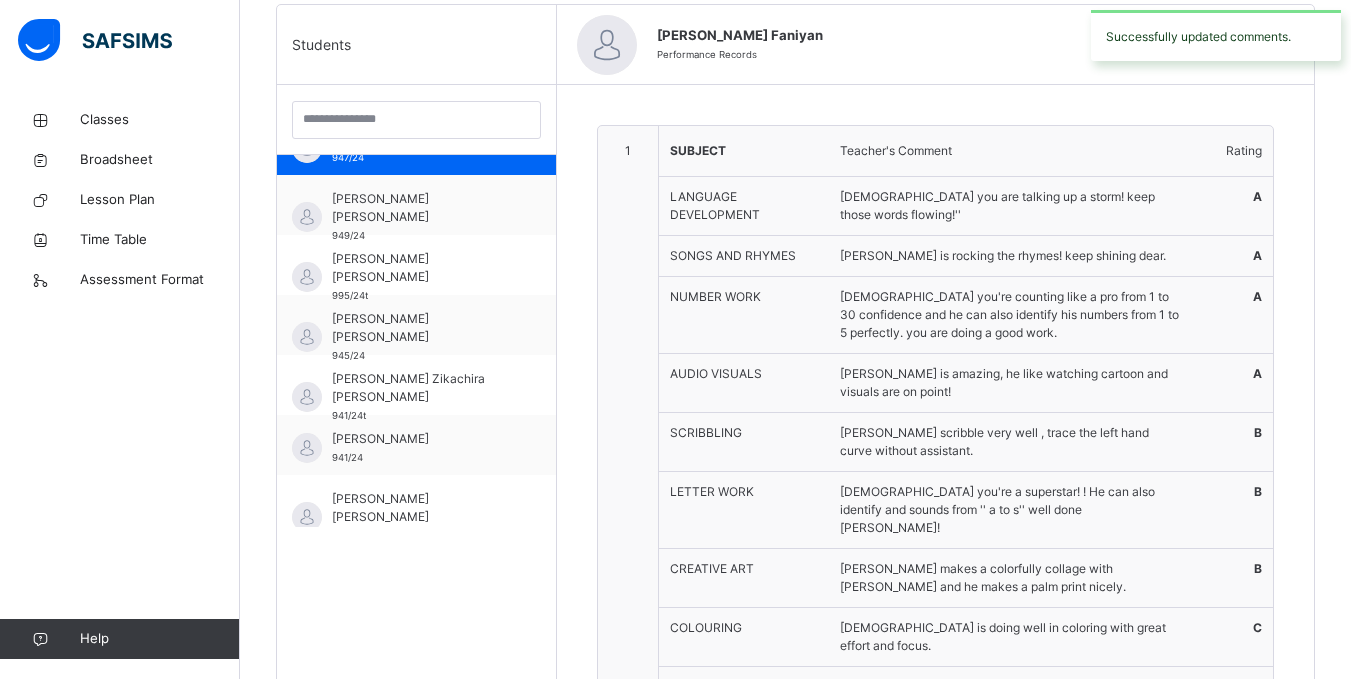 scroll, scrollTop: 515, scrollLeft: 0, axis: vertical 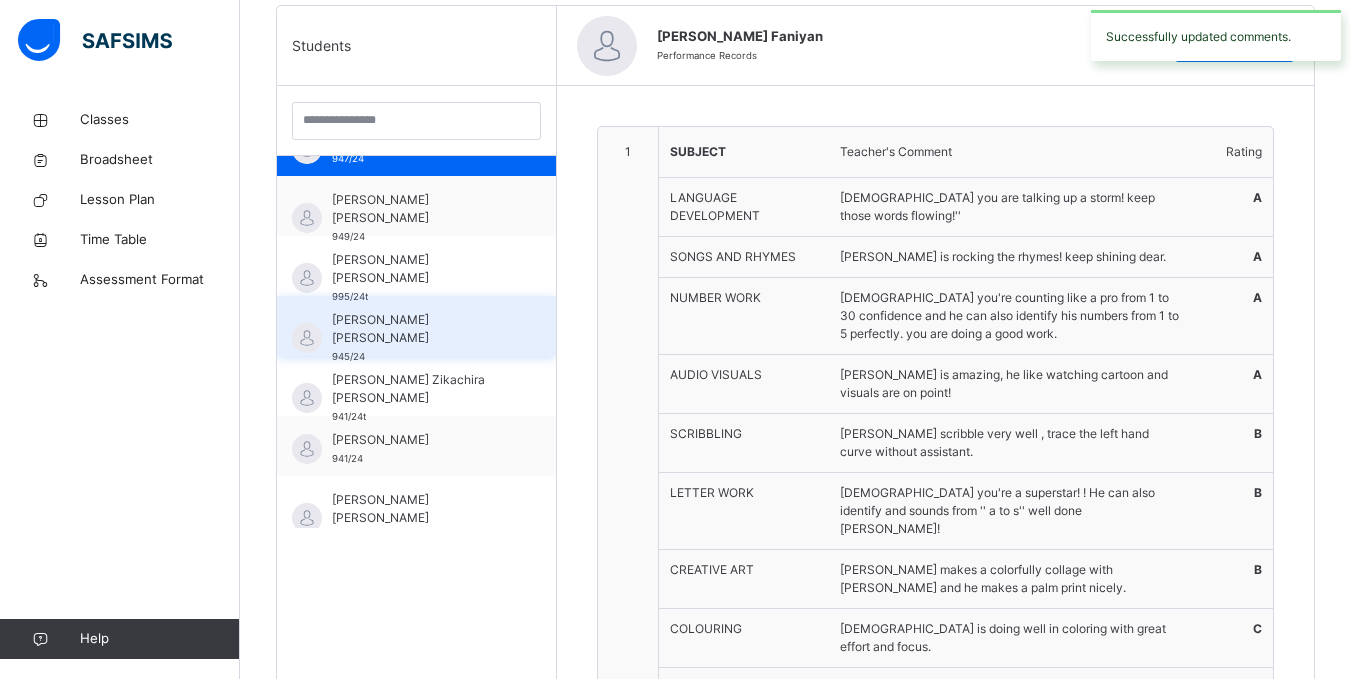 click on "[PERSON_NAME] [PERSON_NAME]" at bounding box center [421, 329] 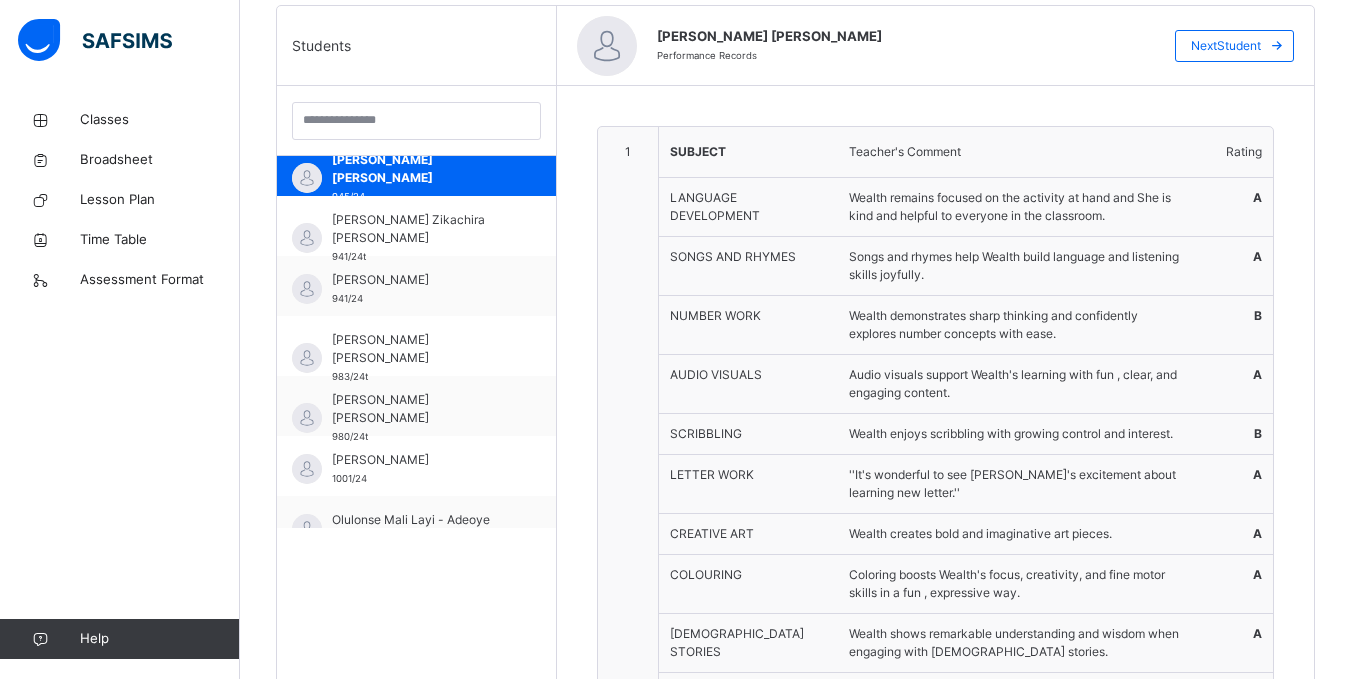 scroll, scrollTop: 720, scrollLeft: 0, axis: vertical 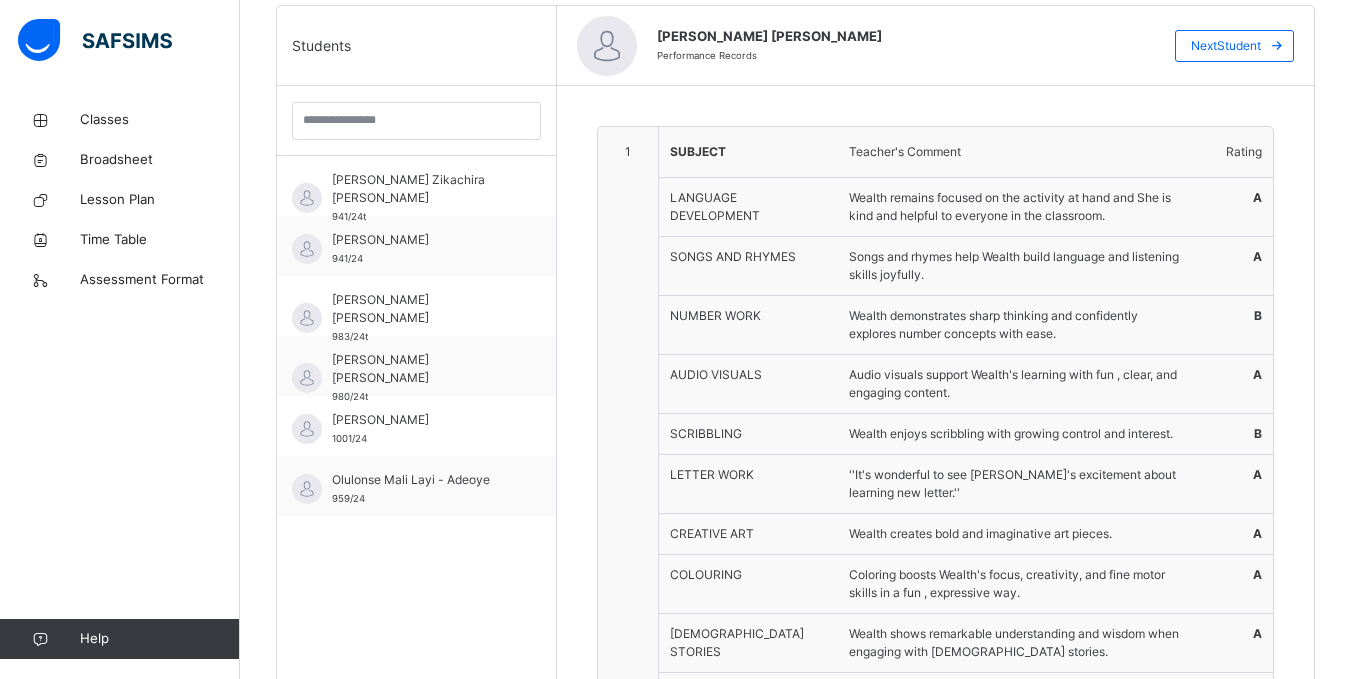 click on "1" at bounding box center [628, 444] 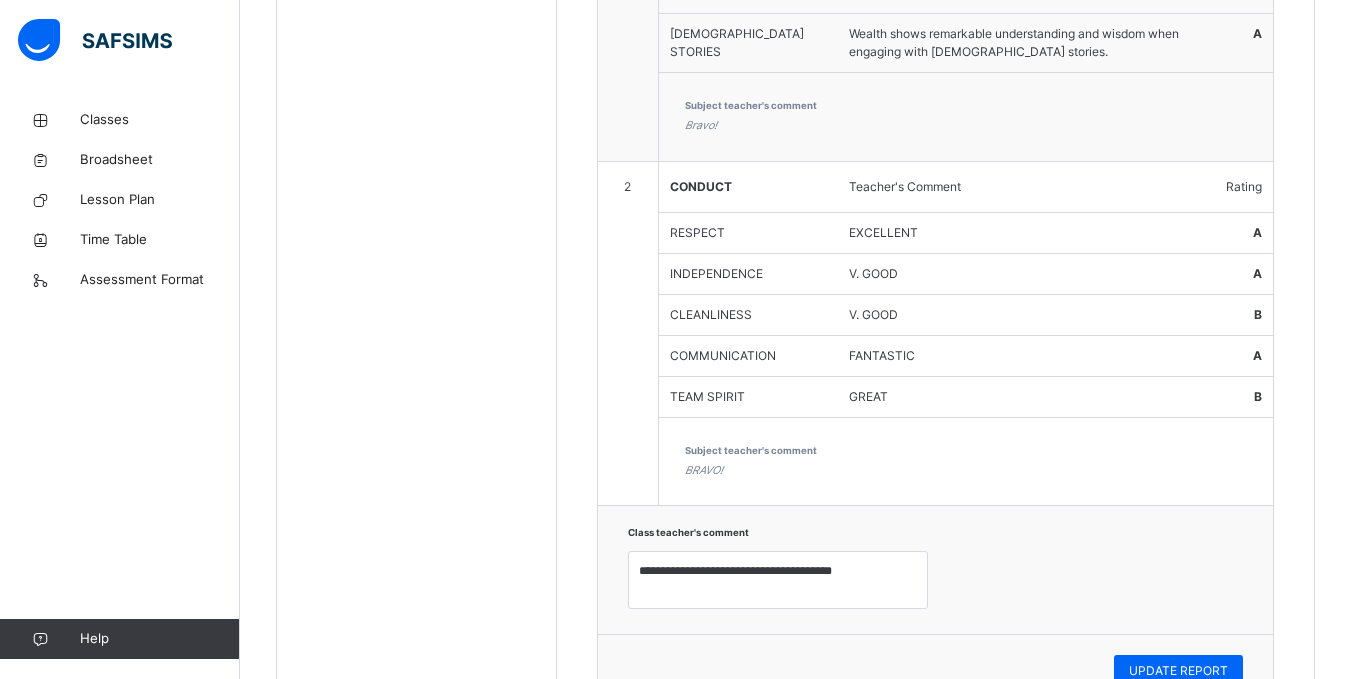 scroll, scrollTop: 1195, scrollLeft: 0, axis: vertical 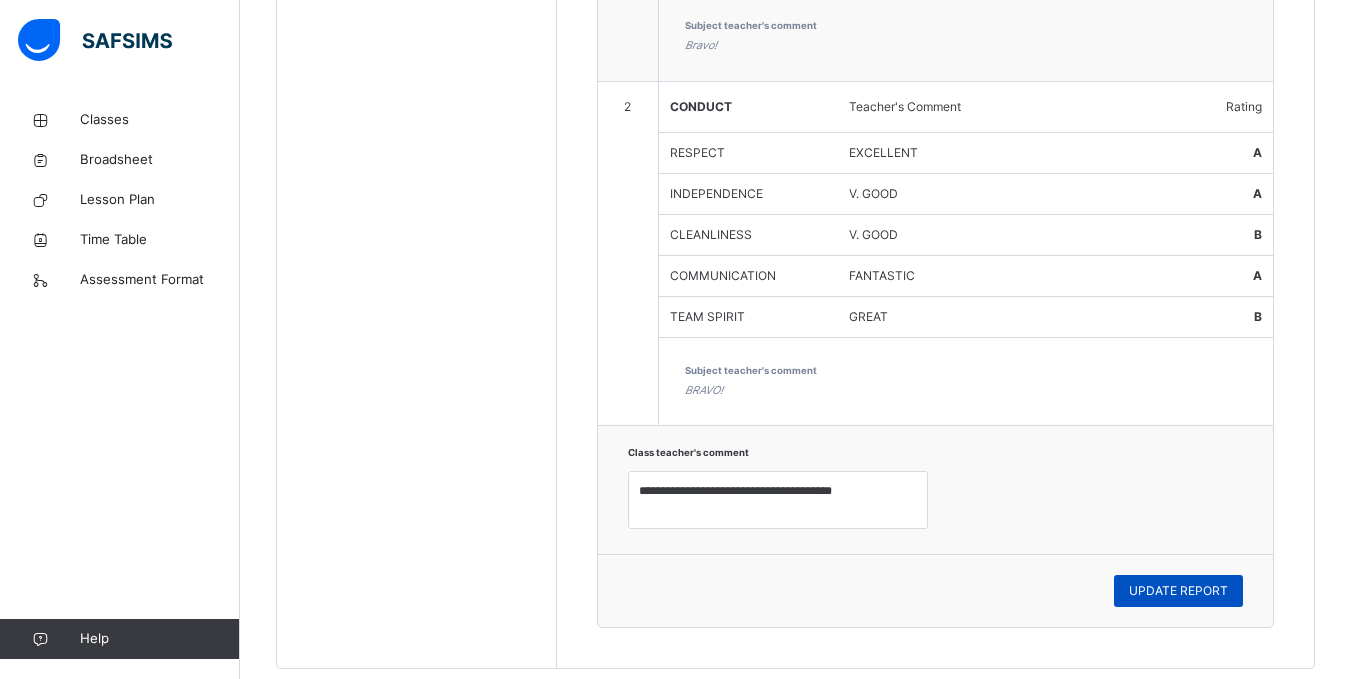 click on "UPDATE REPORT" at bounding box center [1178, 591] 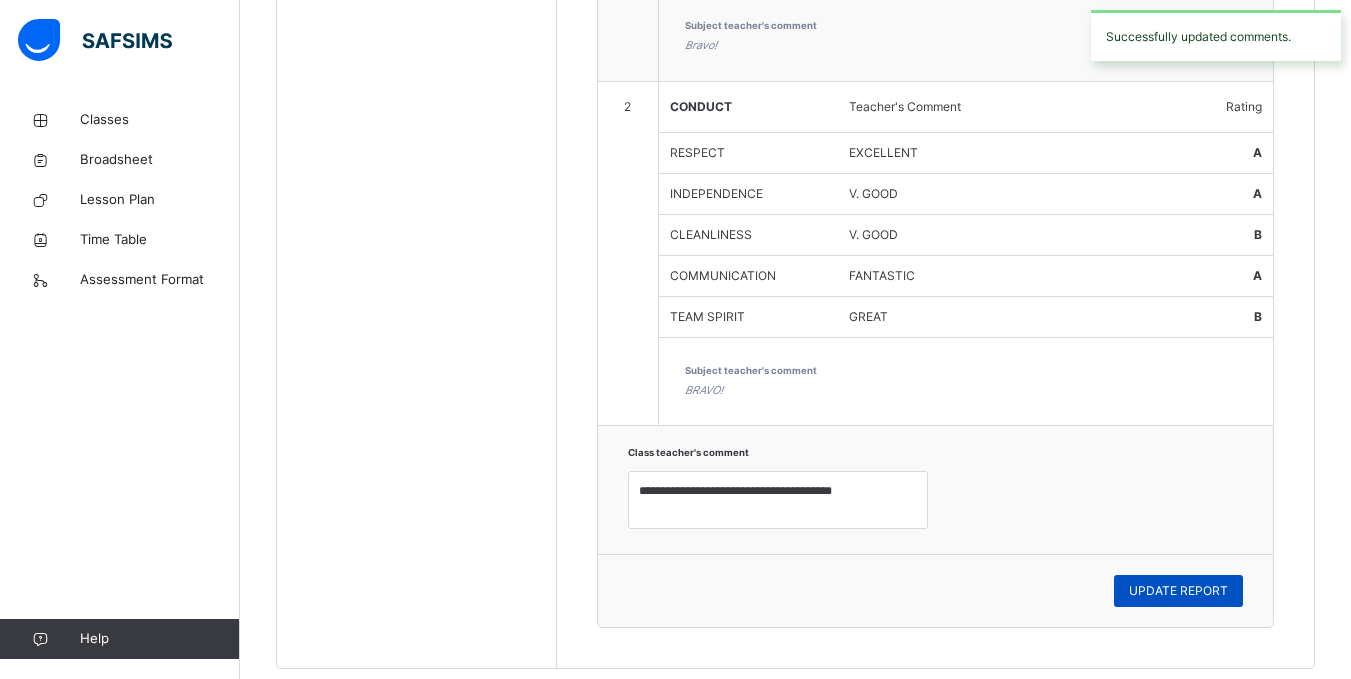 type on "**********" 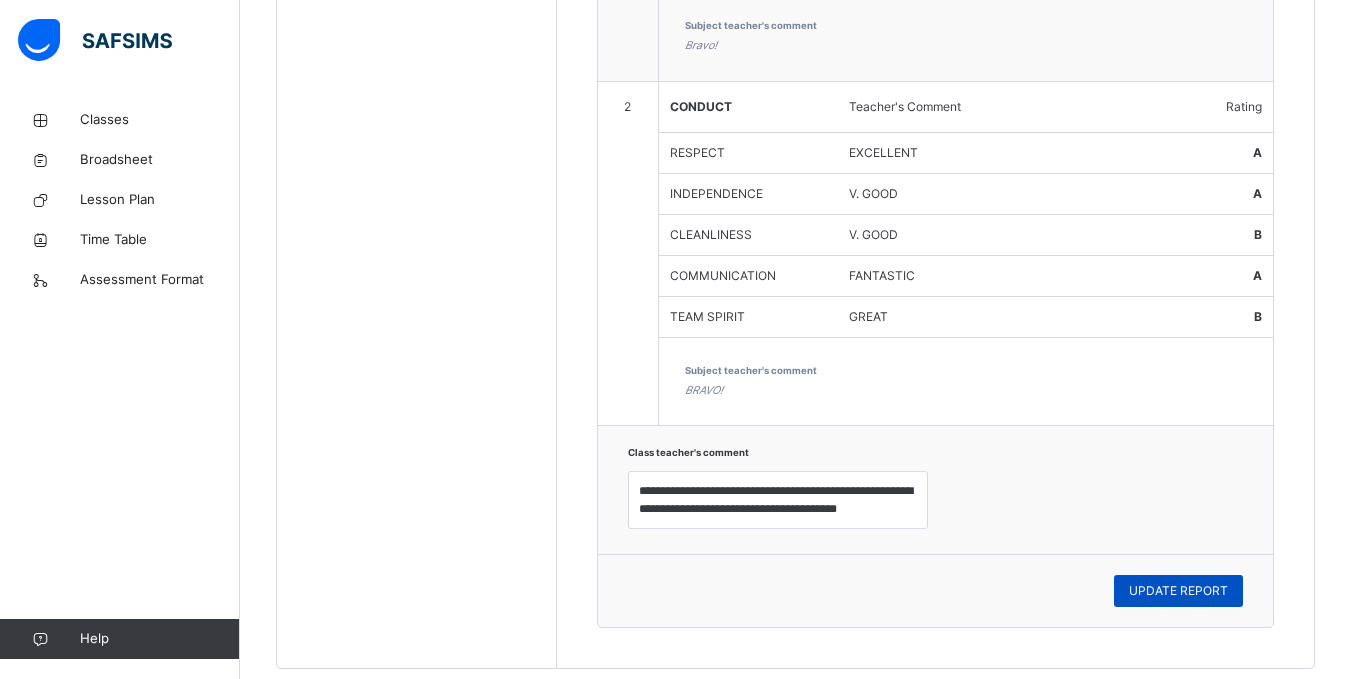 click on "UPDATE REPORT" at bounding box center [1178, 591] 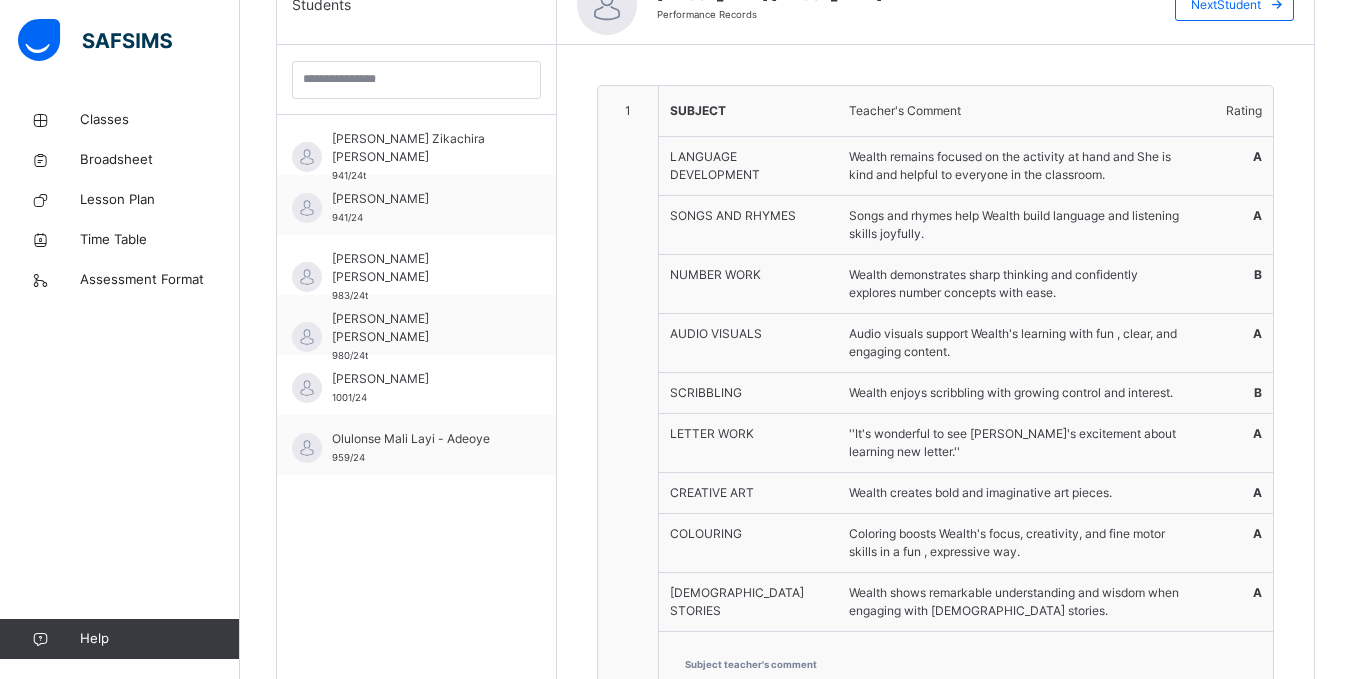 scroll, scrollTop: 555, scrollLeft: 0, axis: vertical 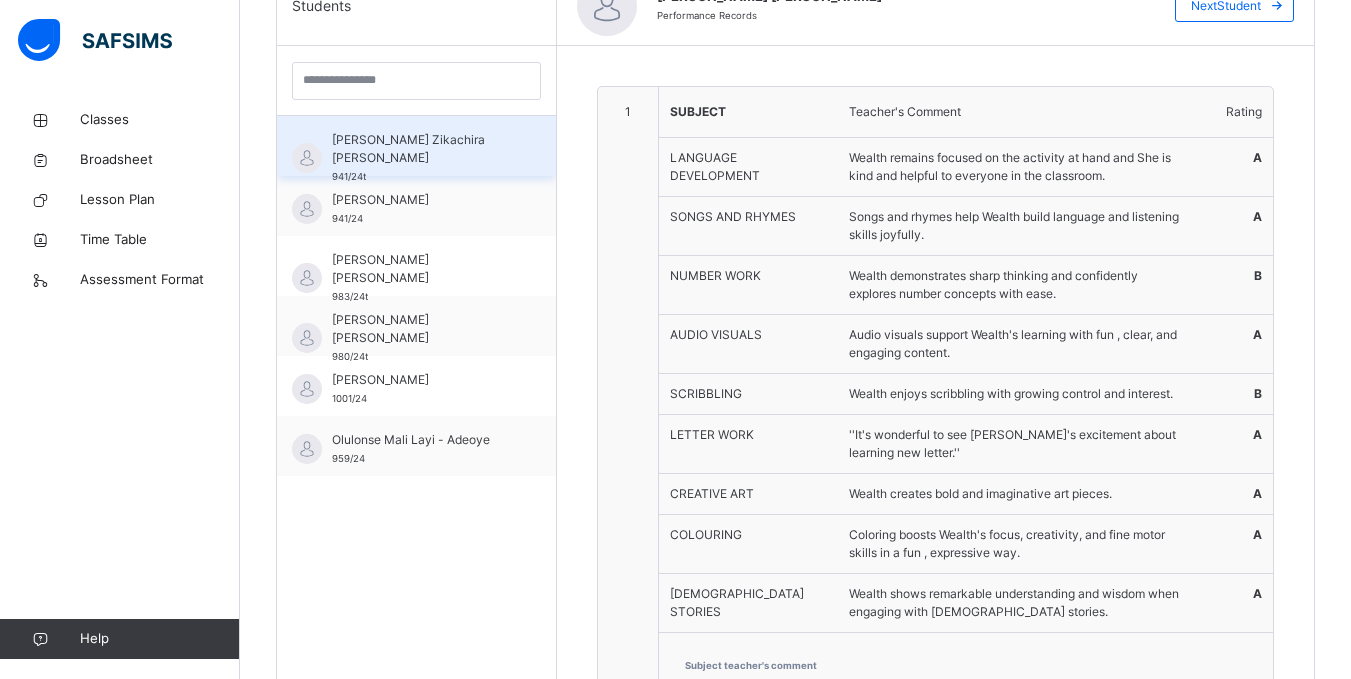 click on "[PERSON_NAME]  Zikachira  [PERSON_NAME]" at bounding box center [421, 149] 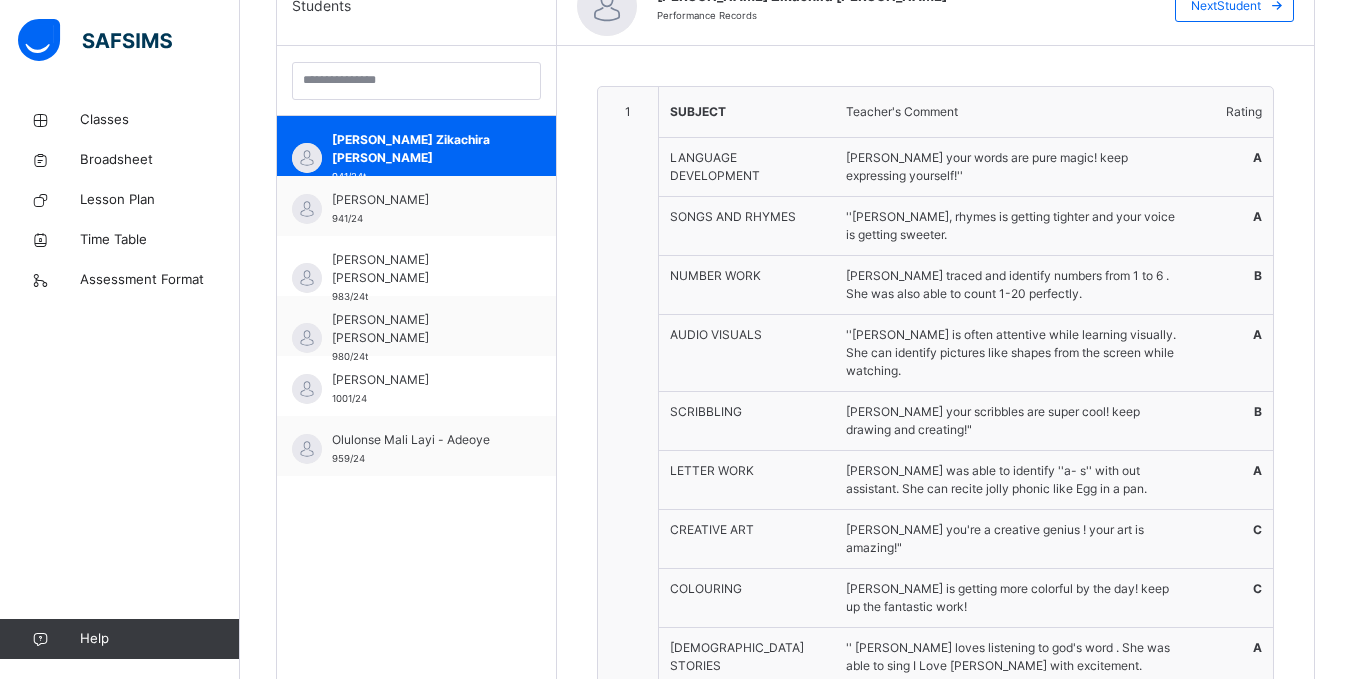click on "1" at bounding box center [628, 431] 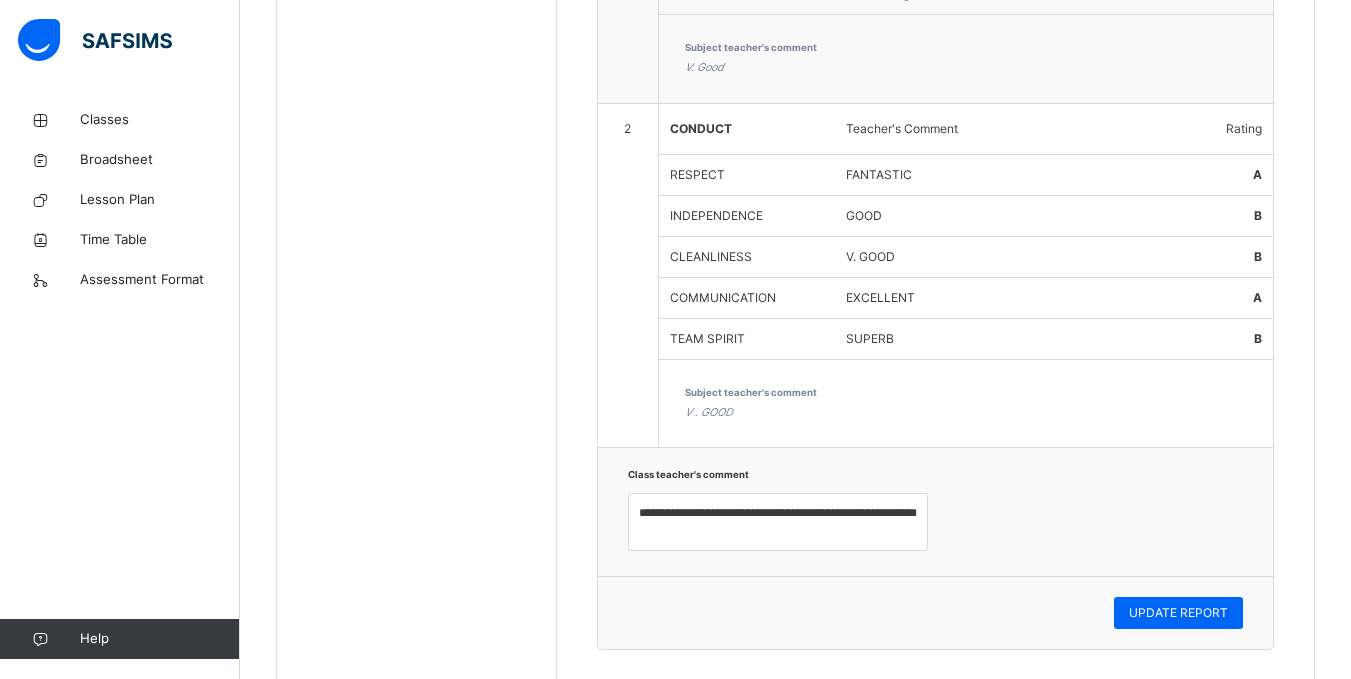 scroll, scrollTop: 1253, scrollLeft: 0, axis: vertical 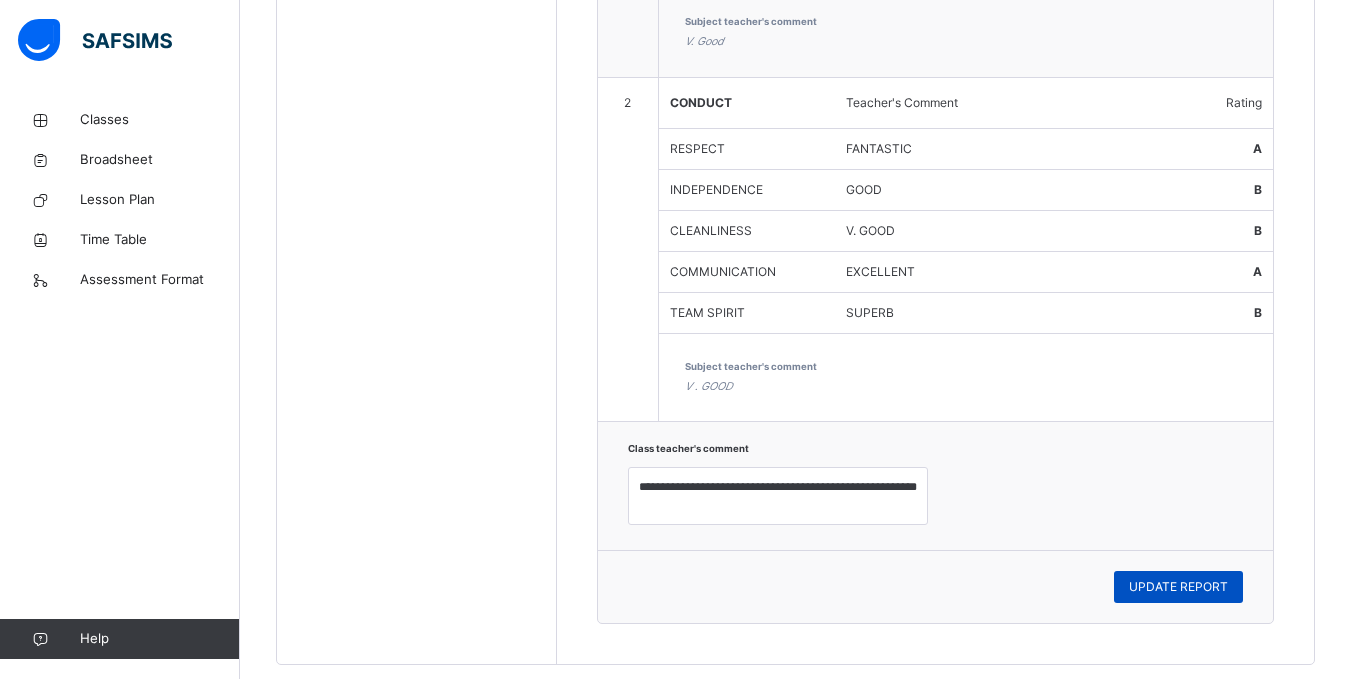 click on "UPDATE REPORT" at bounding box center [1178, 587] 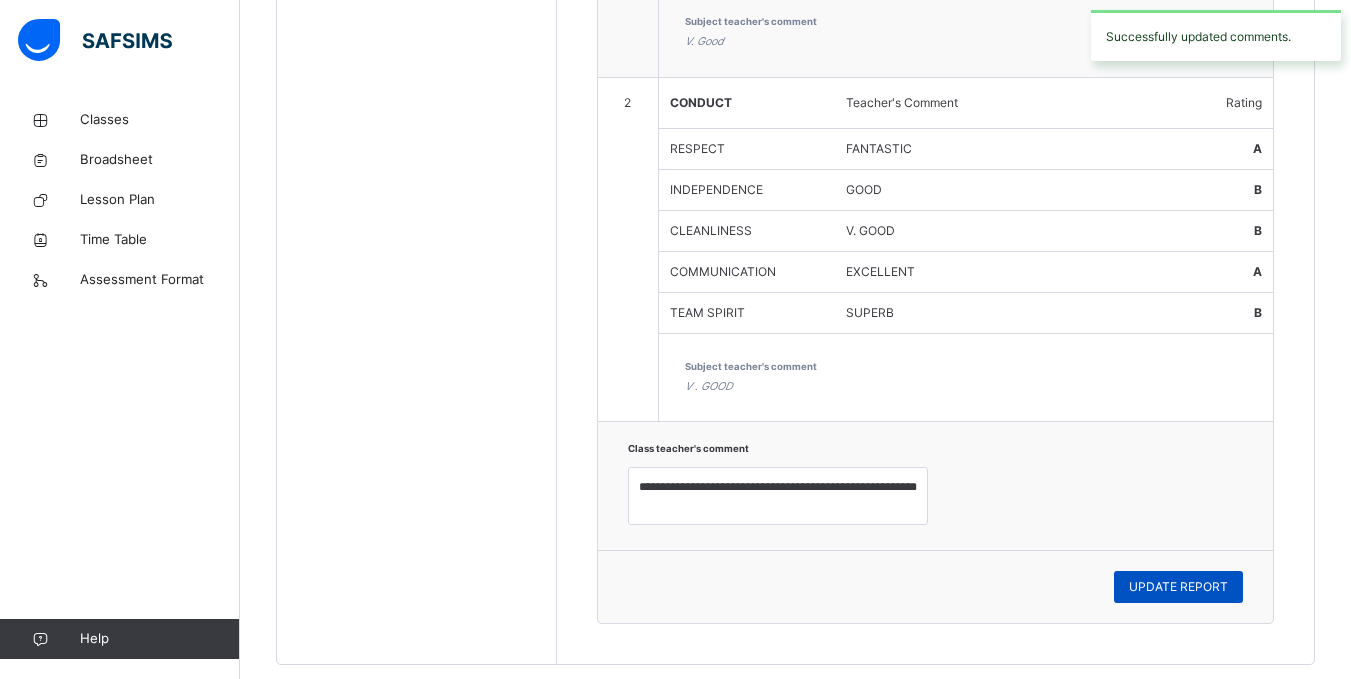 click on "UPDATE REPORT" at bounding box center [1178, 587] 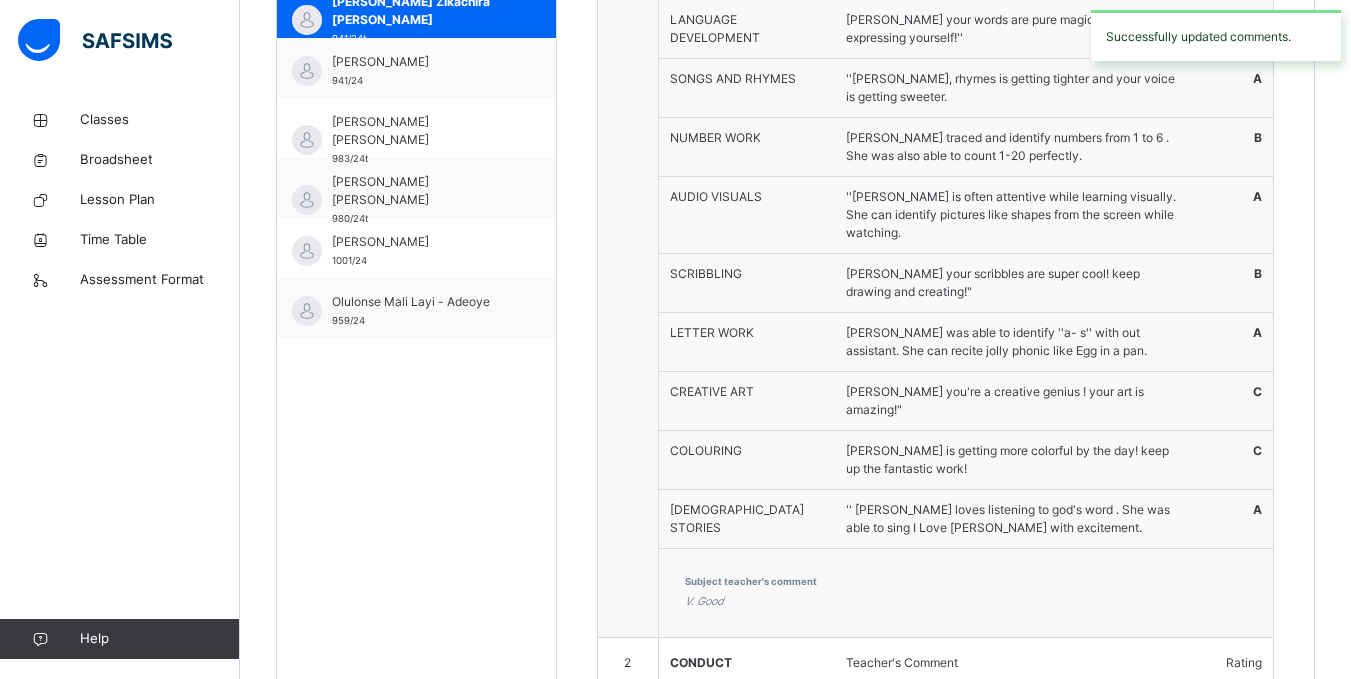 scroll, scrollTop: 653, scrollLeft: 0, axis: vertical 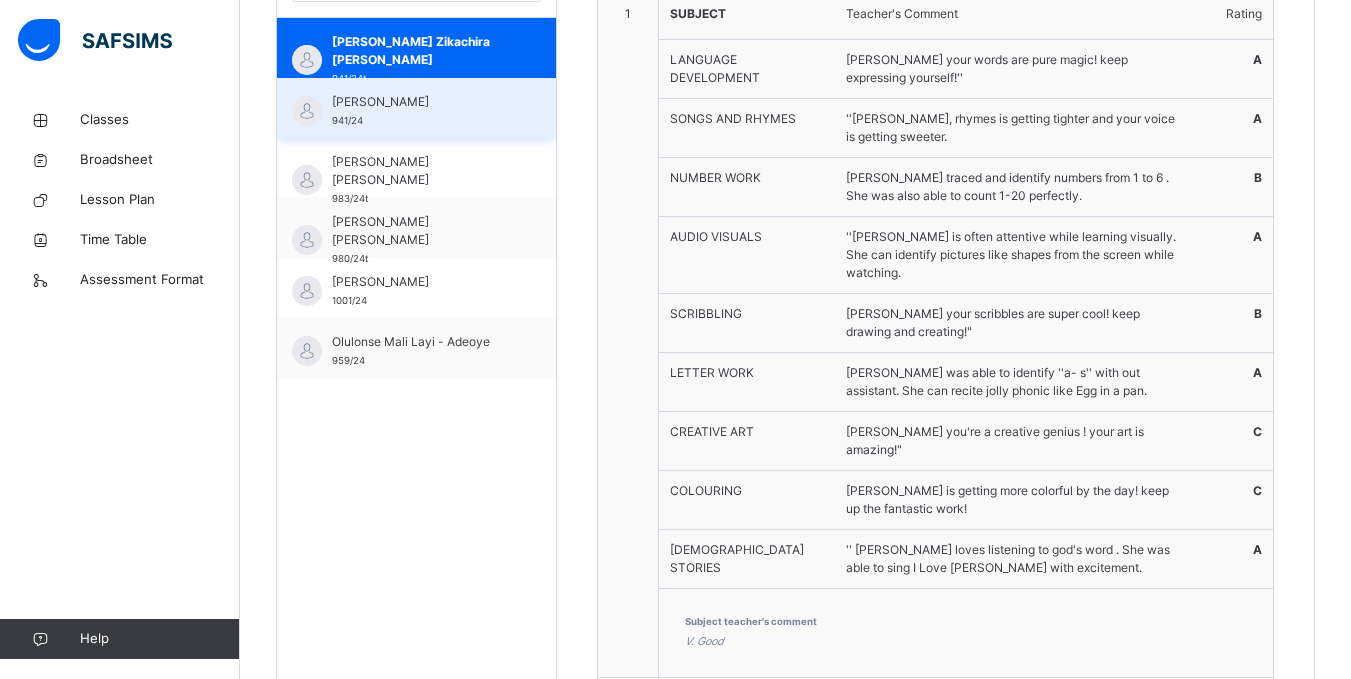 click on "[PERSON_NAME]" at bounding box center (421, 102) 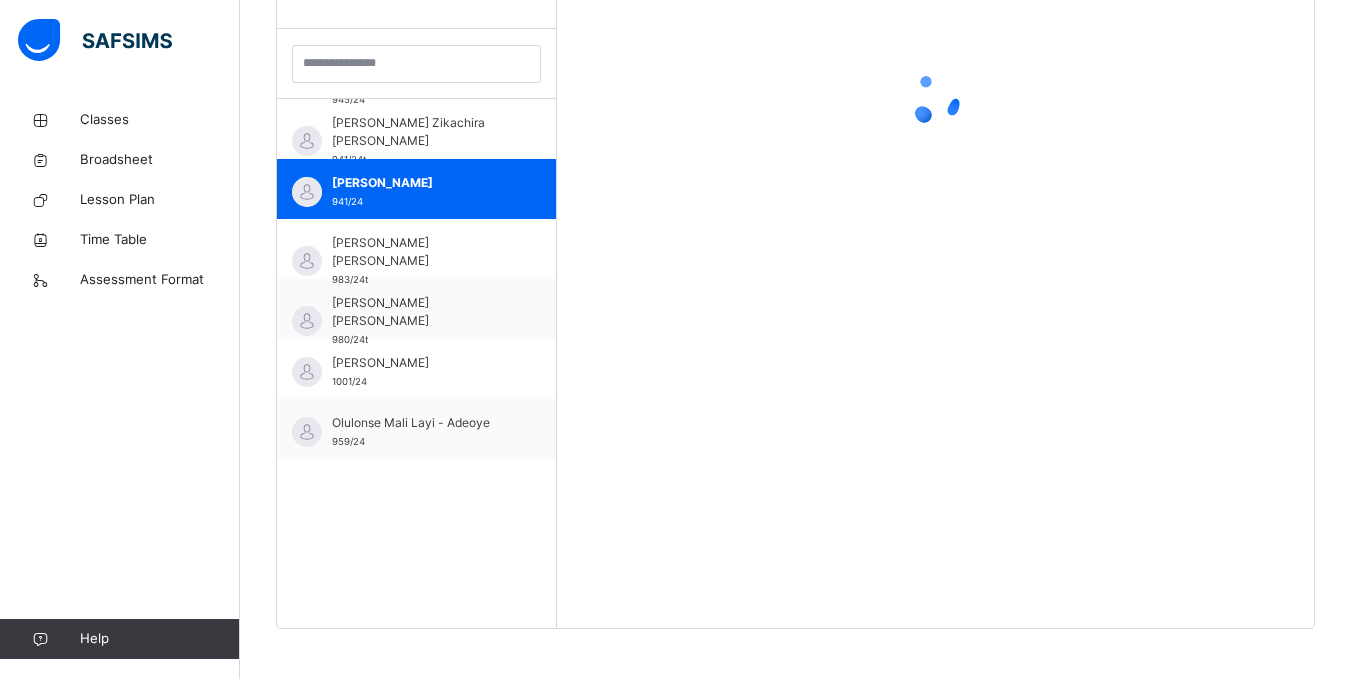 scroll, scrollTop: 653, scrollLeft: 0, axis: vertical 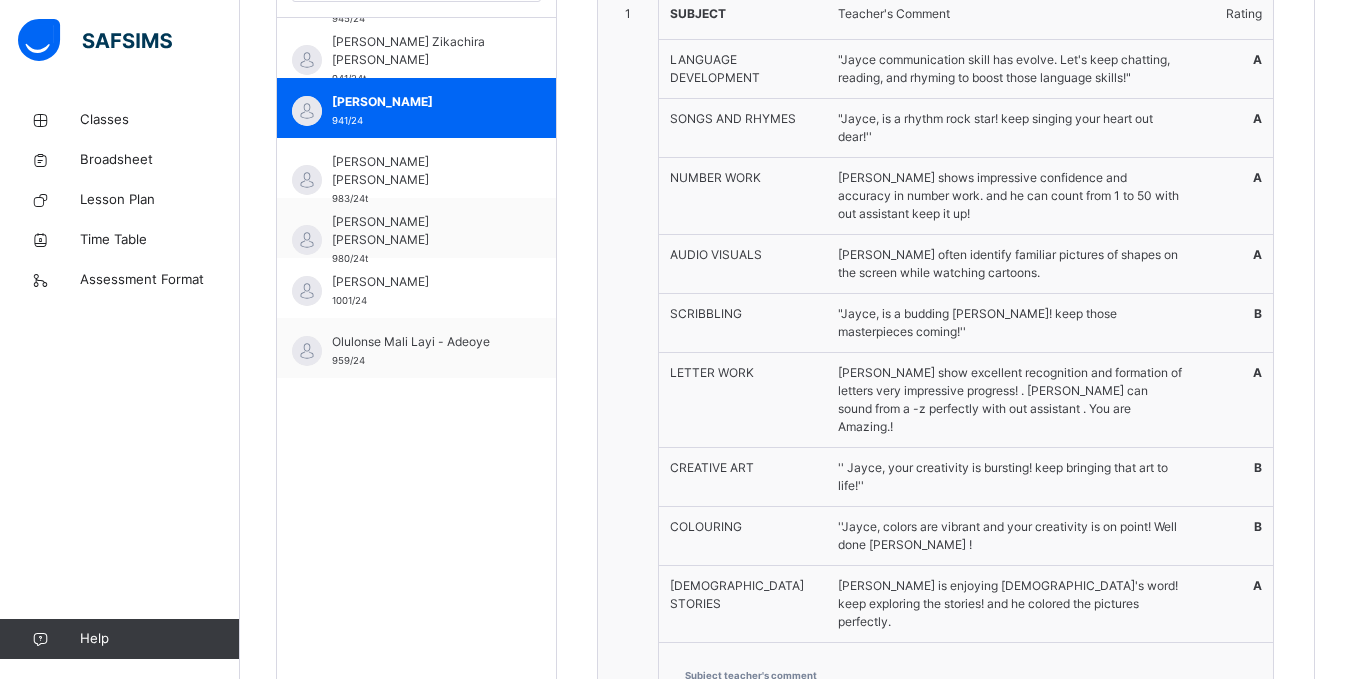 click on "1" at bounding box center (628, 360) 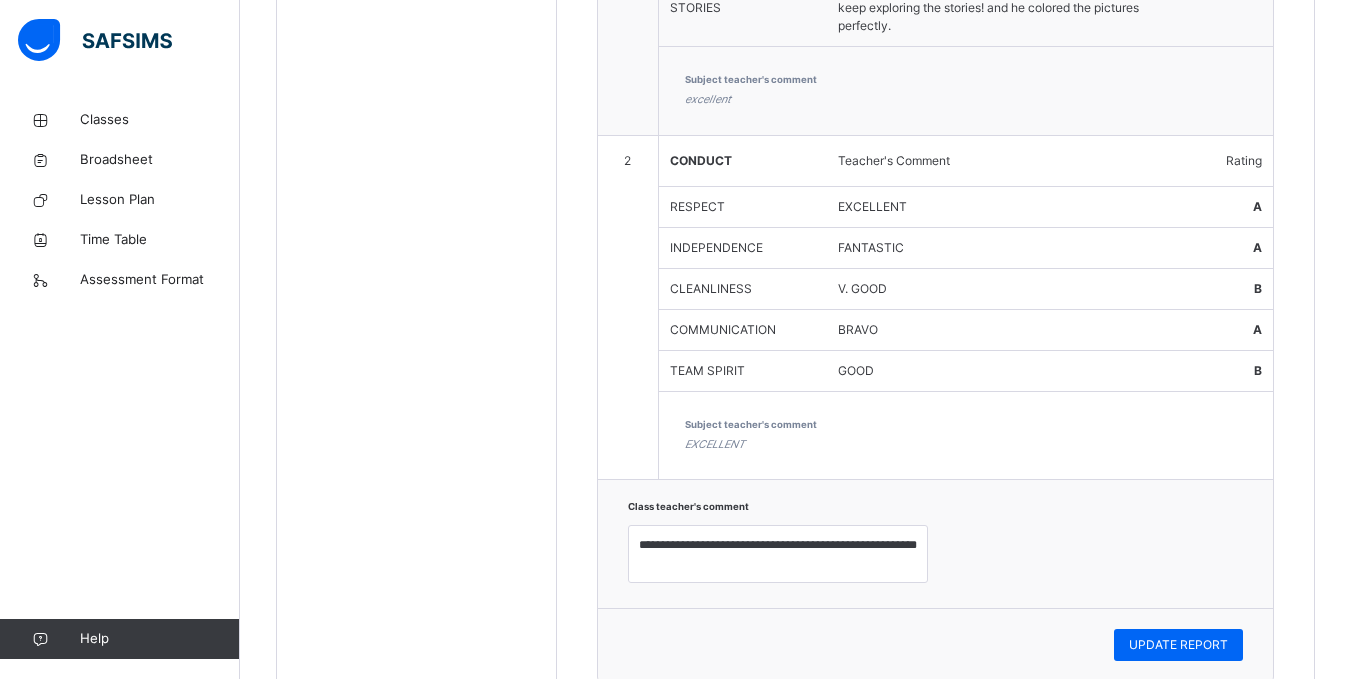 scroll, scrollTop: 1253, scrollLeft: 0, axis: vertical 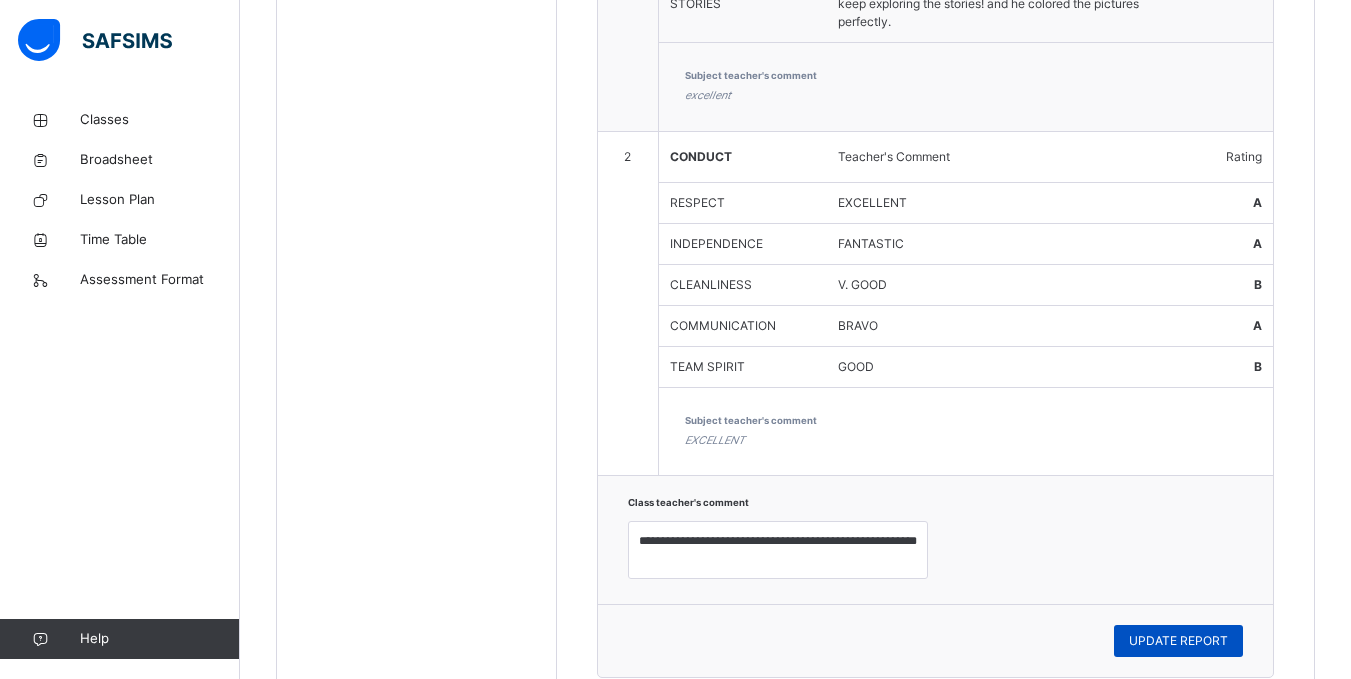 click on "UPDATE REPORT" at bounding box center [1178, 641] 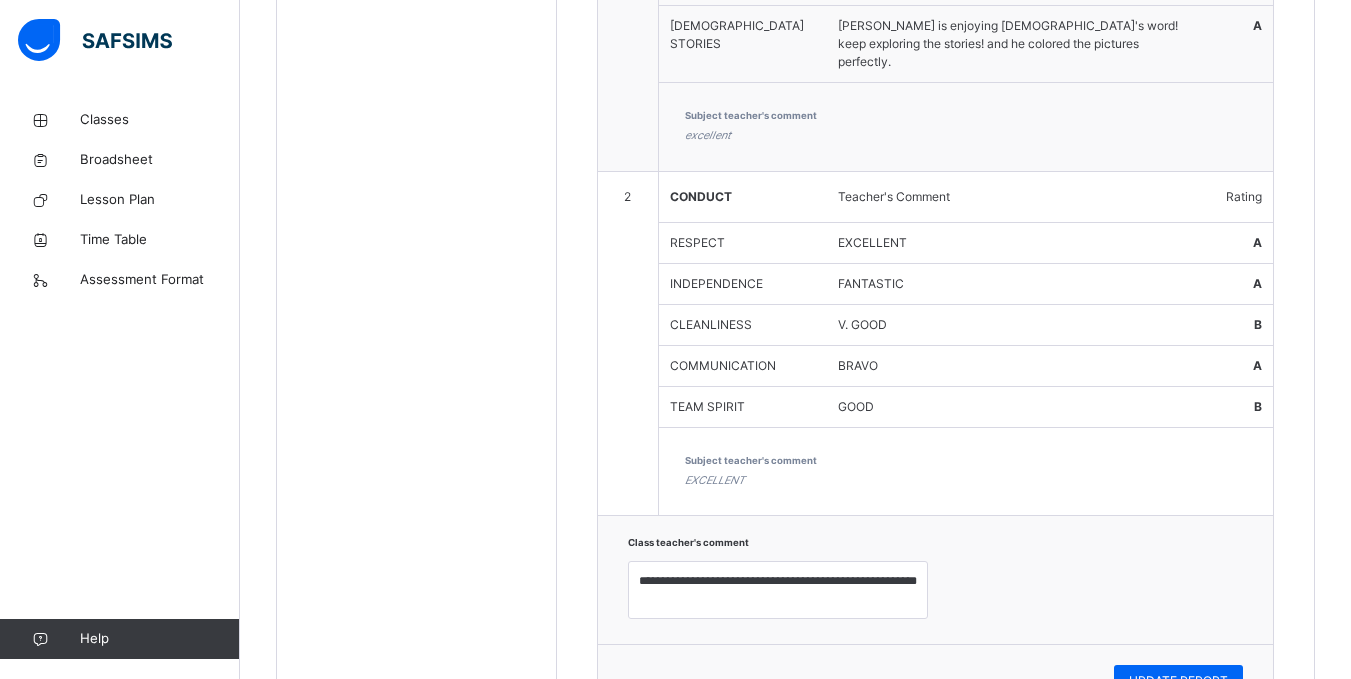 scroll, scrollTop: 1253, scrollLeft: 0, axis: vertical 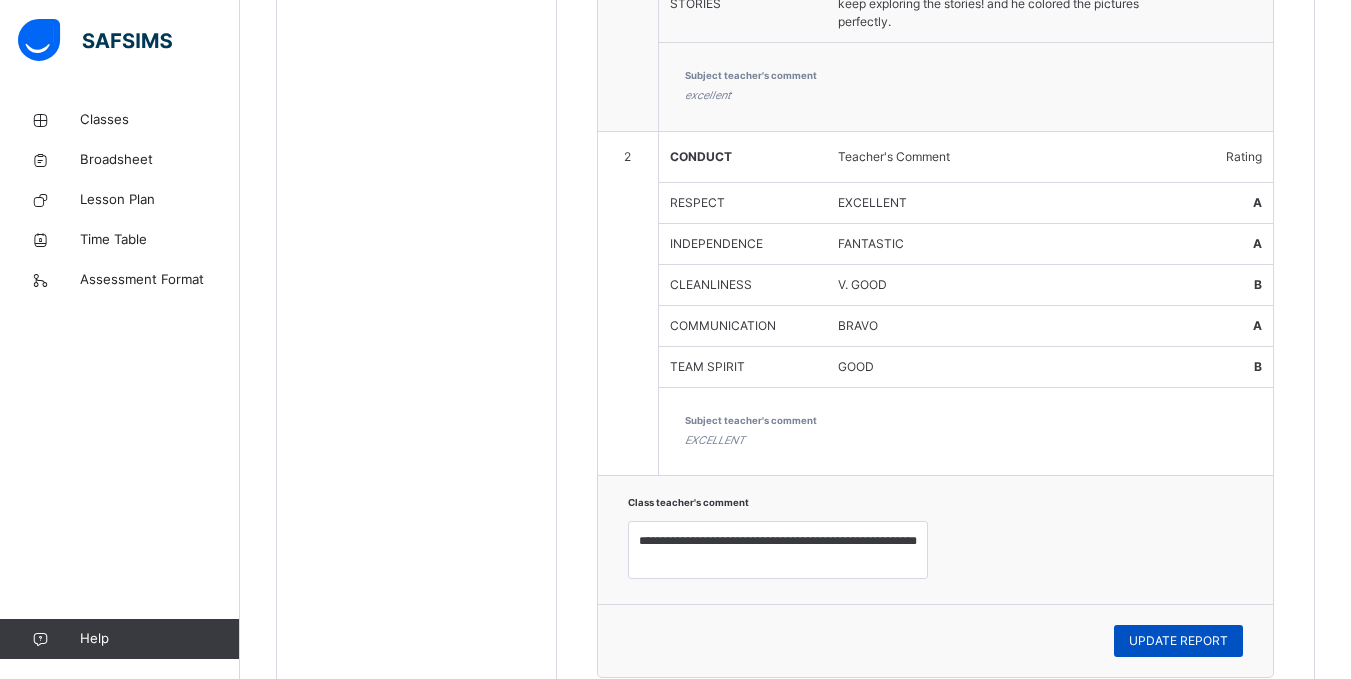 click on "UPDATE REPORT" at bounding box center (1178, 641) 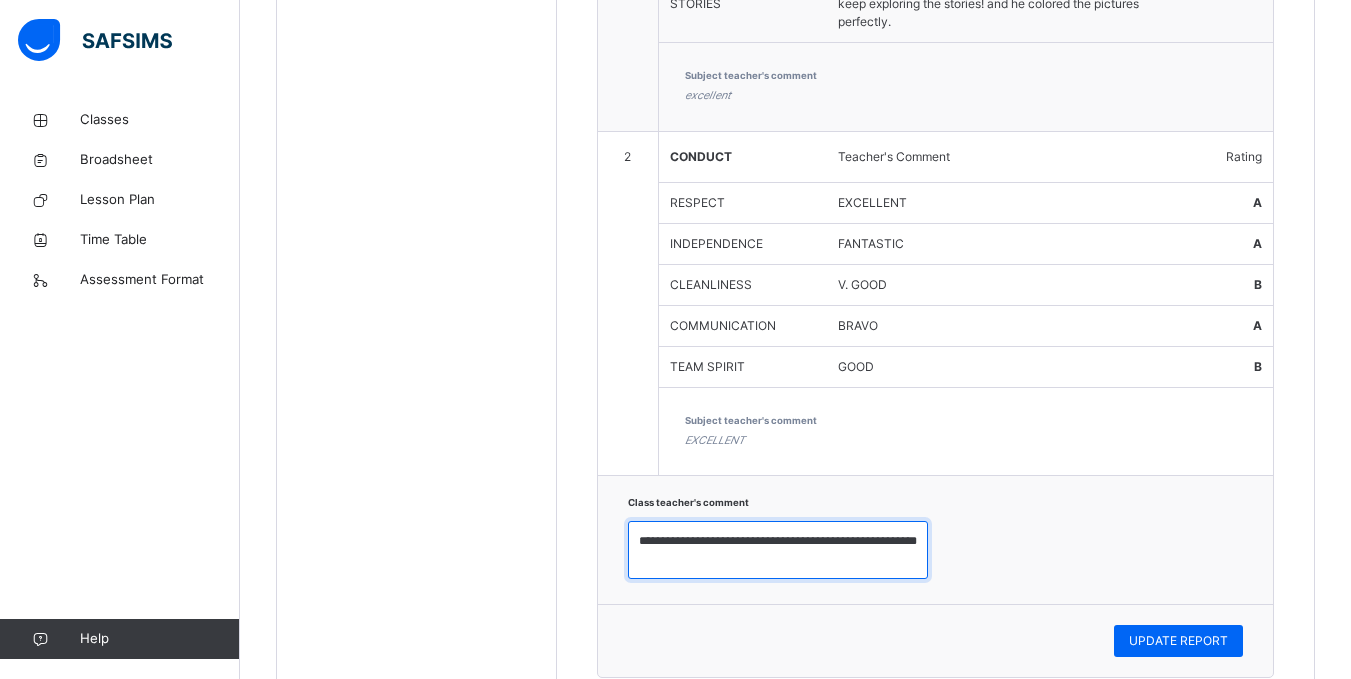 click on "**********" at bounding box center [778, 550] 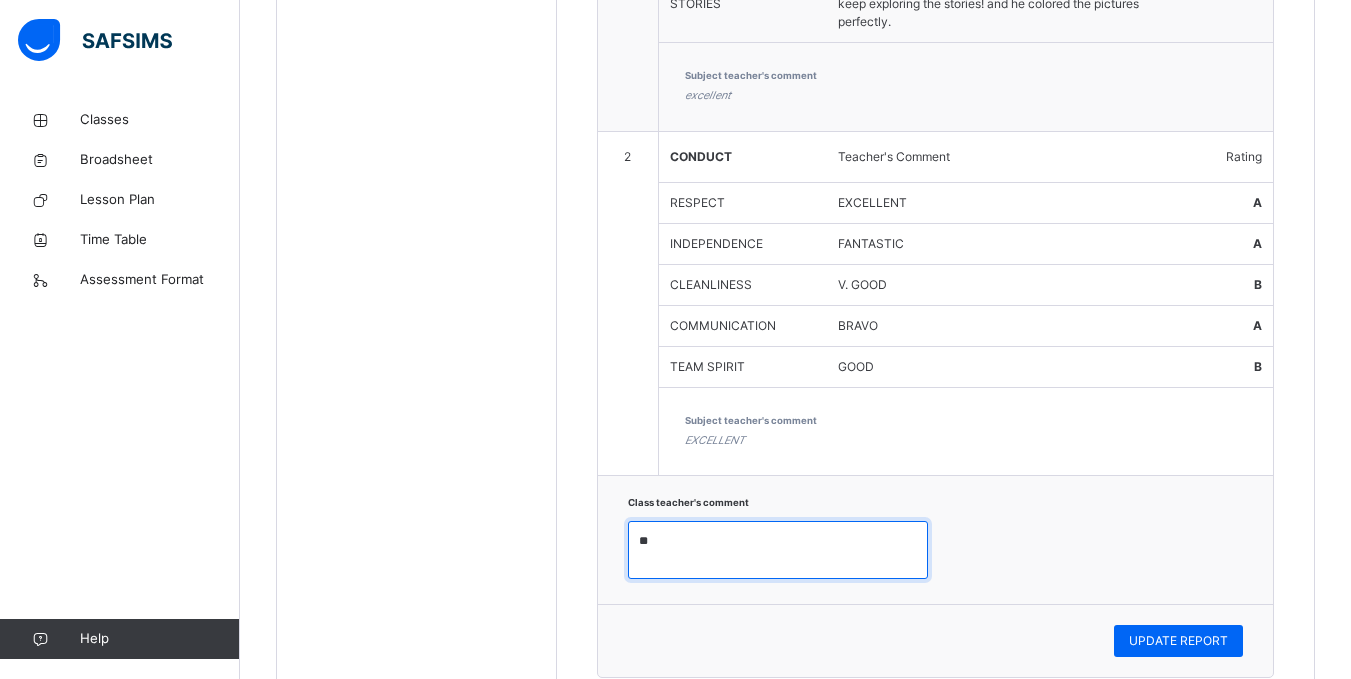type on "*" 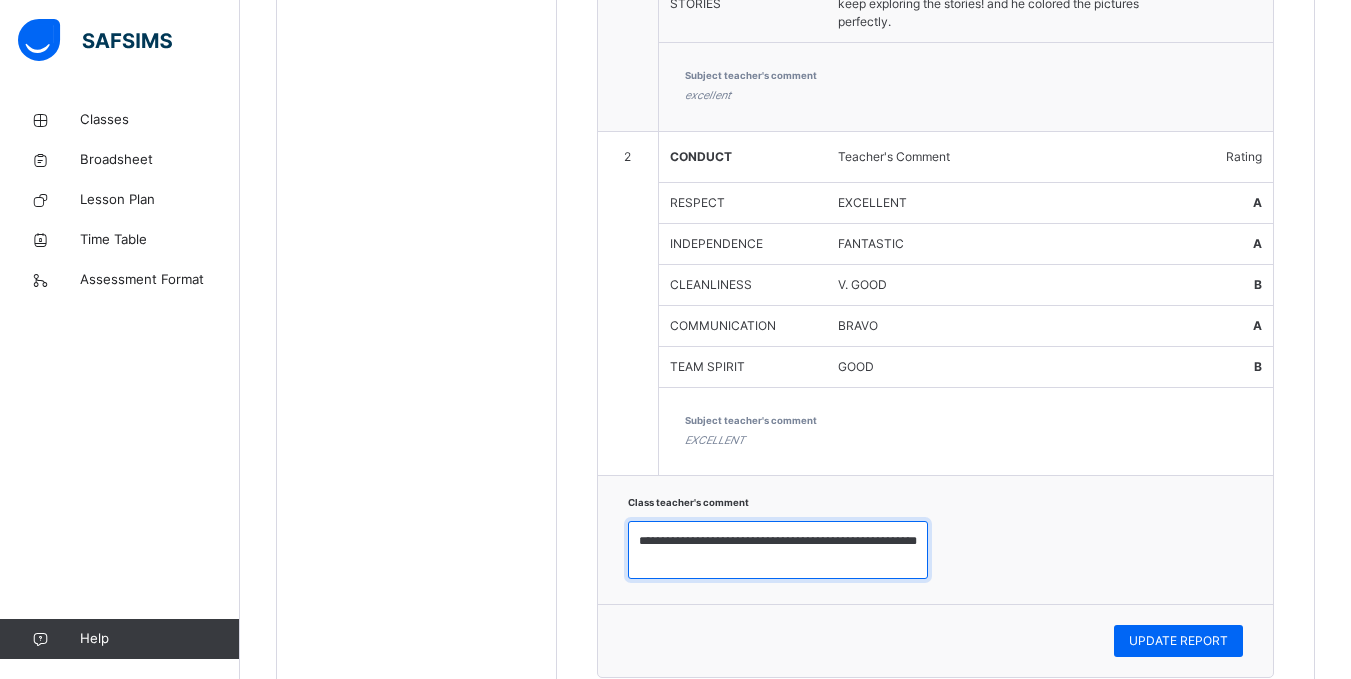 click on "**********" at bounding box center (778, 550) 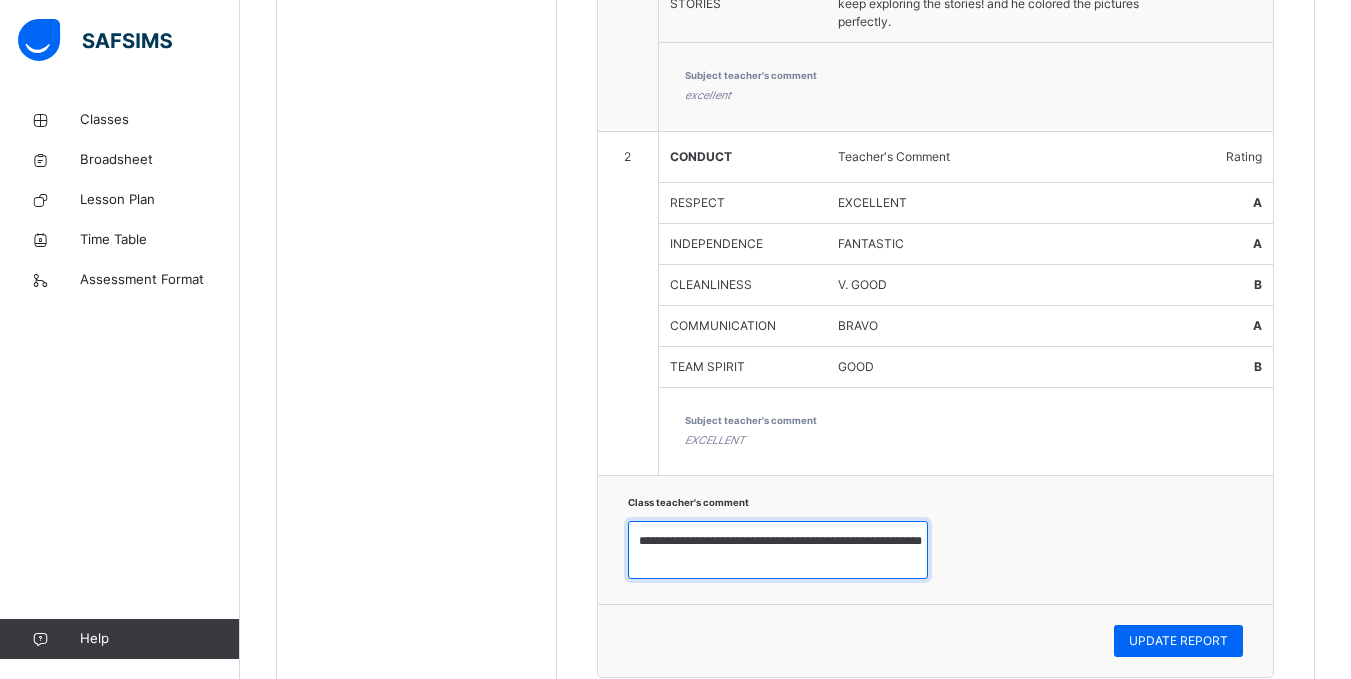 click on "**********" at bounding box center [778, 550] 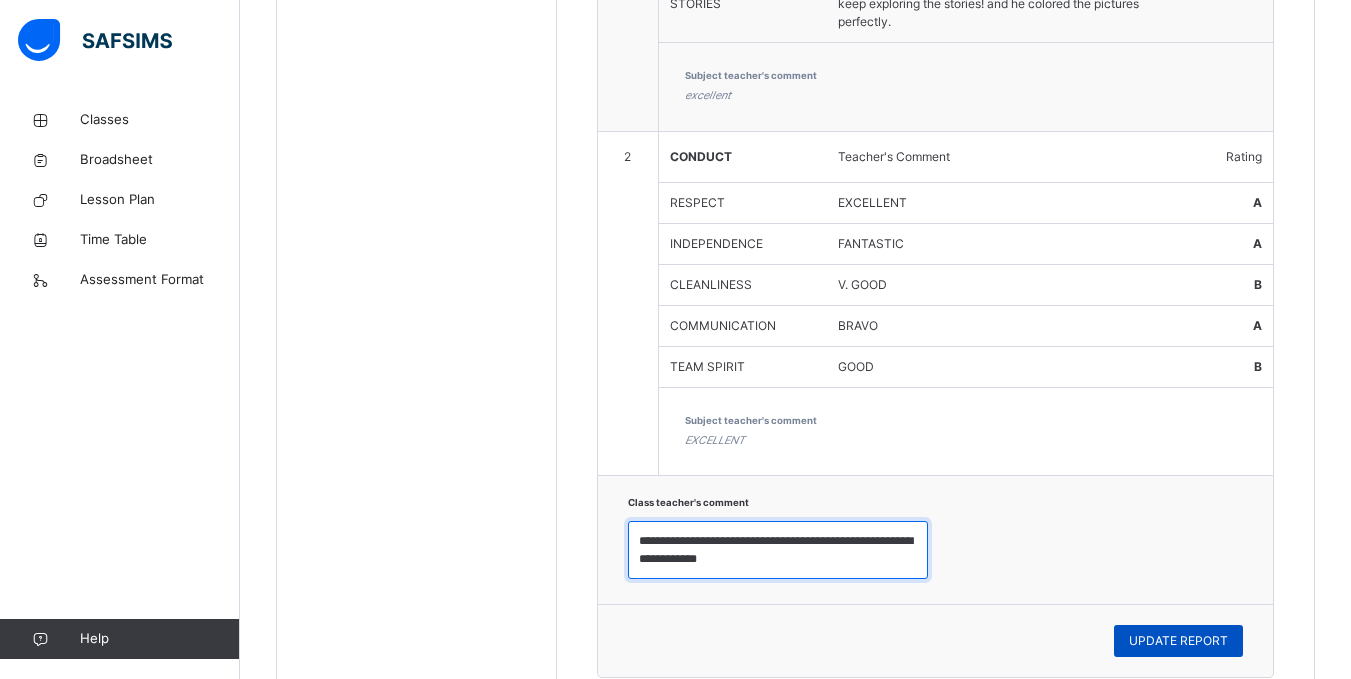 type on "**********" 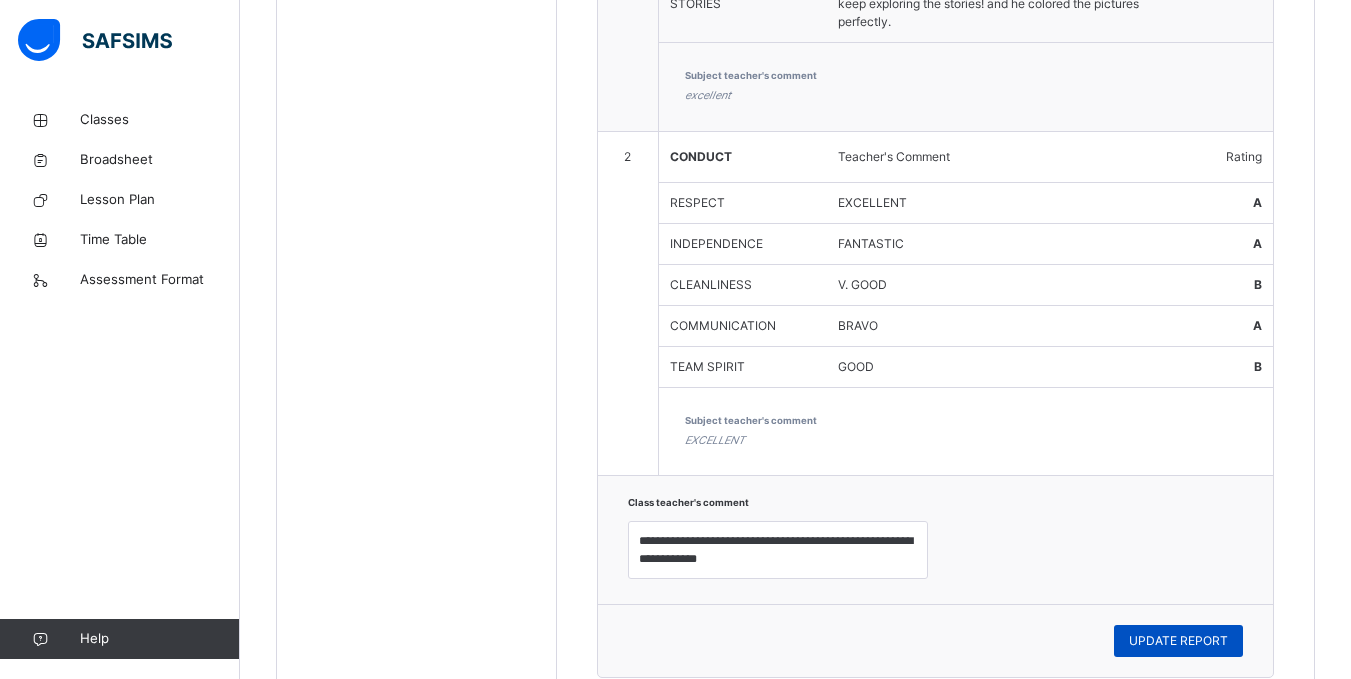 click on "UPDATE REPORT" at bounding box center (1178, 641) 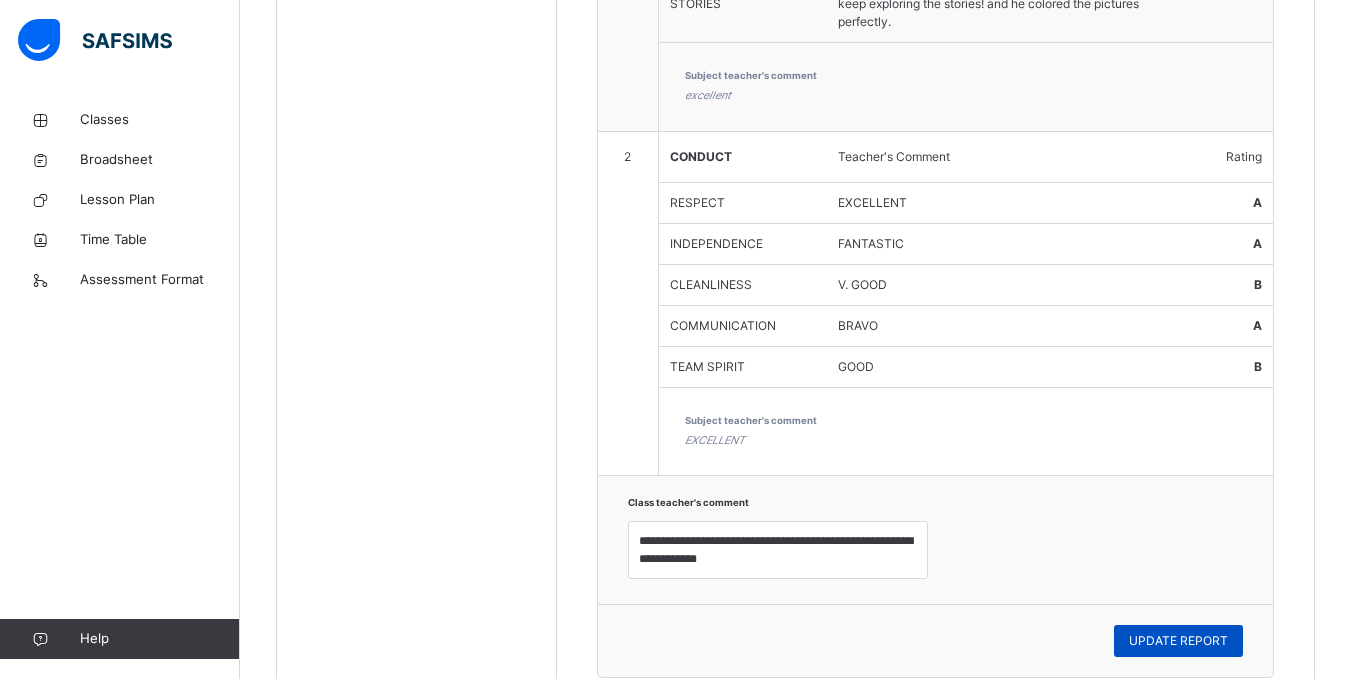 click on "UPDATE REPORT" at bounding box center (1178, 641) 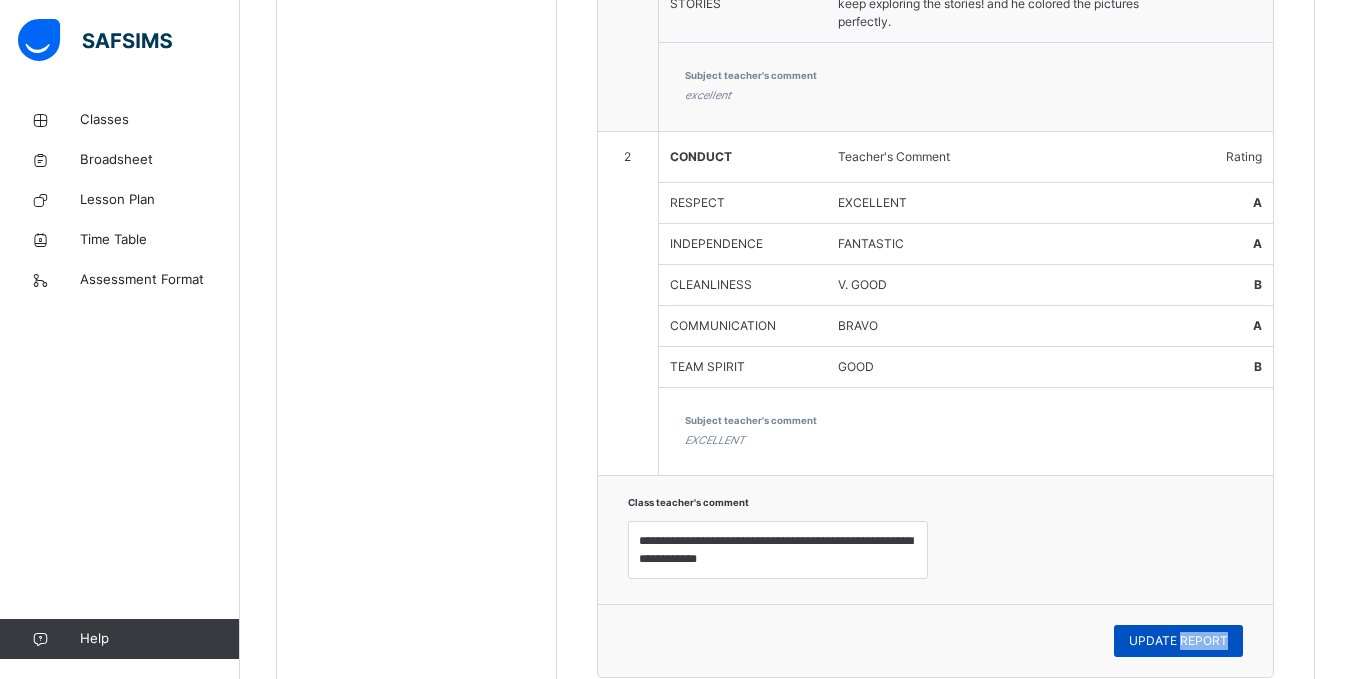 click on "UPDATE REPORT" at bounding box center (1178, 641) 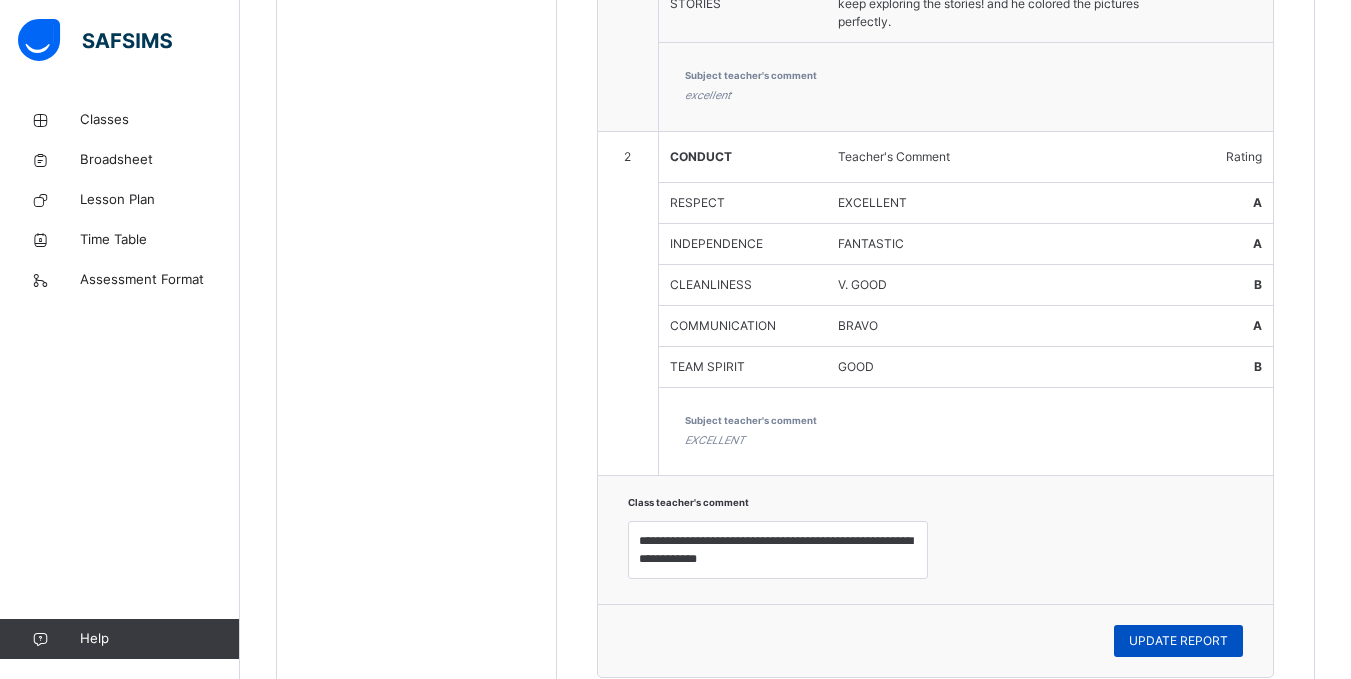 click on "UPDATE REPORT" at bounding box center (1178, 641) 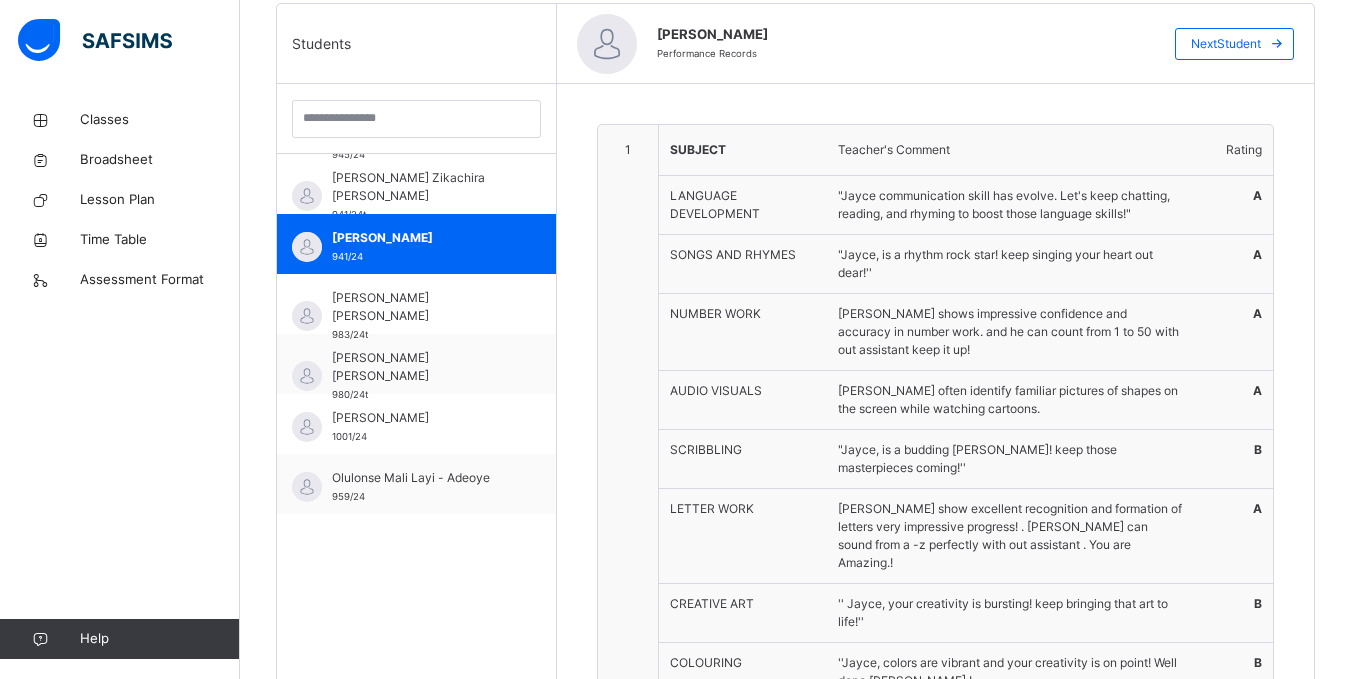 scroll, scrollTop: 453, scrollLeft: 0, axis: vertical 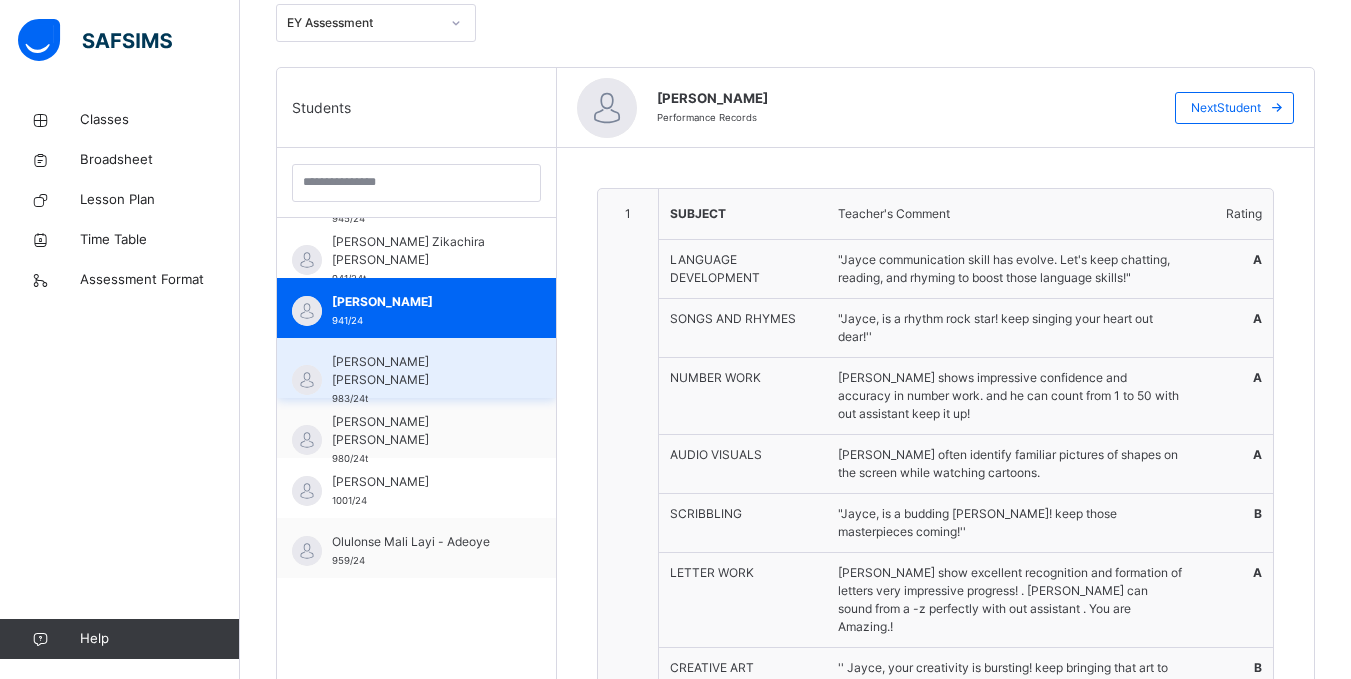 click on "[PERSON_NAME] [PERSON_NAME]" at bounding box center (421, 371) 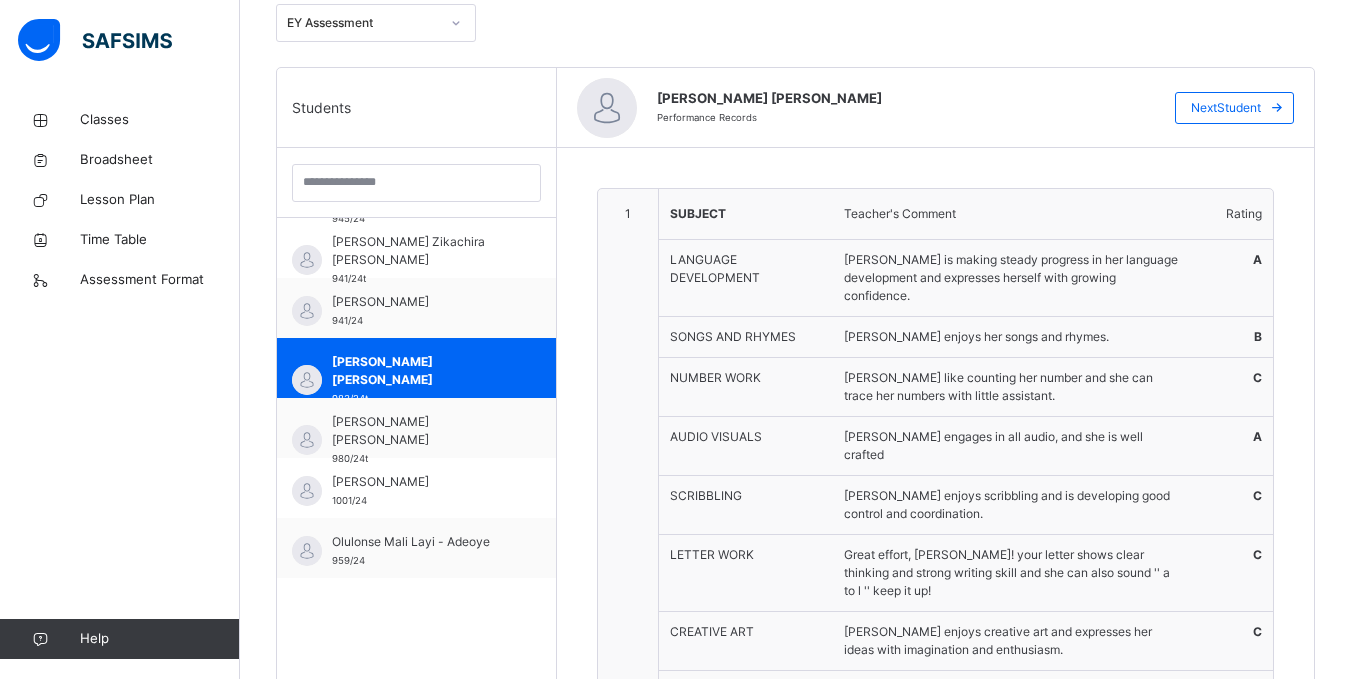 click on "1" at bounding box center (628, 533) 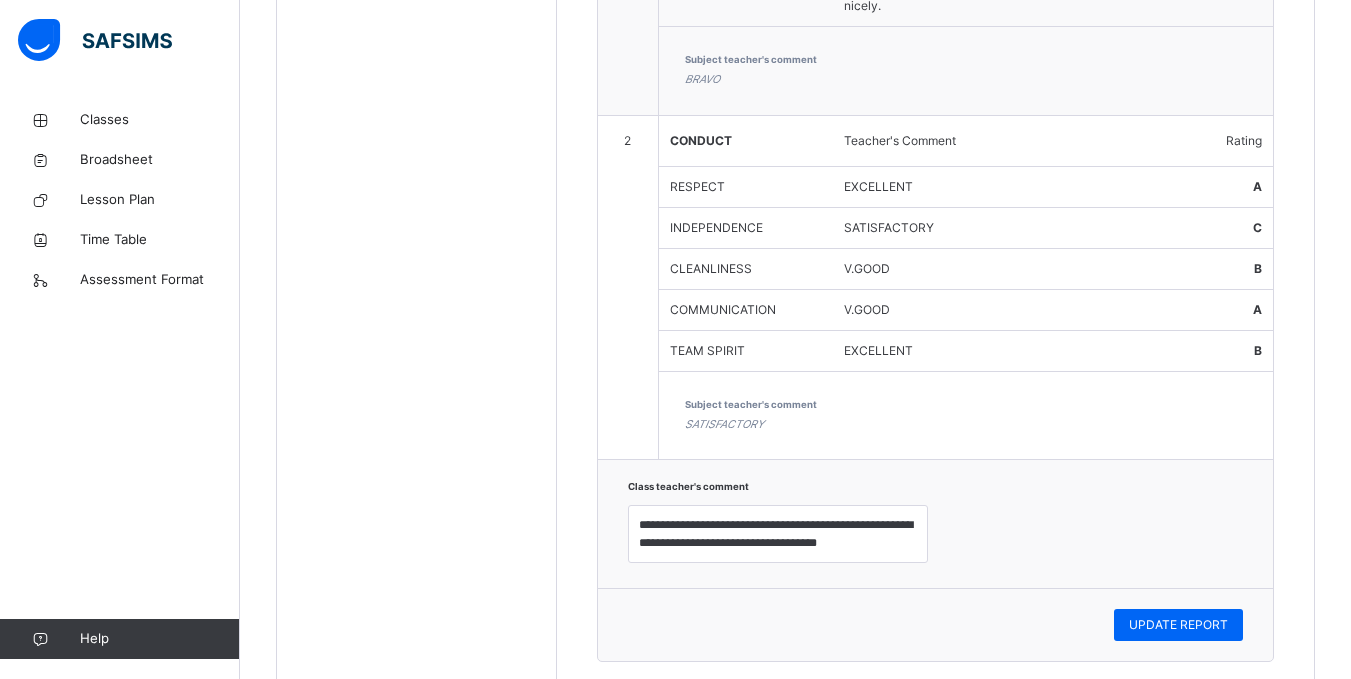 scroll, scrollTop: 1217, scrollLeft: 0, axis: vertical 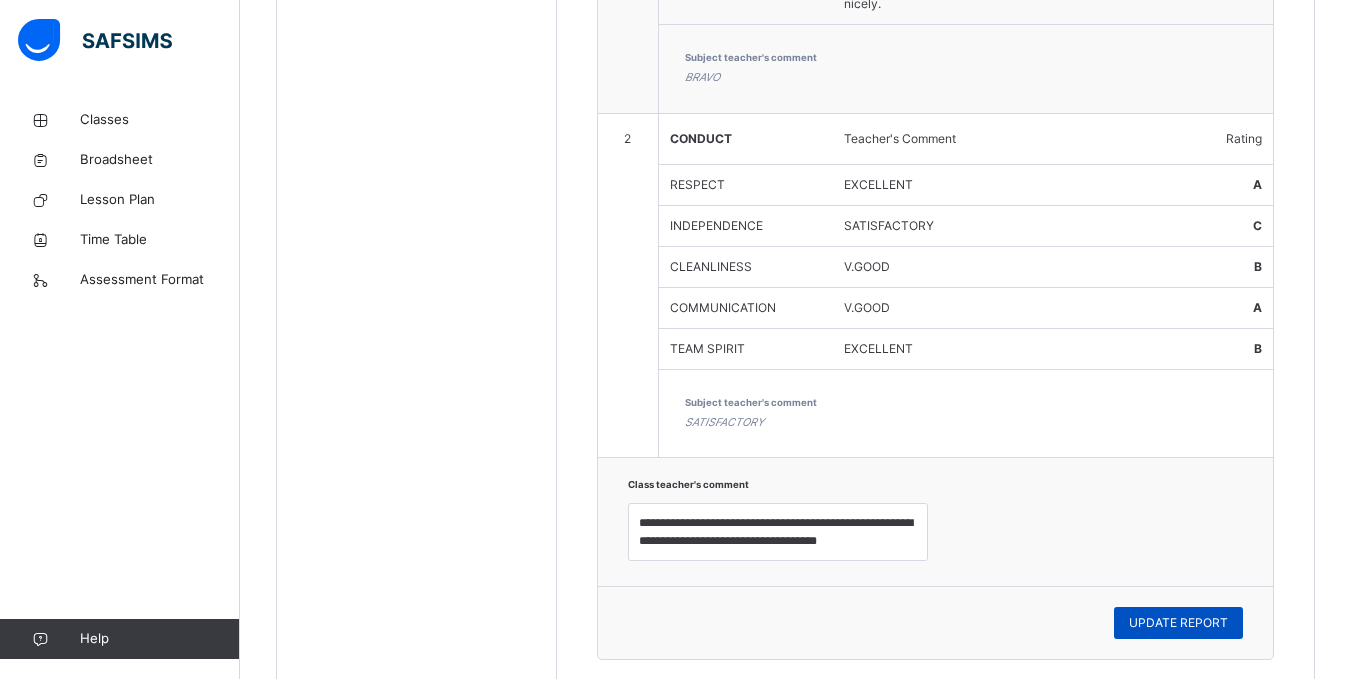 click on "UPDATE REPORT" at bounding box center (1178, 623) 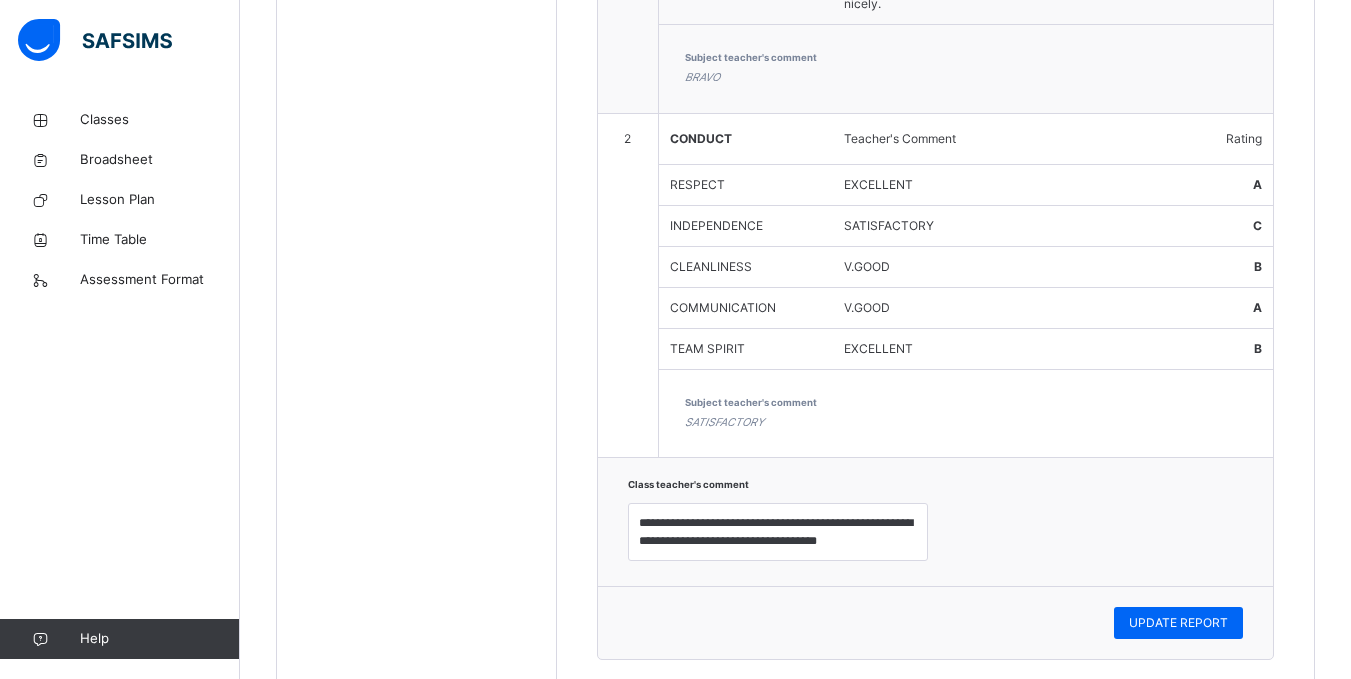 click on "Students [PERSON_NAME] [PERSON_NAME] 996/24t [PERSON_NAME] - mudi  1007/24t Divine Chineyenwa Osondu 903/23c [PERSON_NAME] 978/24t [PERSON_NAME]  1000/24t [PERSON_NAME] 984/24t Enejo [PERSON_NAME] 982/24t Eseoghene Praise Favour - Moroh 977/24 [PERSON_NAME] Faniyan 947/24 [PERSON_NAME] [PERSON_NAME] 949/24 [PERSON_NAME] [PERSON_NAME] 995/24t [PERSON_NAME] [PERSON_NAME] 945/24 [PERSON_NAME]  Zikachira  [PERSON_NAME]  941/24t [PERSON_NAME] 941/24 [PERSON_NAME] [PERSON_NAME] 983/24t [PERSON_NAME] [PERSON_NAME] 980/24t [PERSON_NAME]  1001/24 Olulonse Mali Layi - Adeoye 959/24 Reign [PERSON_NAME] 906/23c Smile Dera Ilurimi 1011/24t Wealth  Akingbola 948/24 Zion Ashioma Ashiedu 955/24 Zuriel Oghenerume Onoro 956/24" at bounding box center (417, 2) 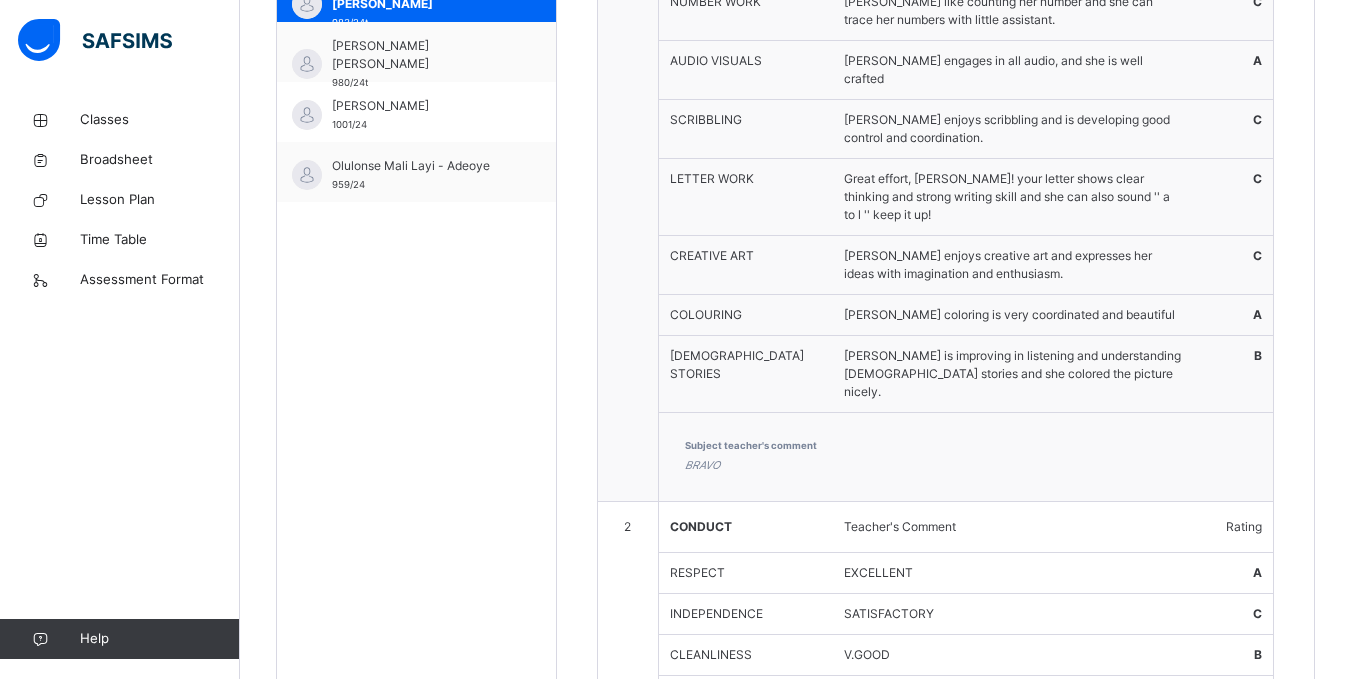 scroll, scrollTop: 817, scrollLeft: 0, axis: vertical 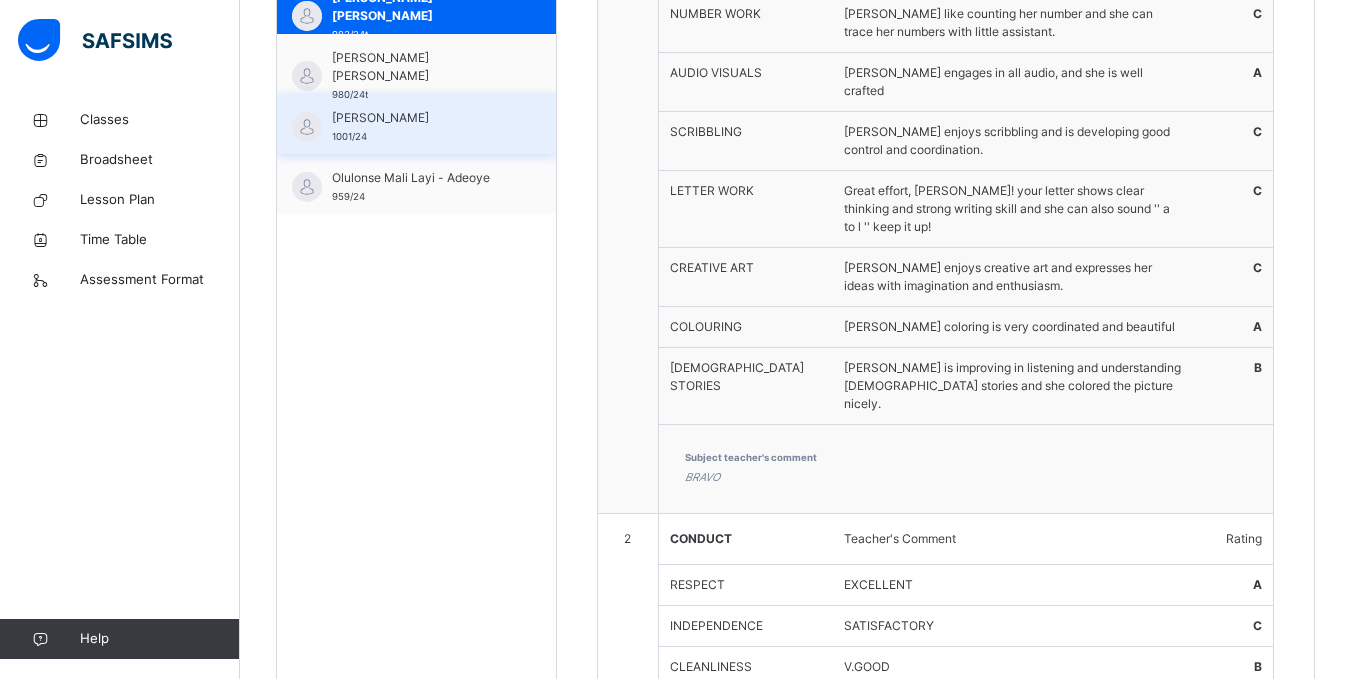click on "[PERSON_NAME]" at bounding box center (421, 118) 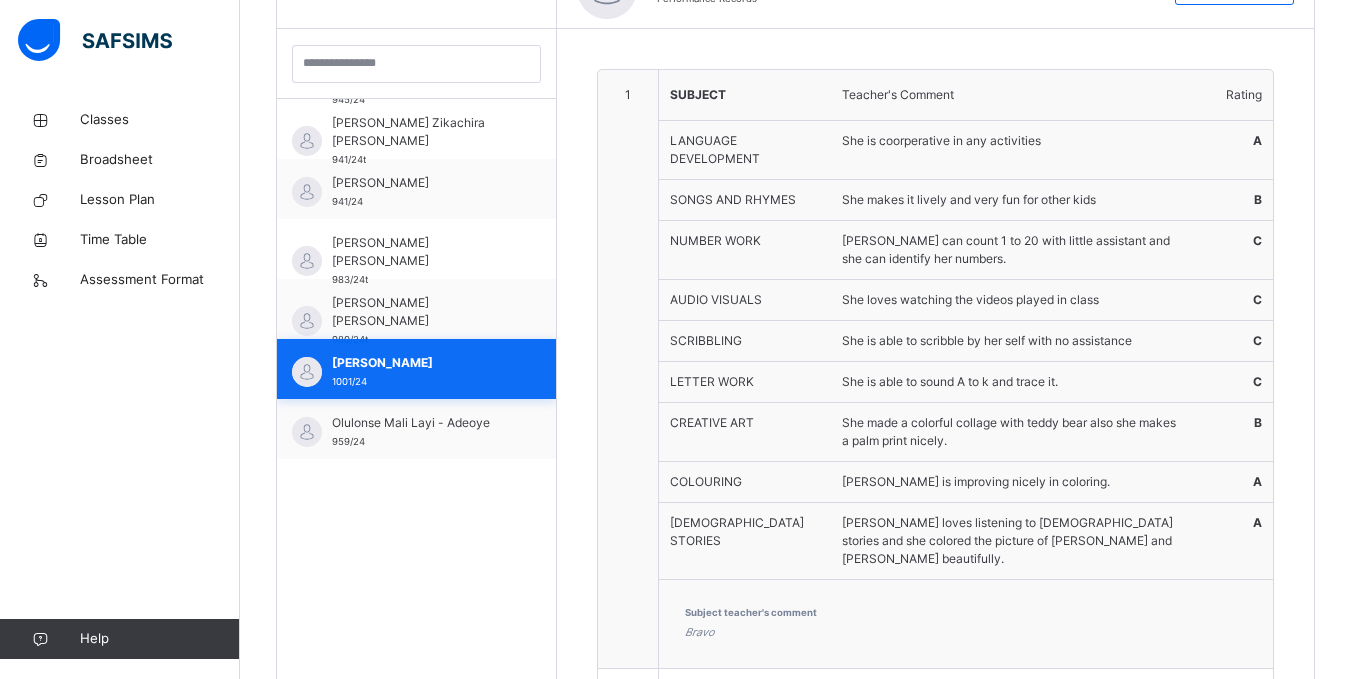 scroll, scrollTop: 817, scrollLeft: 0, axis: vertical 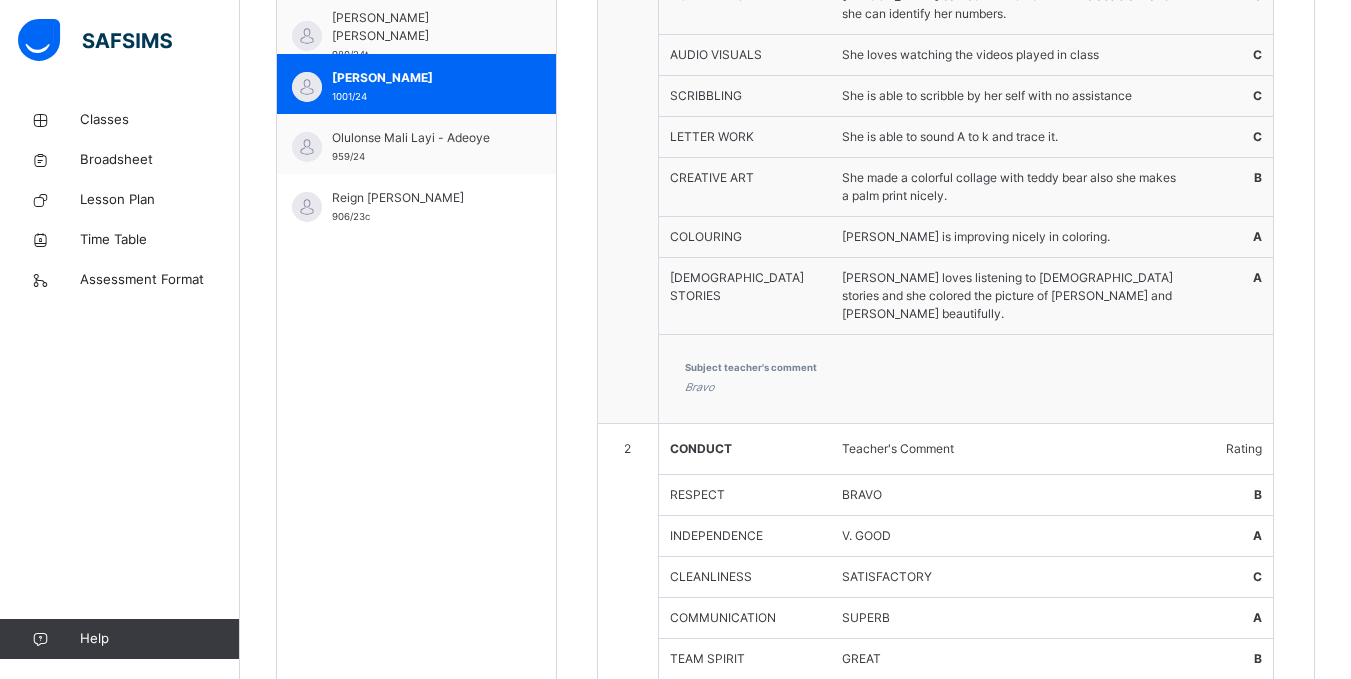 click on "**********" at bounding box center (935, 397) 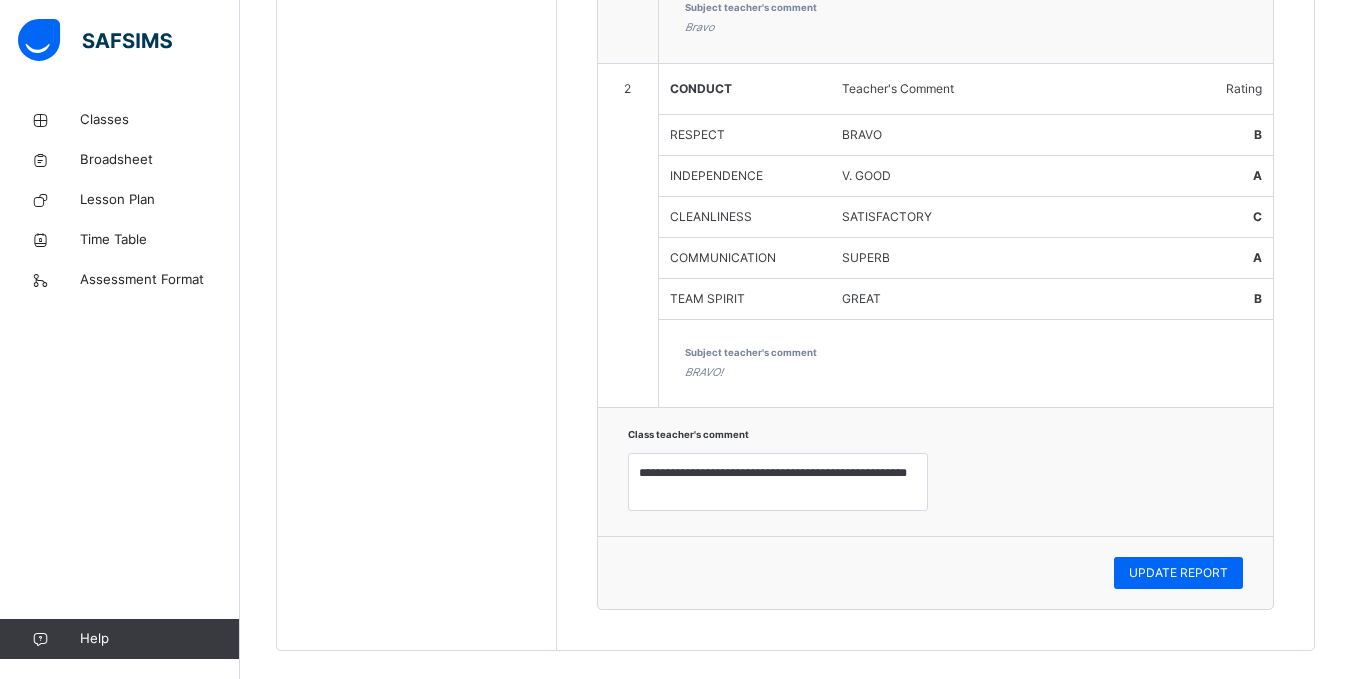 scroll, scrollTop: 1181, scrollLeft: 0, axis: vertical 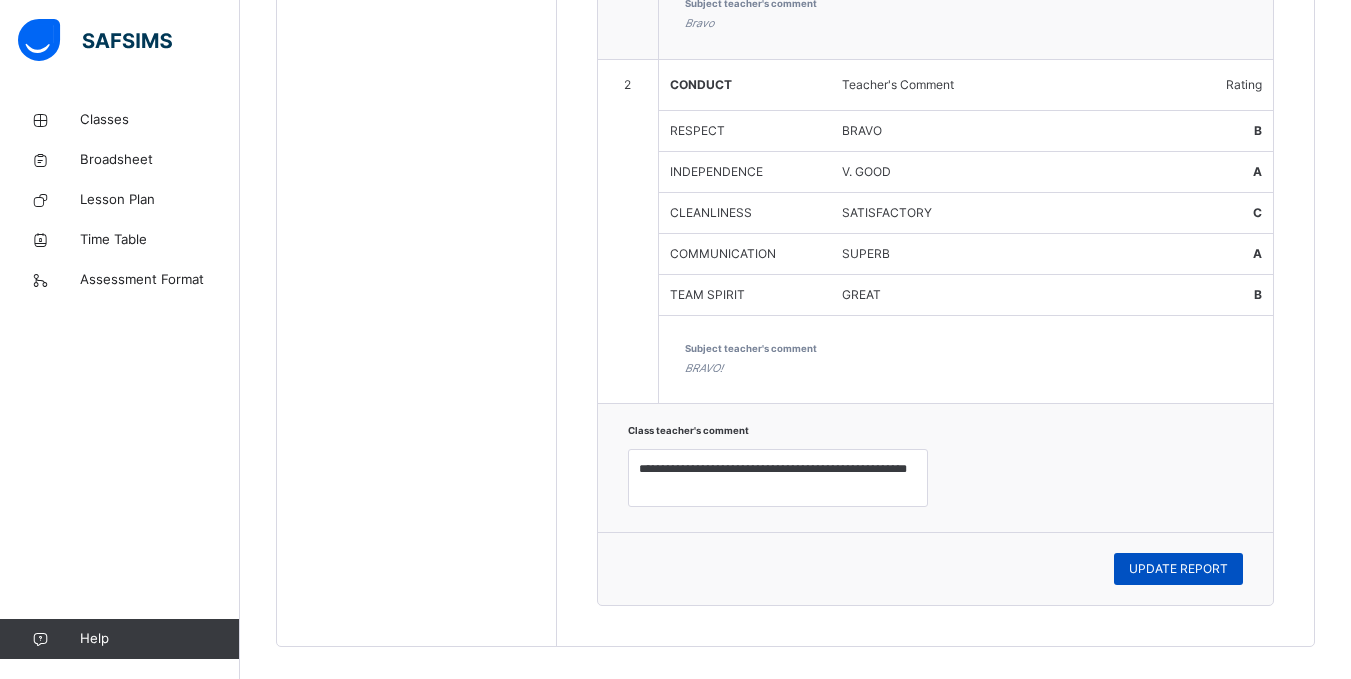 click on "UPDATE REPORT" at bounding box center (1178, 569) 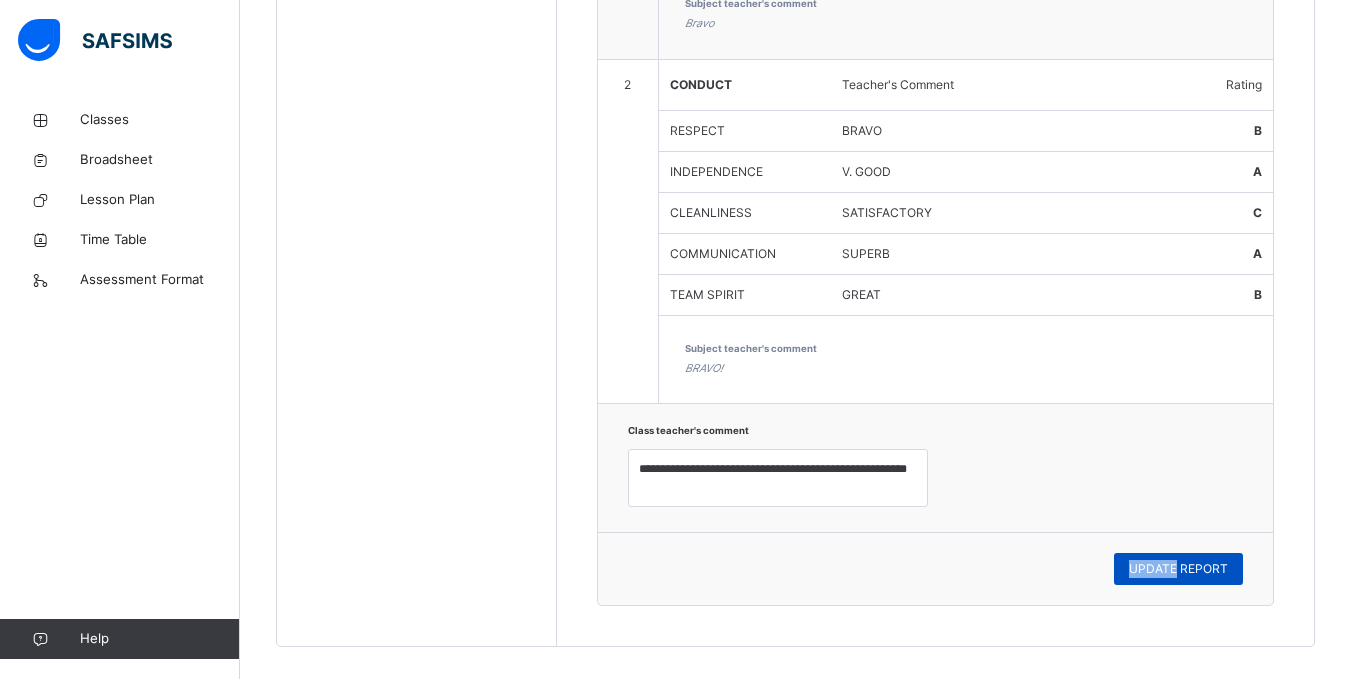 click on "UPDATE REPORT" at bounding box center (1178, 569) 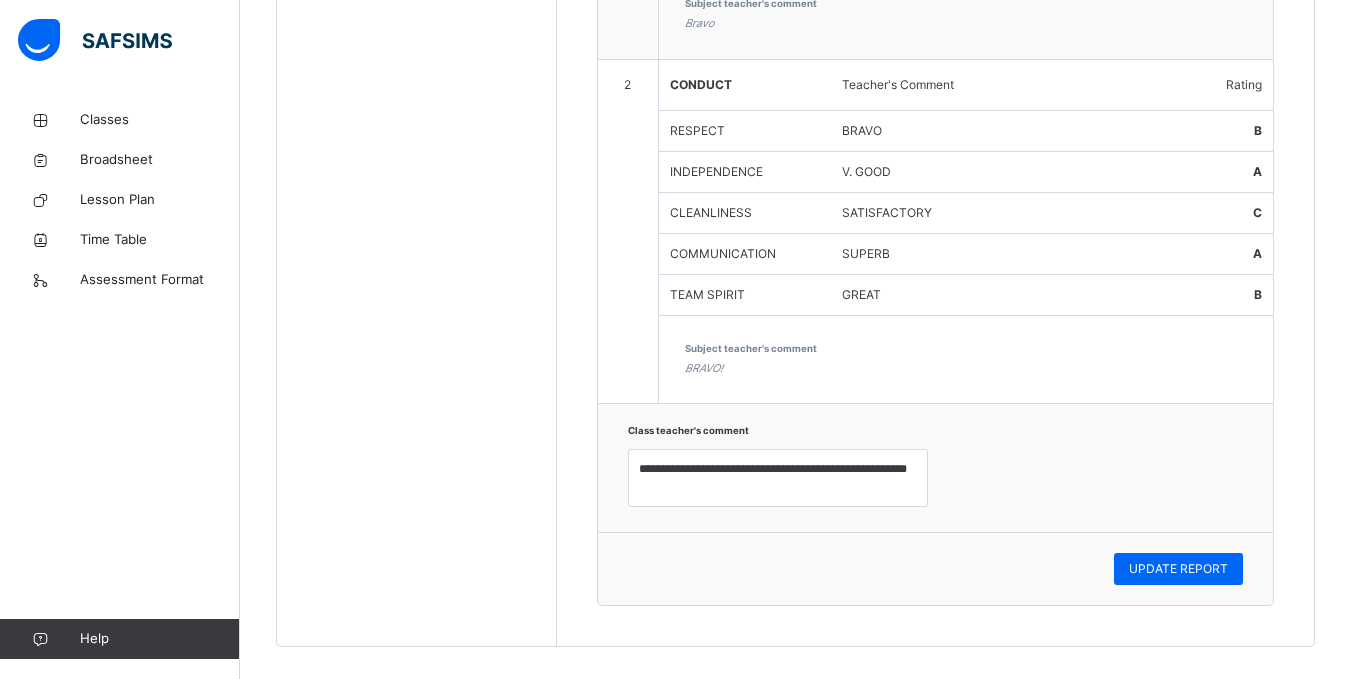 click on "Students [PERSON_NAME] [PERSON_NAME] 996/24t [PERSON_NAME] - mudi  1007/24t Divine Chineyenwa Osondu 903/23c [PERSON_NAME] 978/24t [PERSON_NAME]  1000/24t [PERSON_NAME] 984/24t Enejo [PERSON_NAME] 982/24t Eseoghene Praise Favour - Moroh 977/24 [PERSON_NAME] Faniyan 947/24 [PERSON_NAME] [PERSON_NAME] 949/24 [PERSON_NAME] [PERSON_NAME] 995/24t [PERSON_NAME] [PERSON_NAME] 945/24 [PERSON_NAME]  Zikachira  [PERSON_NAME]  941/24t [PERSON_NAME] 941/24 [PERSON_NAME] [PERSON_NAME] 983/24t [PERSON_NAME] [PERSON_NAME] 980/24t [PERSON_NAME]  1001/24 Olulonse Mali Layi - Adeoye 959/24 Reign [PERSON_NAME] 906/23c Smile Dera Ilurimi 1011/24t Wealth  Akingbola 948/24 Zion Ashioma Ashiedu 955/24 Zuriel Oghenerume Onoro 956/24" at bounding box center [417, -7] 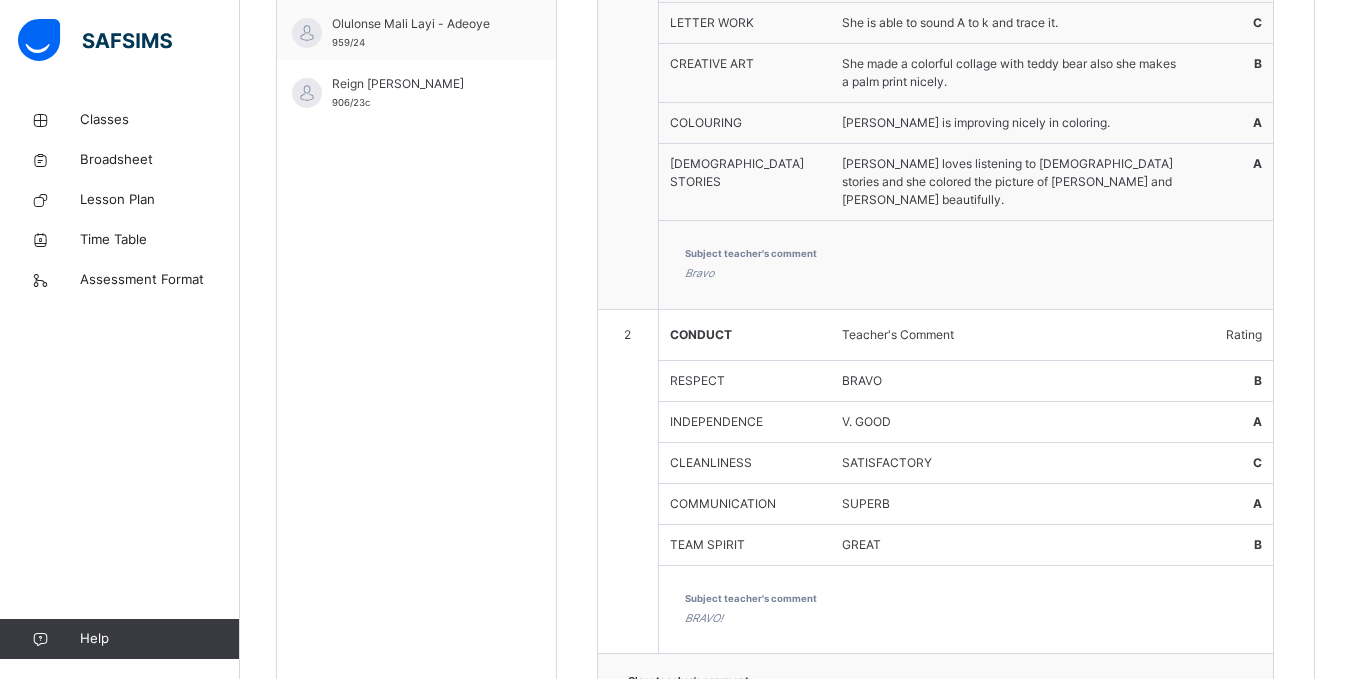 scroll, scrollTop: 861, scrollLeft: 0, axis: vertical 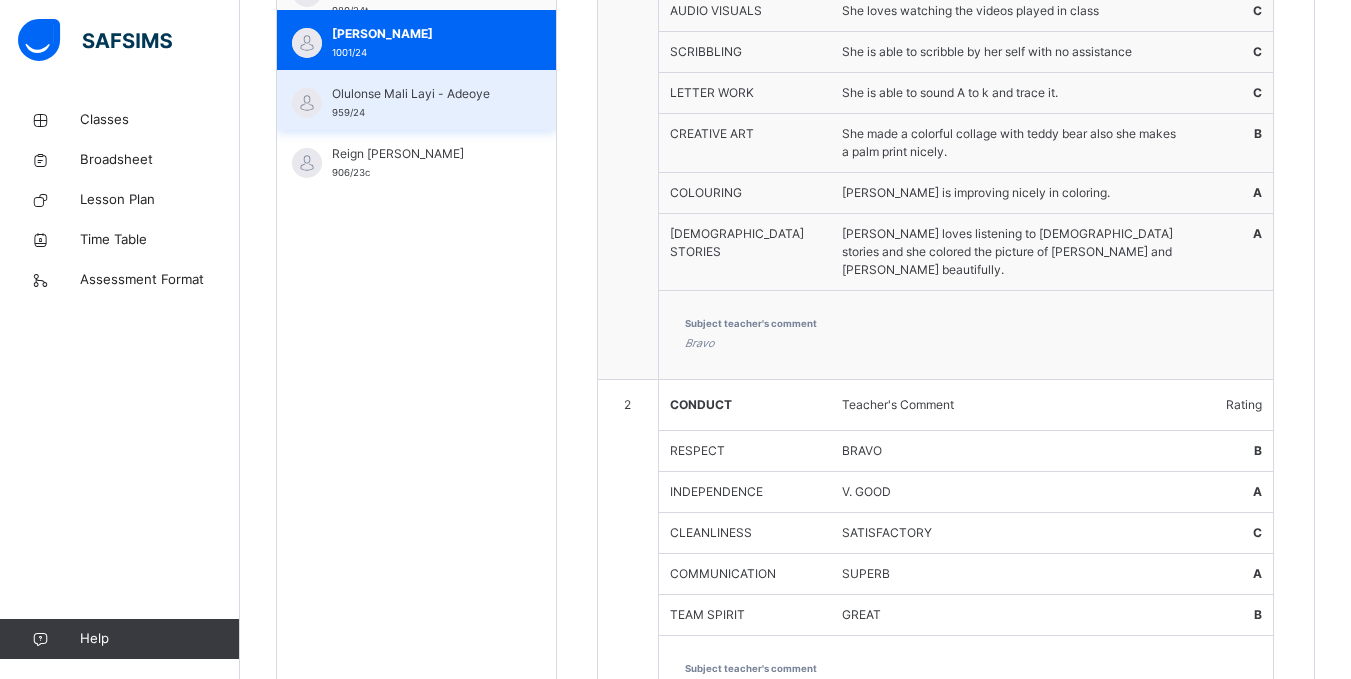 click on "Olulonse Mali Layi - Adeoye 959/24" at bounding box center (421, 103) 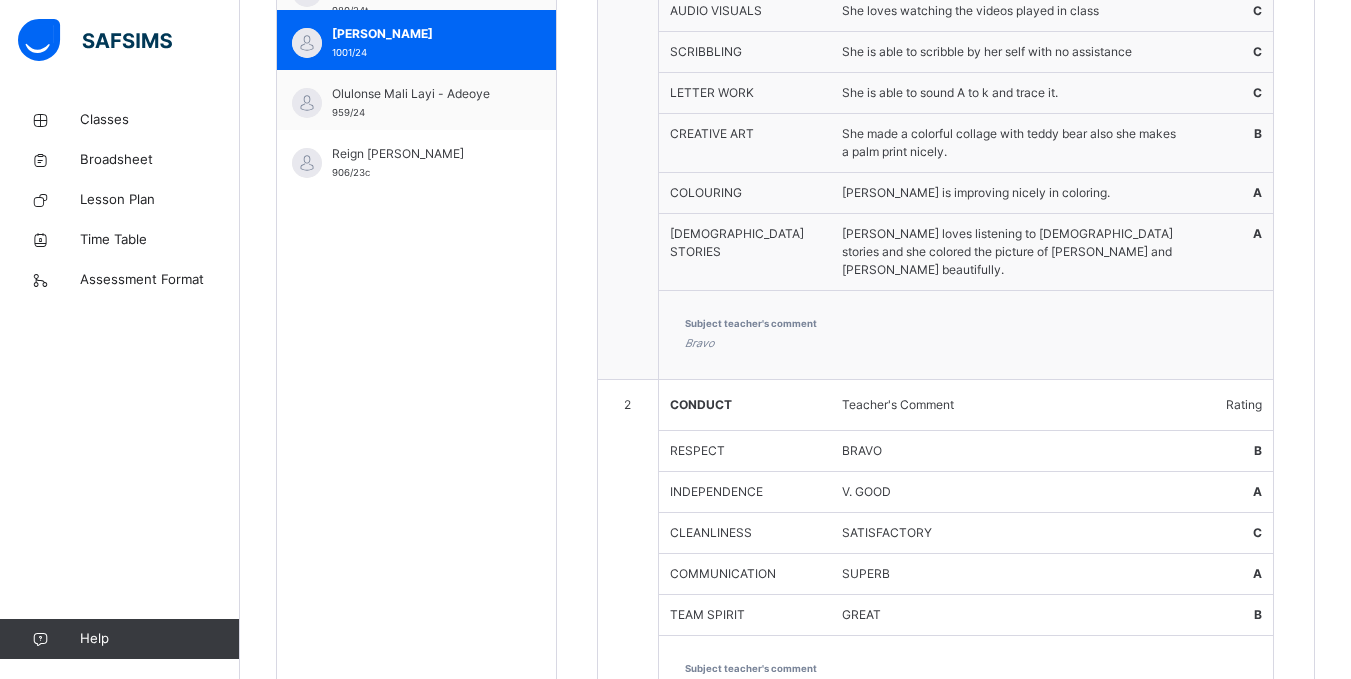 click on "[PERSON_NAME]  Zikachira  [PERSON_NAME]" at bounding box center (421, -197) 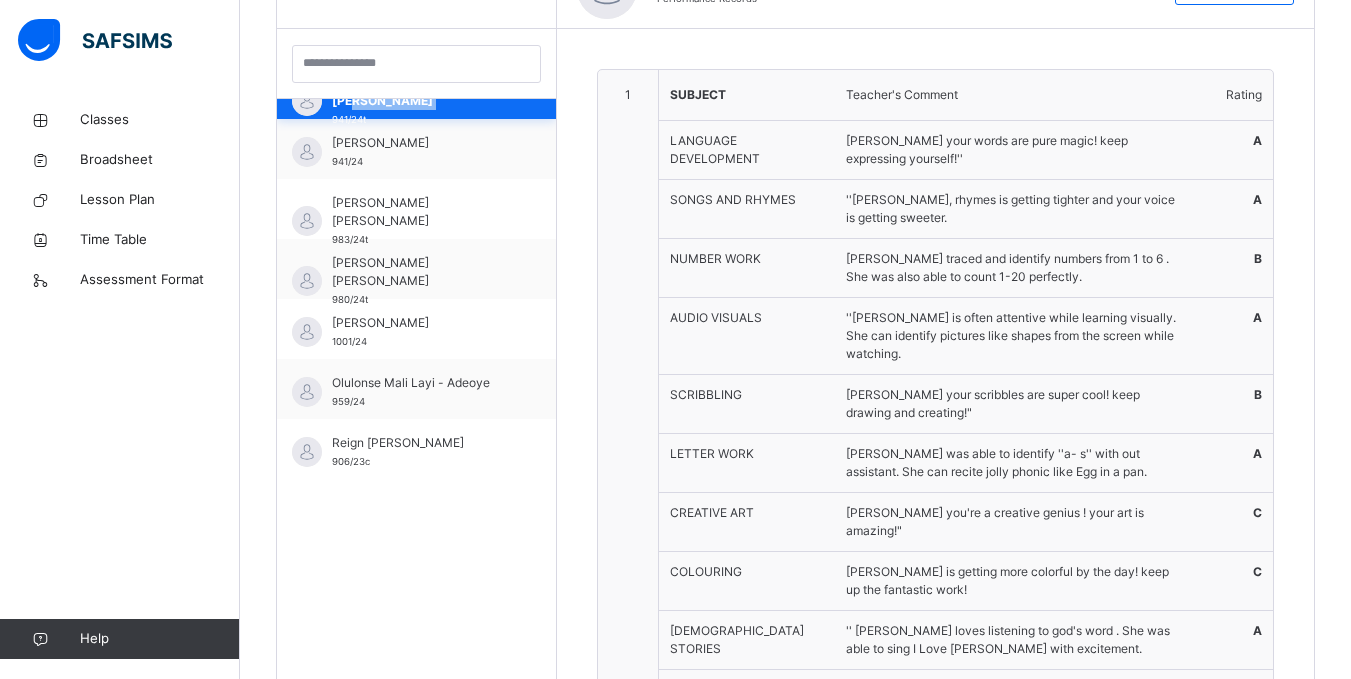scroll, scrollTop: 861, scrollLeft: 0, axis: vertical 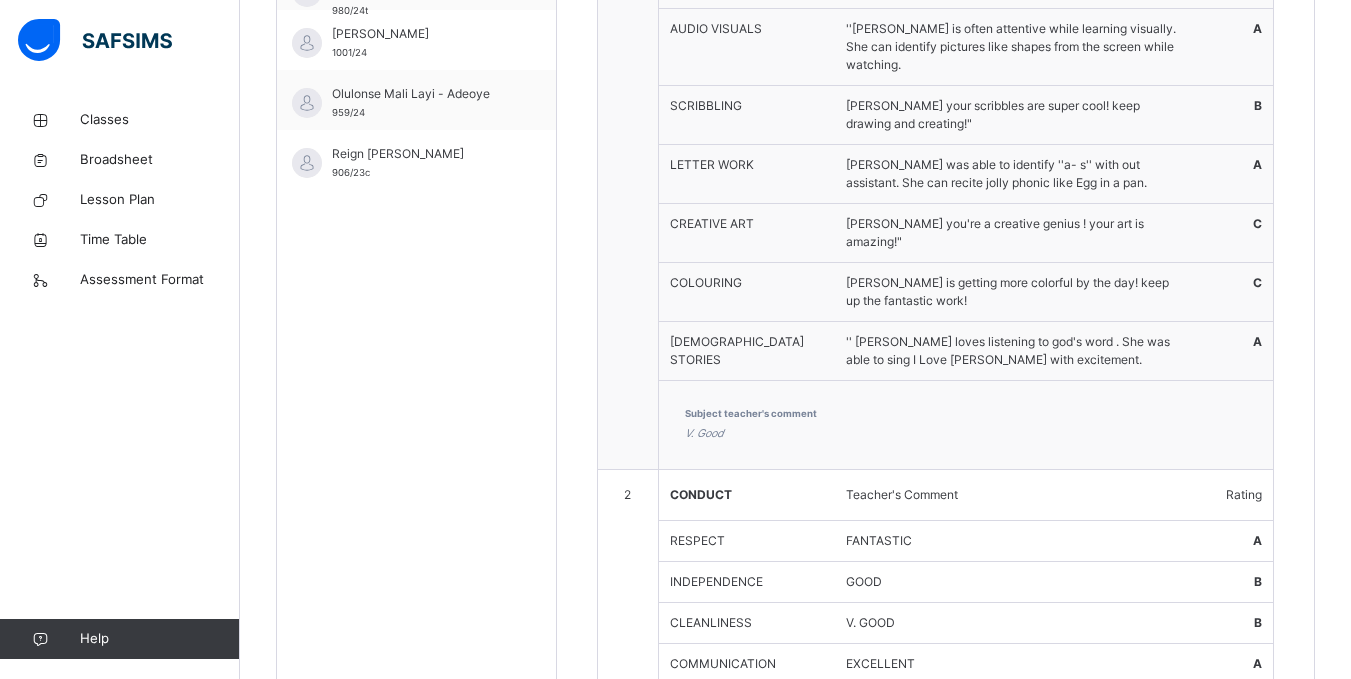 click on "1 SUBJECT Teacher's Comment Rating LANGUAGE DEVELOPMENT [PERSON_NAME] your words are pure magic! keep expressing yourself!'' A SONGS AND RHYMES ''[PERSON_NAME], rhymes is getting tighter and your voice is getting sweeter. A NUMBER WORK [PERSON_NAME] traced and identify numbers from 1 to 6 . She was also able to count 1-20 perfectly. B AUDIO VISUALS ''[PERSON_NAME] is often attentive while learning visually. She can identify pictures like shapes from the screen while watching. A SCRIBBLING [PERSON_NAME] your scribbles are super cool! keep drawing and creating!" B LETTER WORK [PERSON_NAME] was able to identify  ''a- s'' with out assistant. She can recite jolly phonic like Egg in a pan. A CREATIVE ART [PERSON_NAME] you're a creative genius ! your art is amazing!" C COLOURING [PERSON_NAME]  is getting more colorful by the day! keep up the fantastic work! C [DEMOGRAPHIC_DATA] STORIES '' [PERSON_NAME] loves listening to [DEMOGRAPHIC_DATA]'s word . She was able to sing I Love [PERSON_NAME] with excitement. A Subject teacher's comment V. Good 2 CONDUCT Teacher's Comment Rating RESPECT FANTASTIC A GOOD B B" at bounding box center (935, 398) 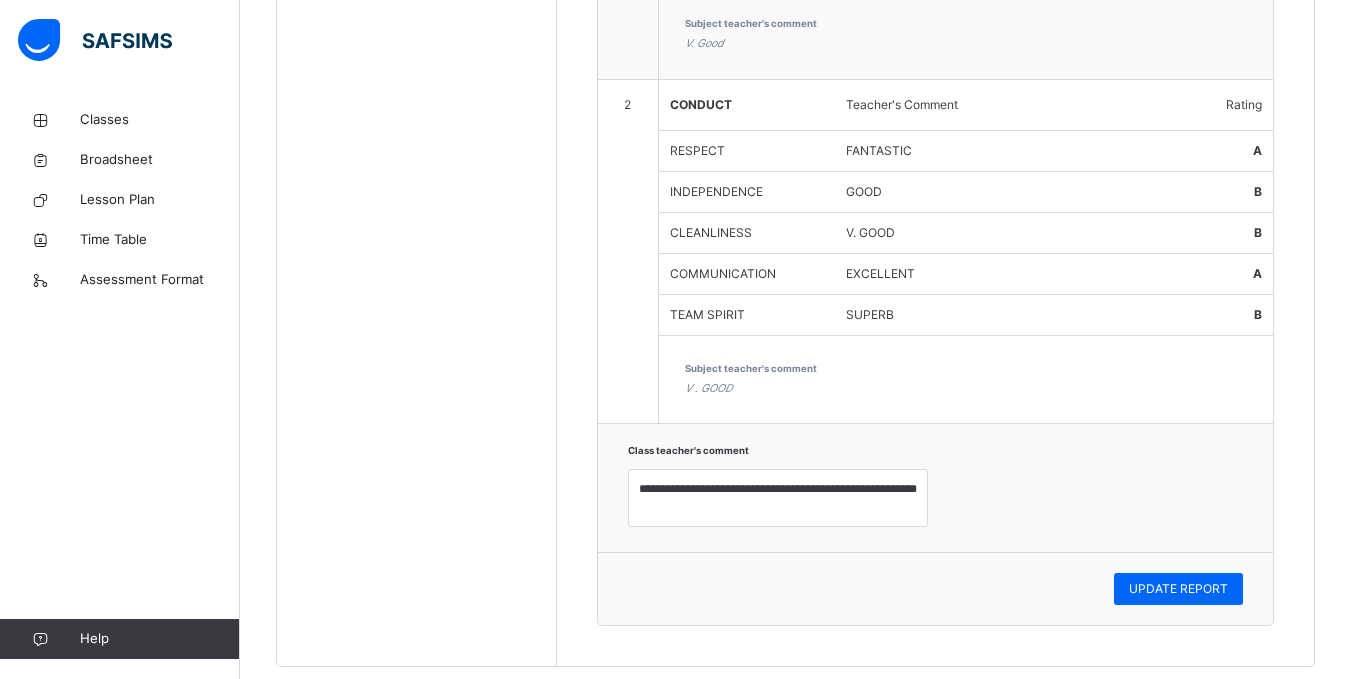 scroll, scrollTop: 1253, scrollLeft: 0, axis: vertical 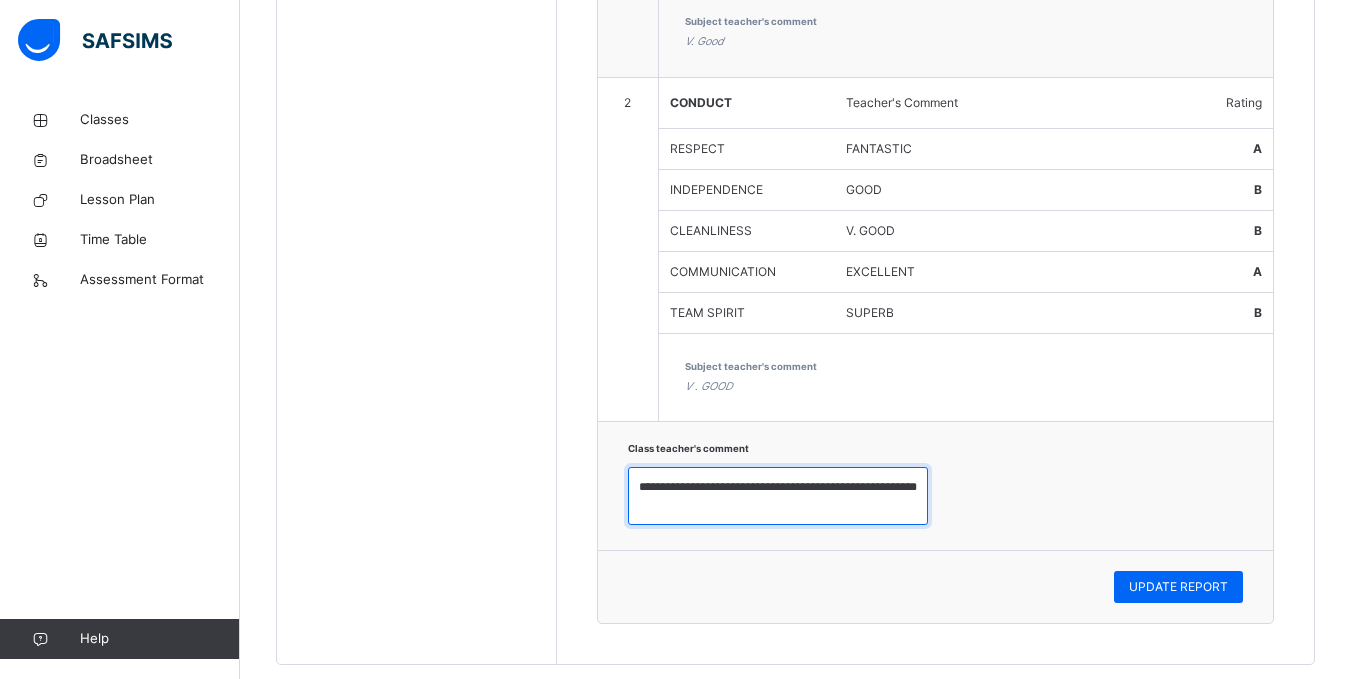 click on "**********" at bounding box center (778, 496) 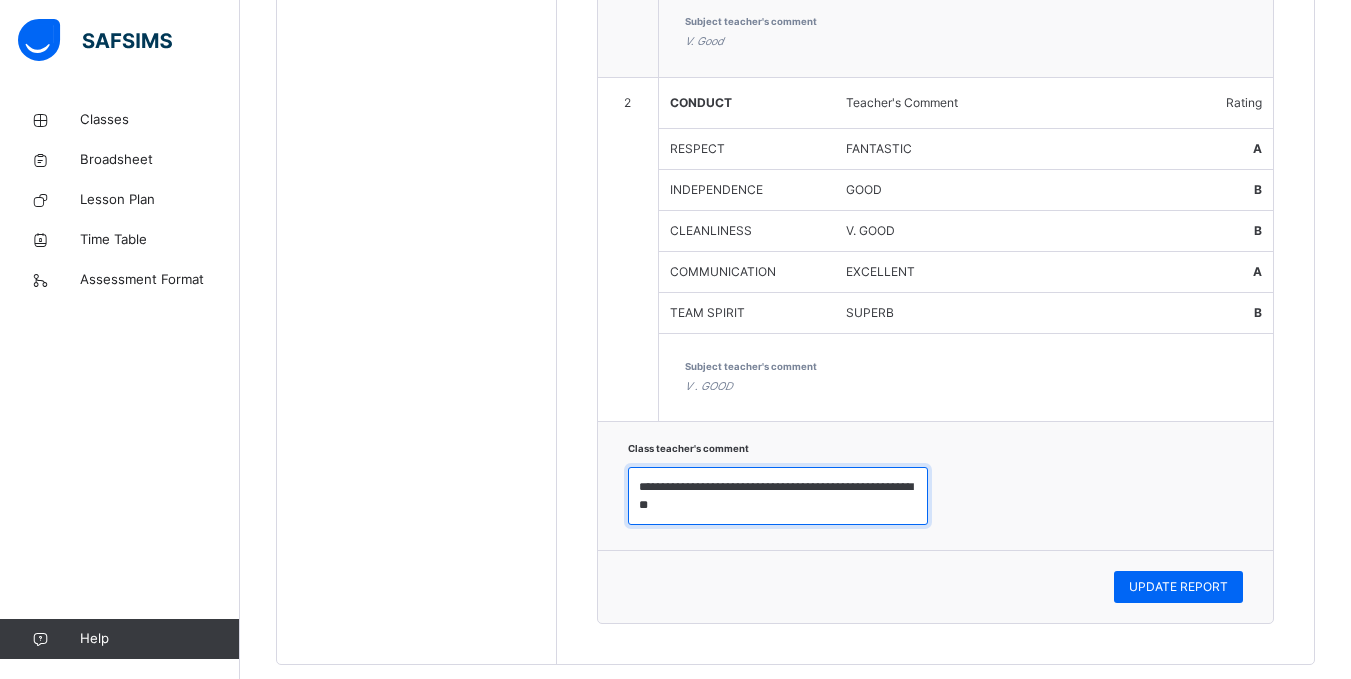 click on "**********" at bounding box center [778, 496] 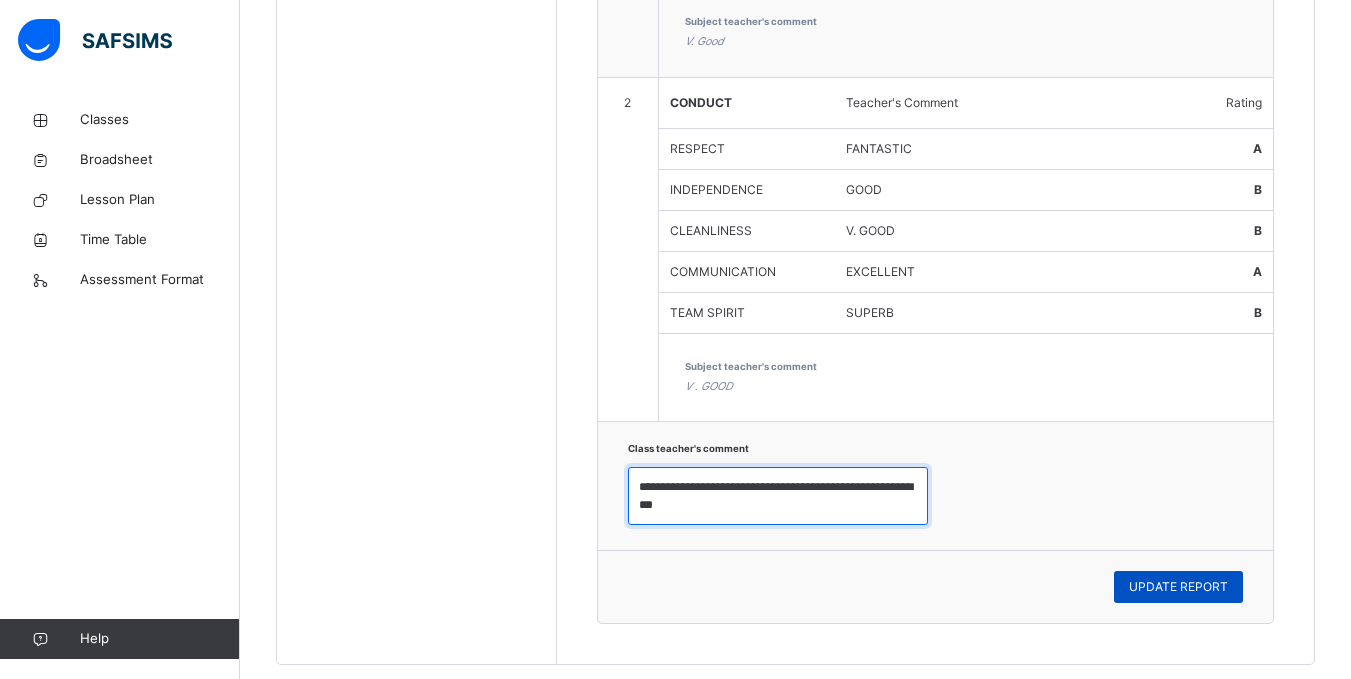 type on "**********" 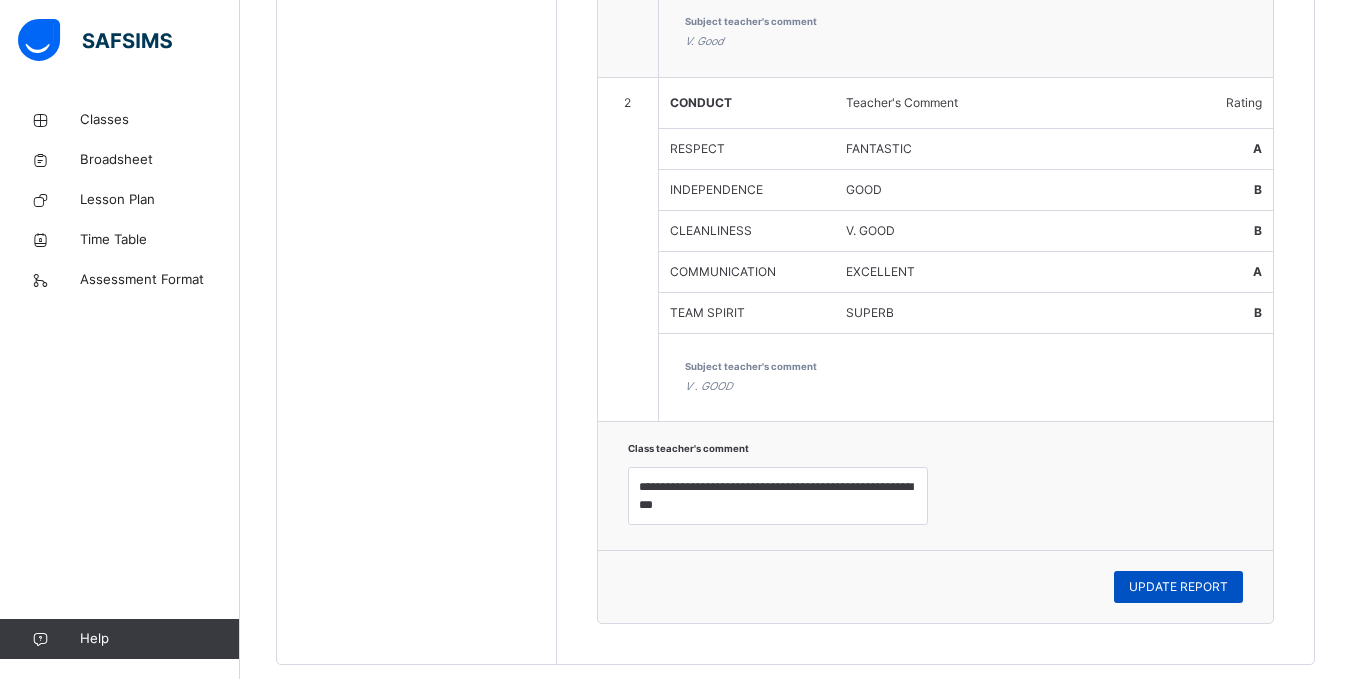 click on "UPDATE REPORT" at bounding box center [1178, 587] 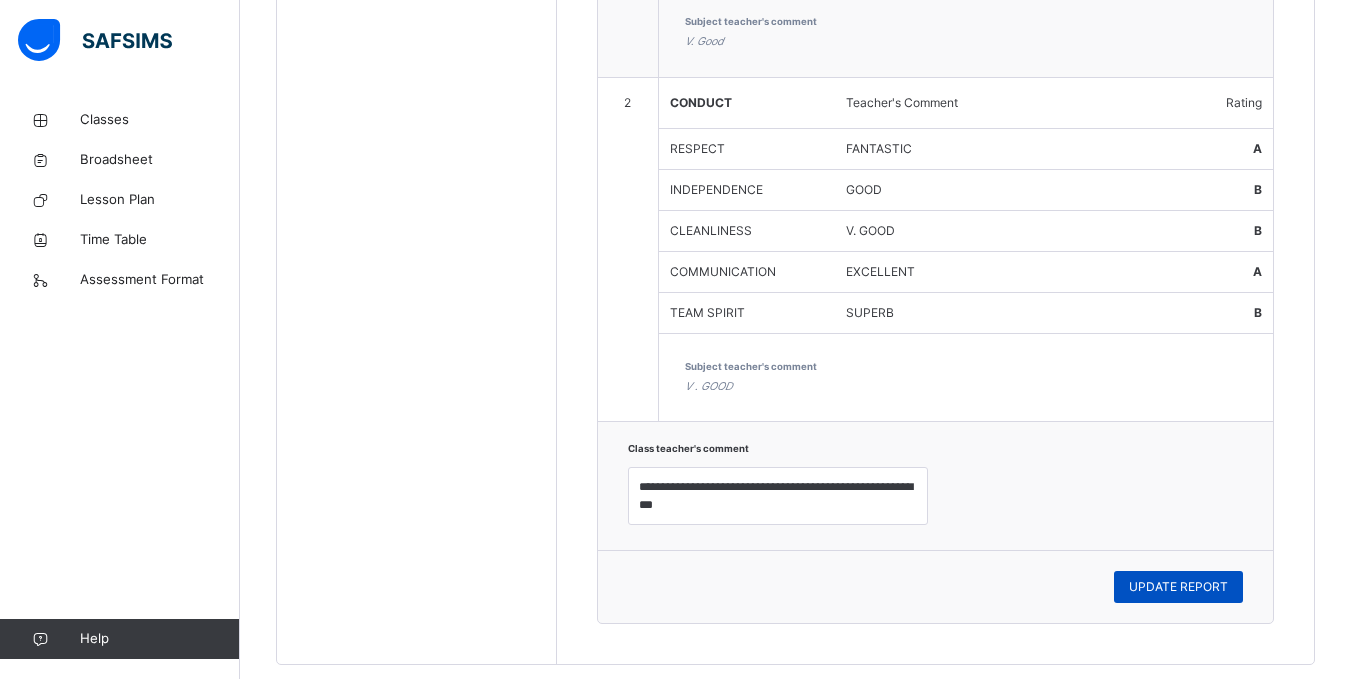click on "UPDATE REPORT" at bounding box center (1178, 587) 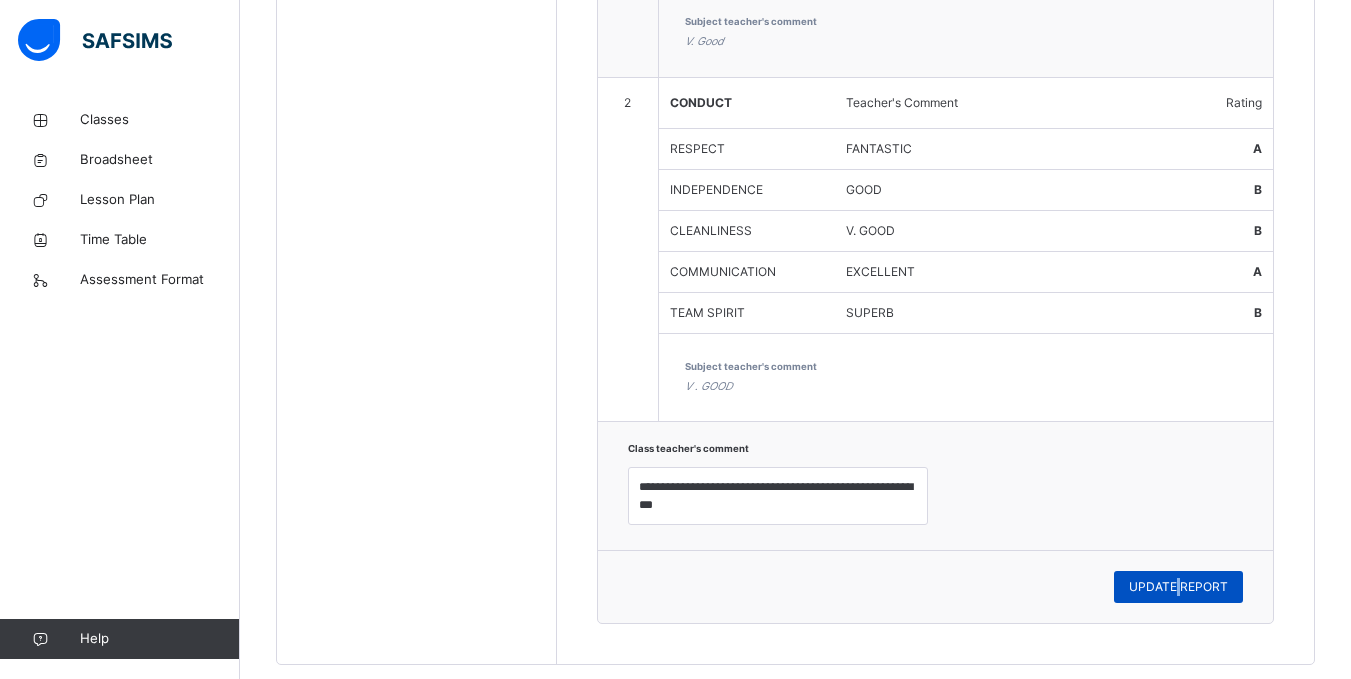 click on "UPDATE REPORT" at bounding box center [1178, 587] 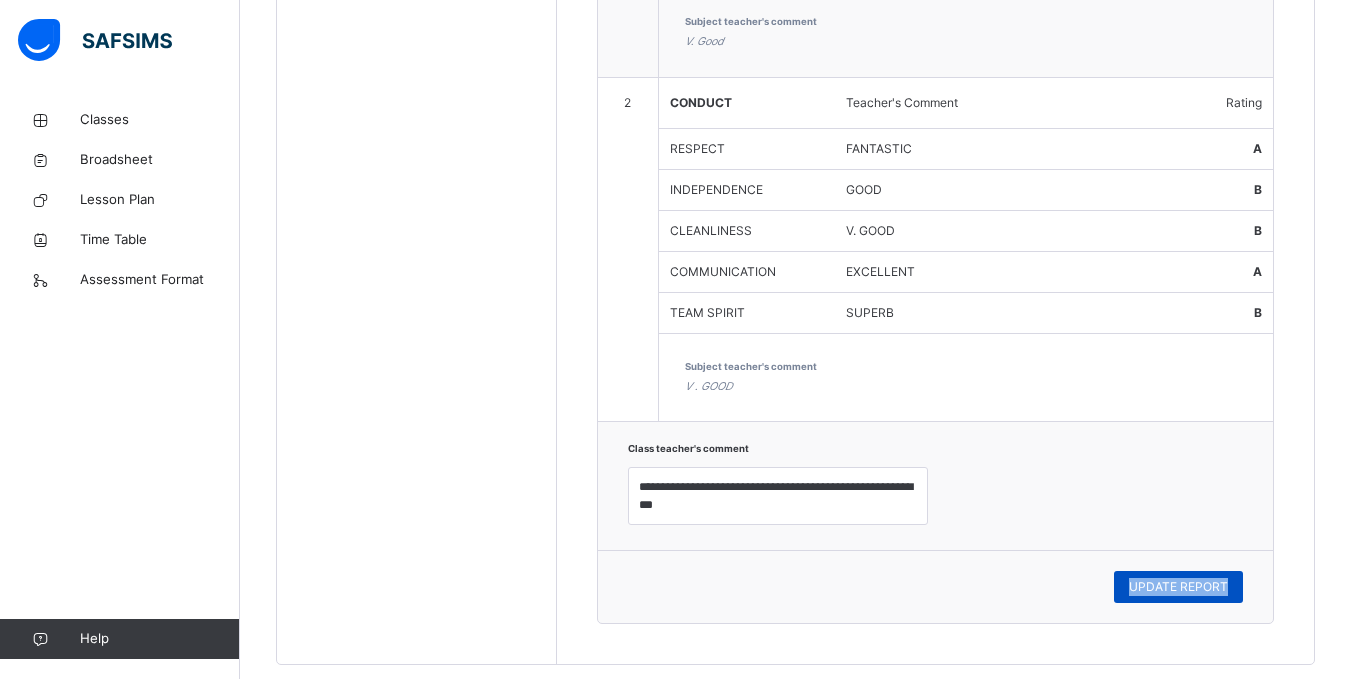 click on "UPDATE REPORT" at bounding box center [1178, 587] 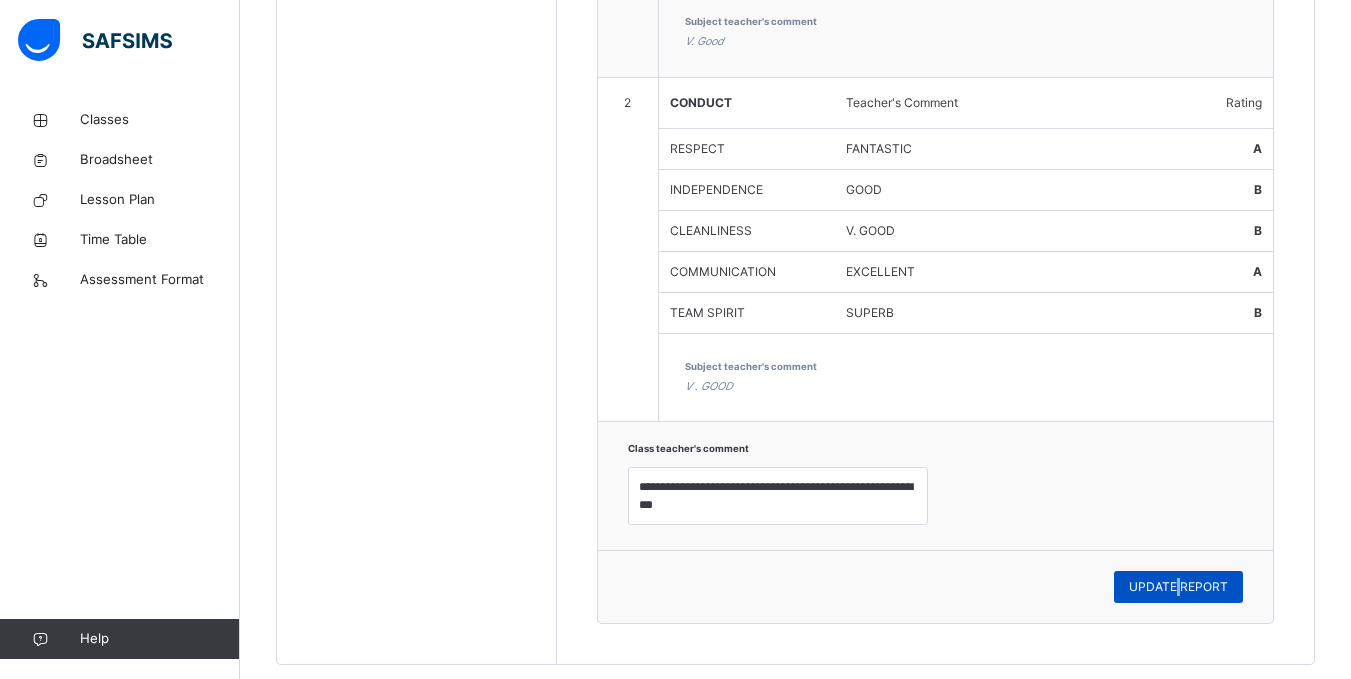 click on "UPDATE REPORT" at bounding box center (1178, 587) 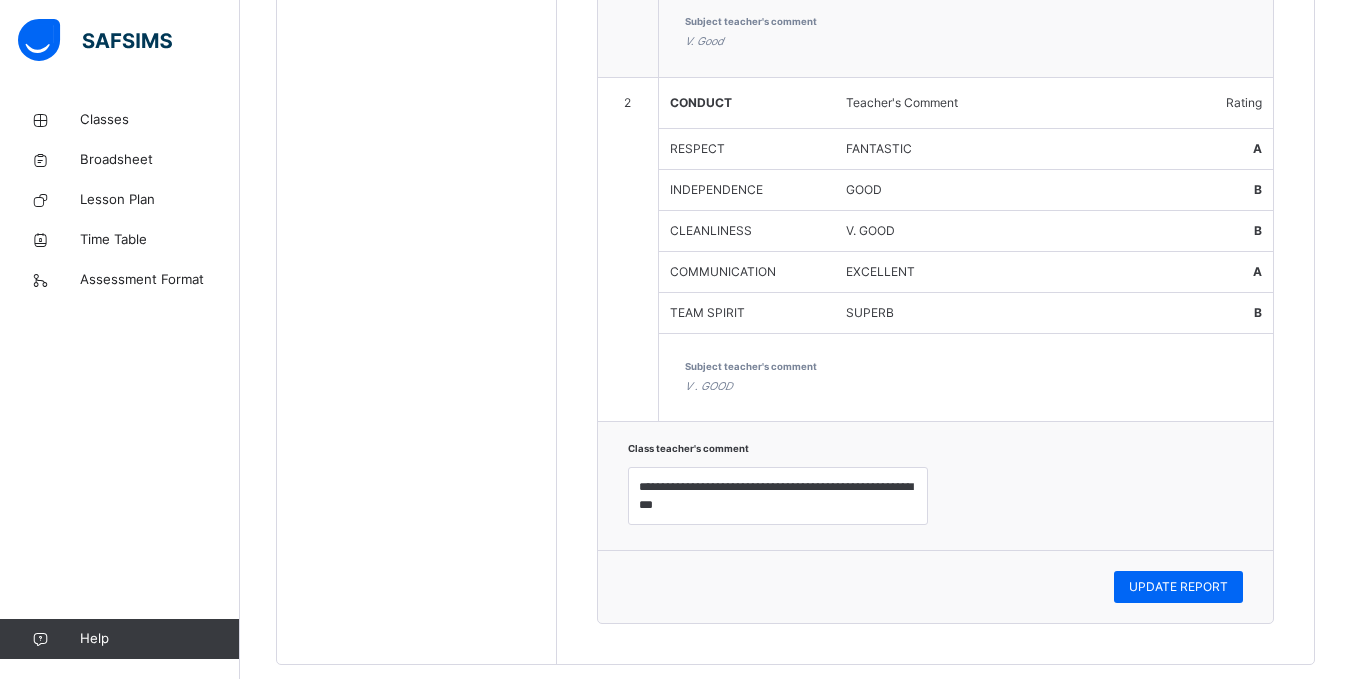 click on "Students [PERSON_NAME] [PERSON_NAME] 996/24t [PERSON_NAME] - mudi  1007/24t Divine Chineyenwa Osondu 903/23c [PERSON_NAME] 978/24t [PERSON_NAME]  1000/24t [PERSON_NAME] 984/24t Enejo [PERSON_NAME] 982/24t Eseoghene Praise Favour - Moroh 977/24 [PERSON_NAME] Faniyan 947/24 [PERSON_NAME] [PERSON_NAME] 949/24 [PERSON_NAME] [PERSON_NAME] 995/24t [PERSON_NAME] [PERSON_NAME] 945/24 [PERSON_NAME]  Zikachira  [PERSON_NAME]  941/24t [PERSON_NAME] 941/24 [PERSON_NAME] [PERSON_NAME] 983/24t [PERSON_NAME] [PERSON_NAME] 980/24t [PERSON_NAME]  1001/24 Olulonse Mali Layi - Adeoye 959/24 Reign [PERSON_NAME] 906/23c Smile Dera Ilurimi 1011/24t Wealth  Akingbola 948/24 Zion Ashioma Ashiedu 955/24 Zuriel Oghenerume Onoro 956/24" at bounding box center [417, -34] 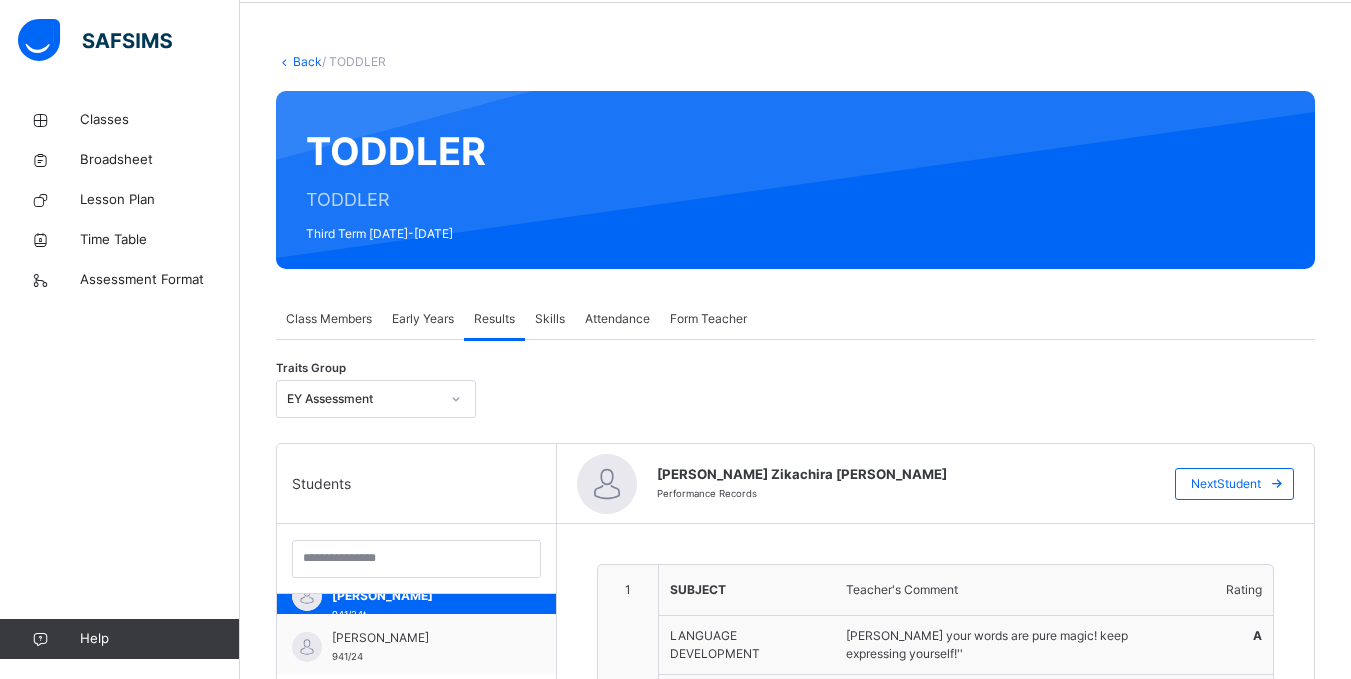 scroll, scrollTop: 0, scrollLeft: 0, axis: both 